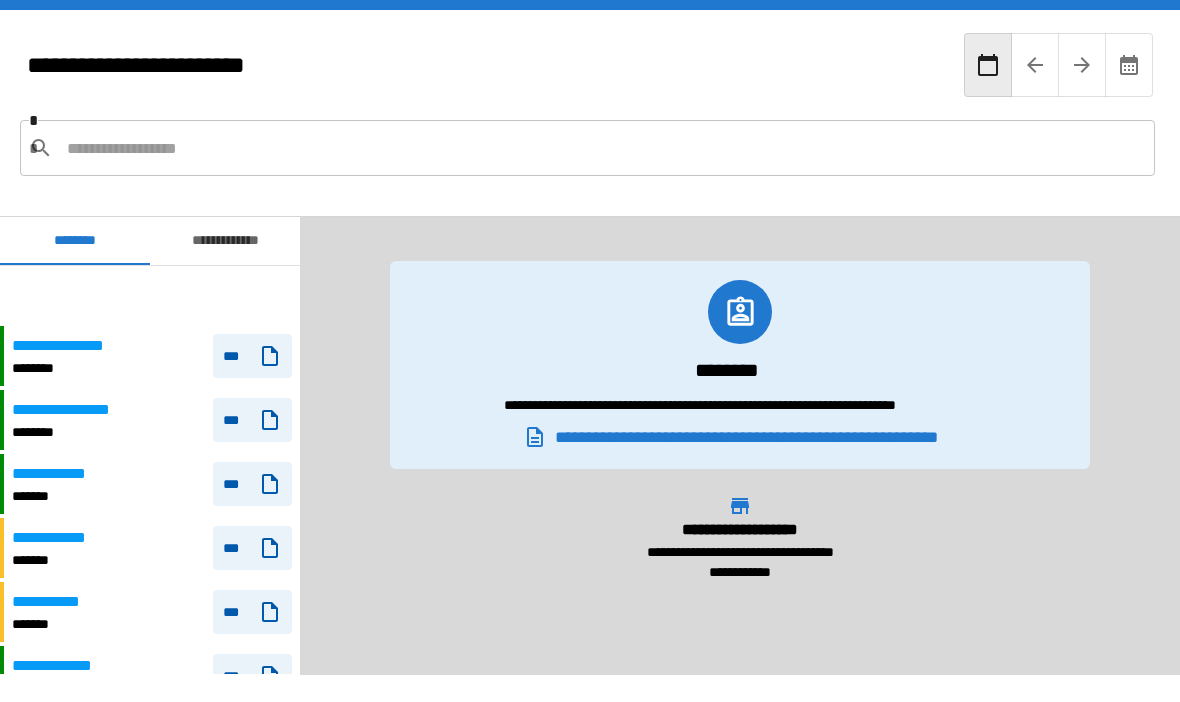 scroll, scrollTop: 69, scrollLeft: 0, axis: vertical 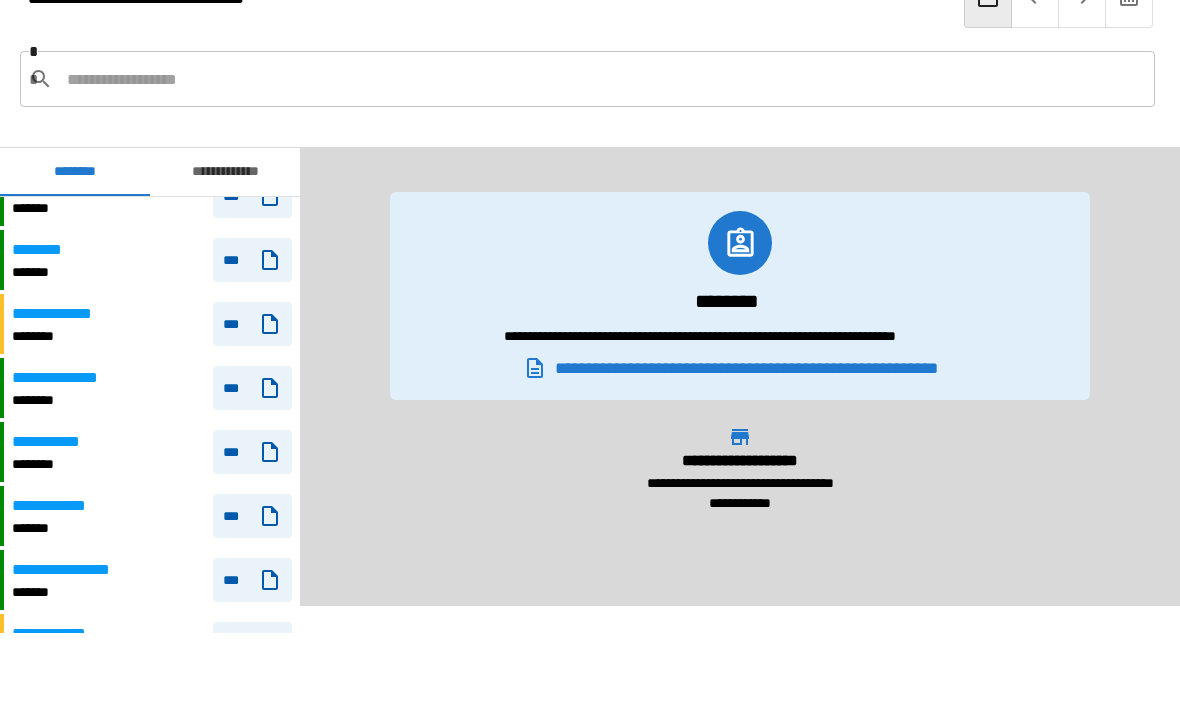 click on "**********" at bounding box center [63, 506] 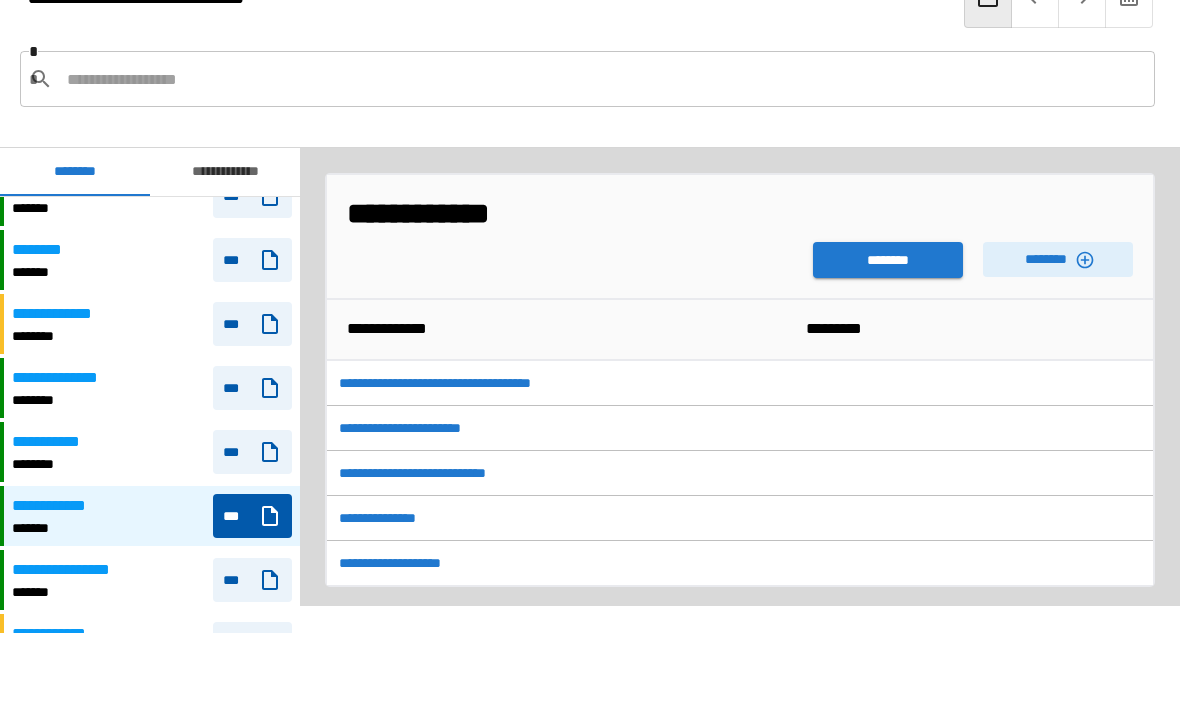 click on "**********" at bounding box center [573, 563] 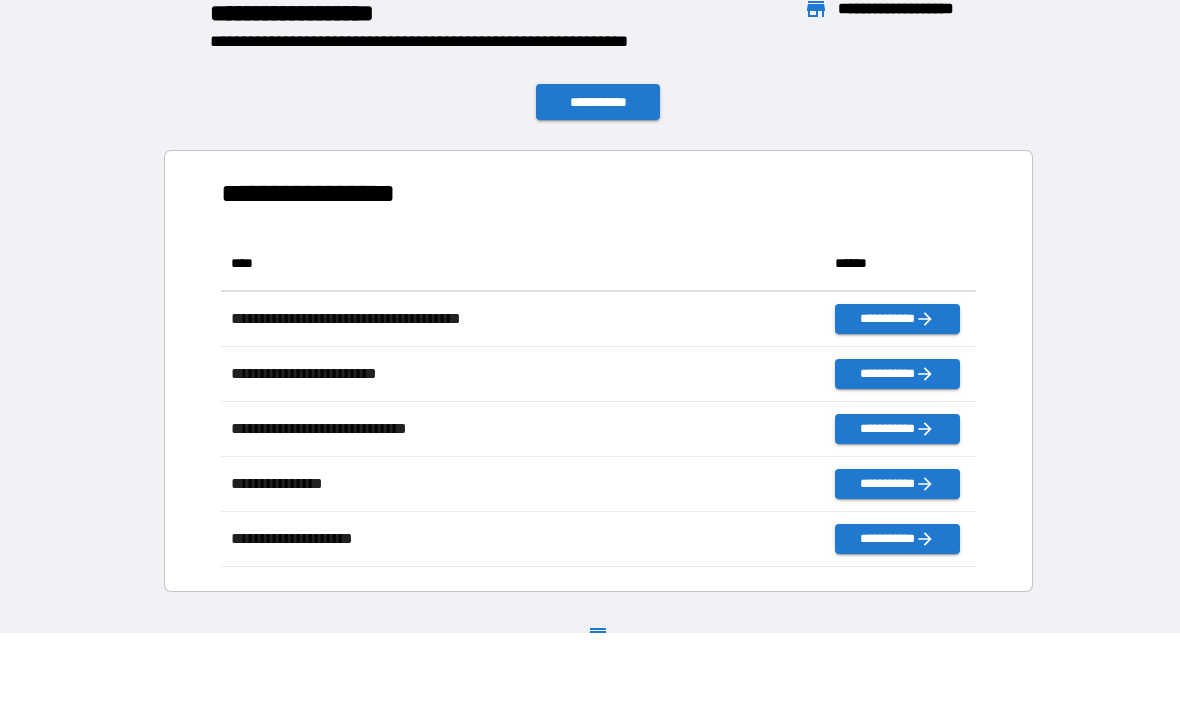 scroll, scrollTop: 1, scrollLeft: 1, axis: both 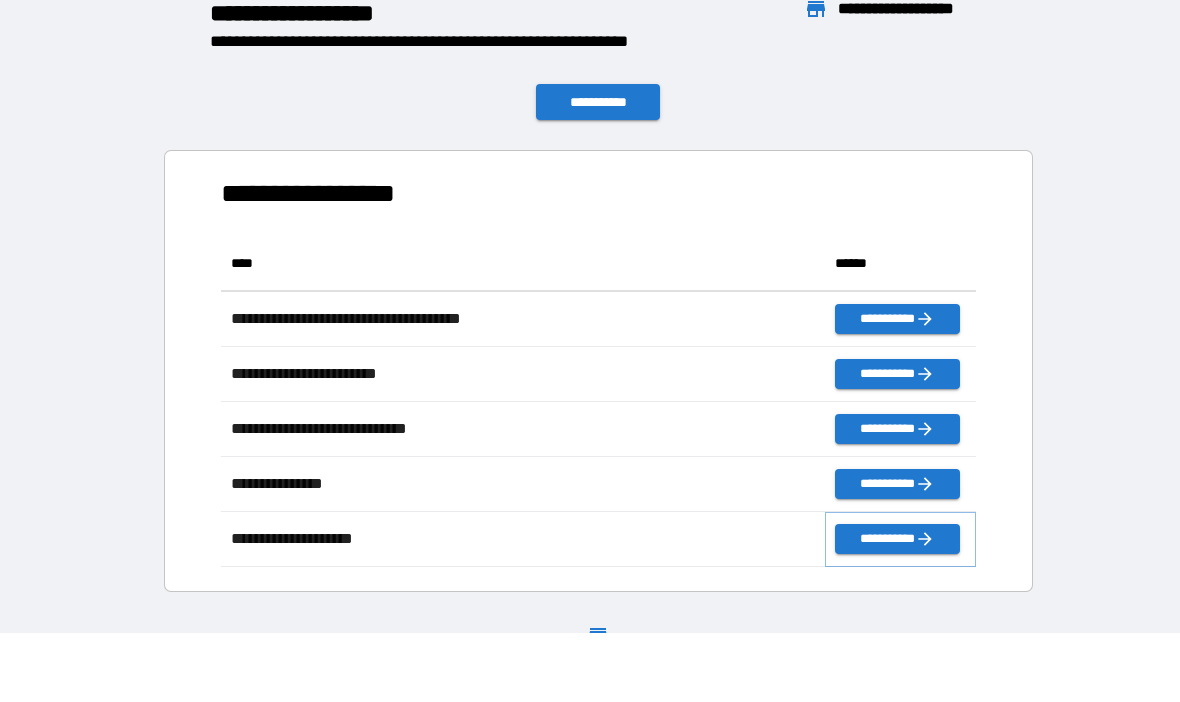 click on "**********" at bounding box center (897, 539) 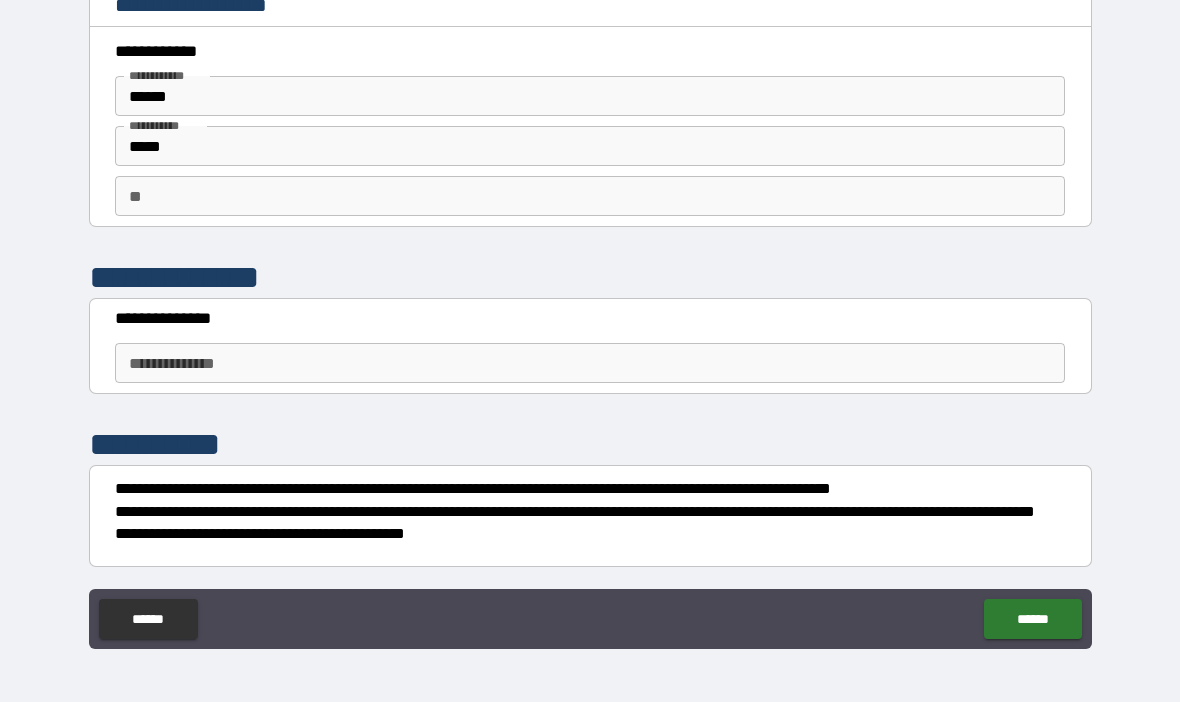 click on "**********" at bounding box center (590, 363) 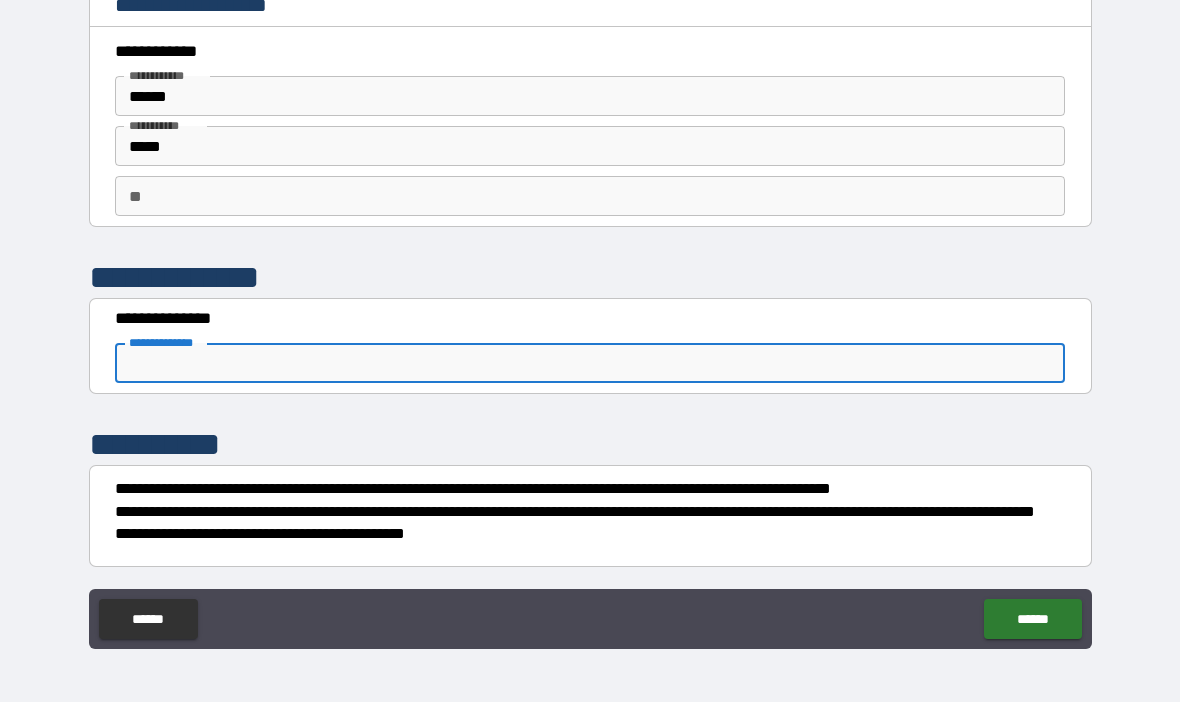 scroll, scrollTop: 68, scrollLeft: 0, axis: vertical 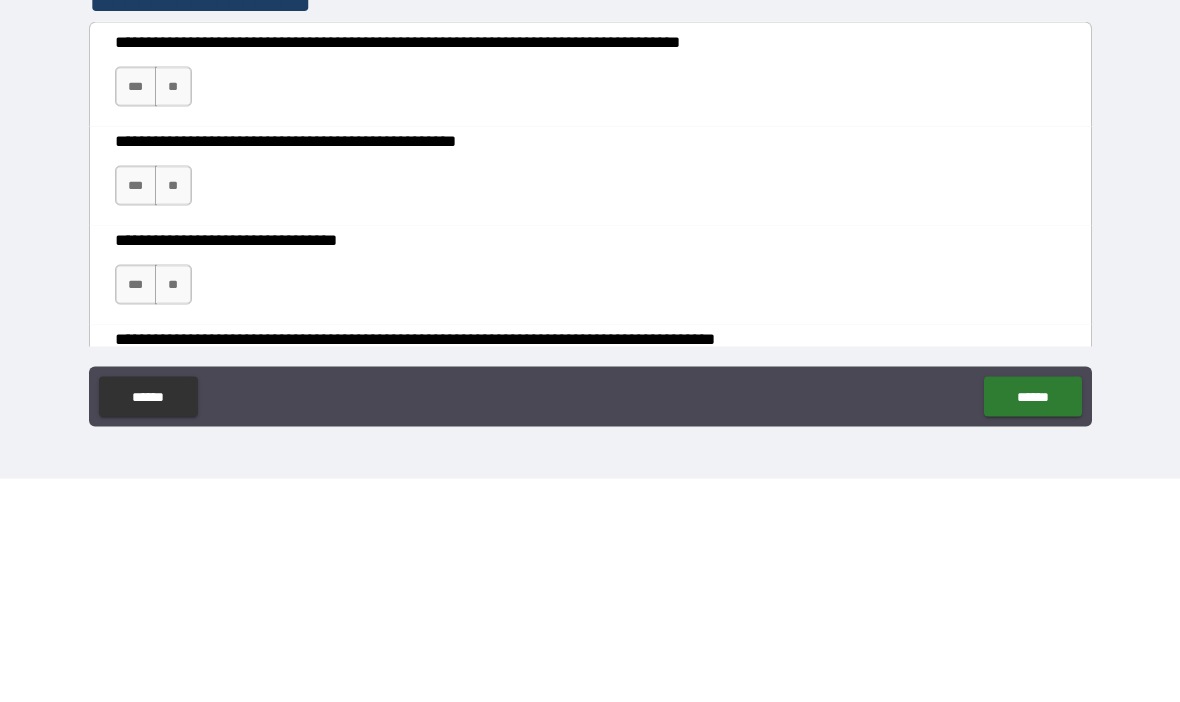type on "*******" 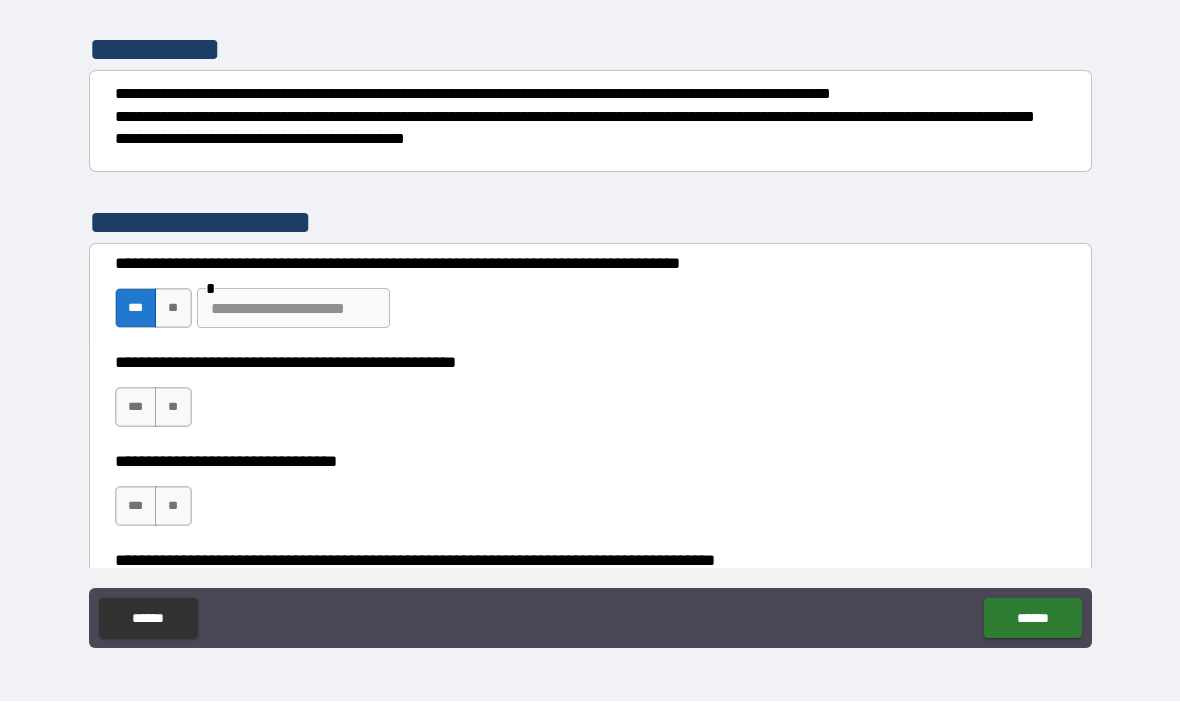 click at bounding box center (293, 309) 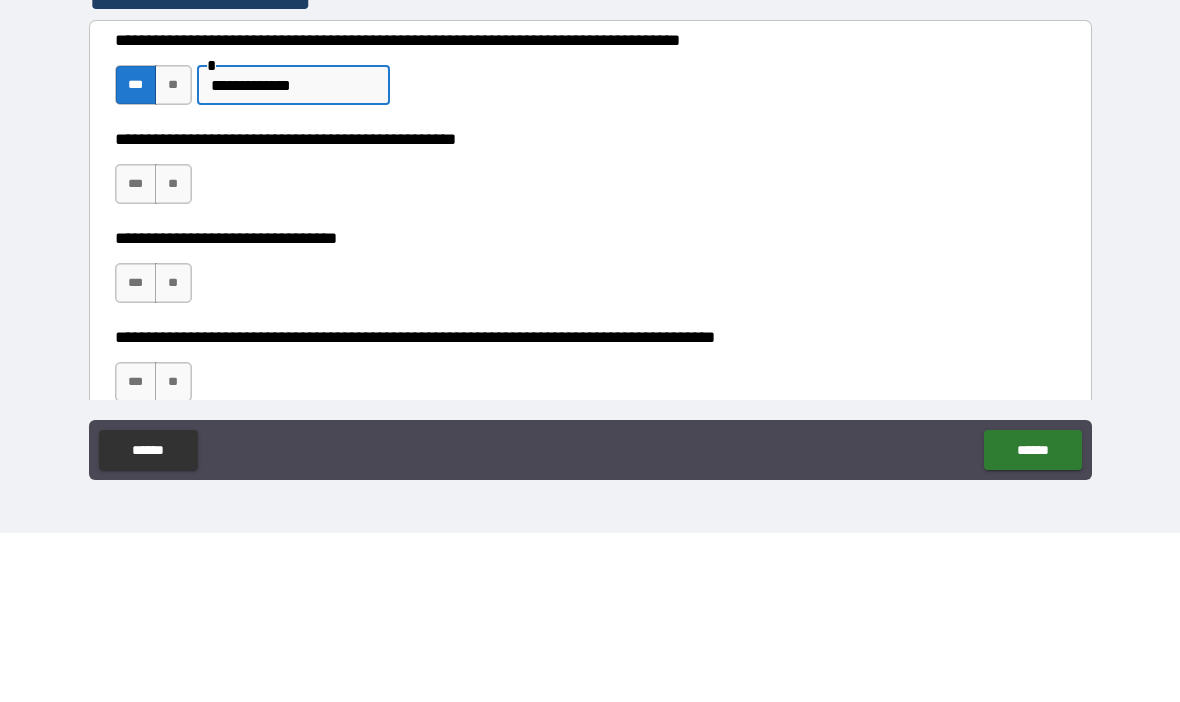 scroll, scrollTop: 452, scrollLeft: 0, axis: vertical 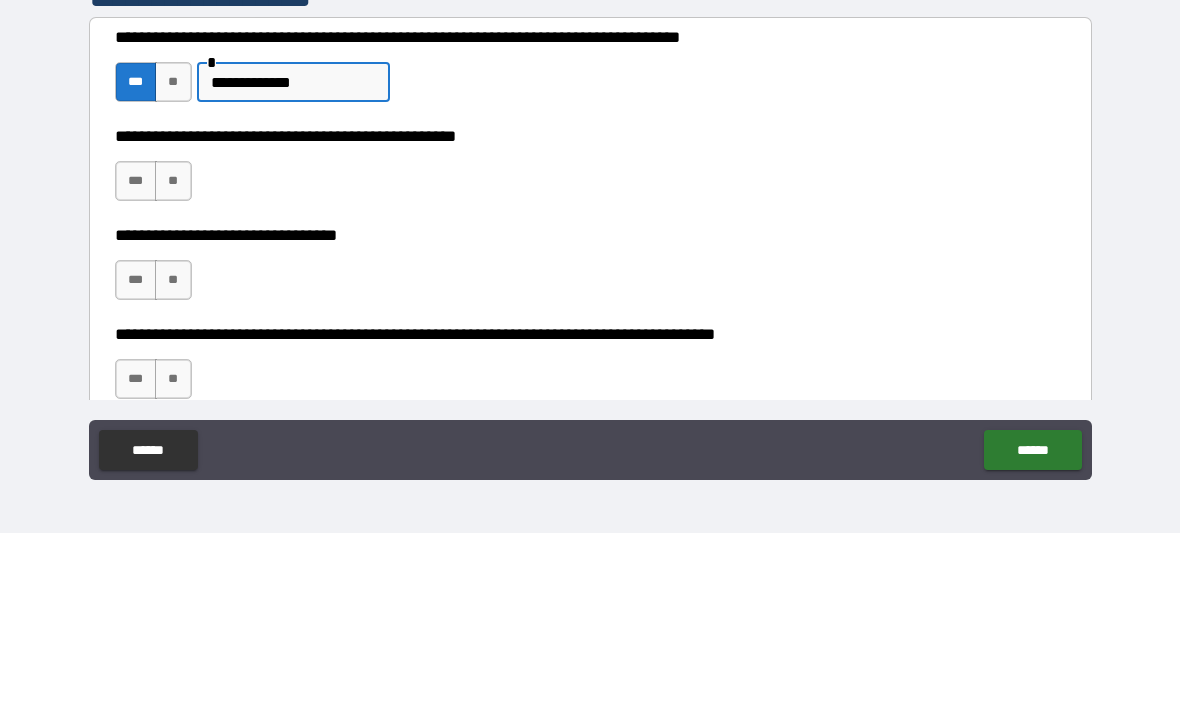 type on "**********" 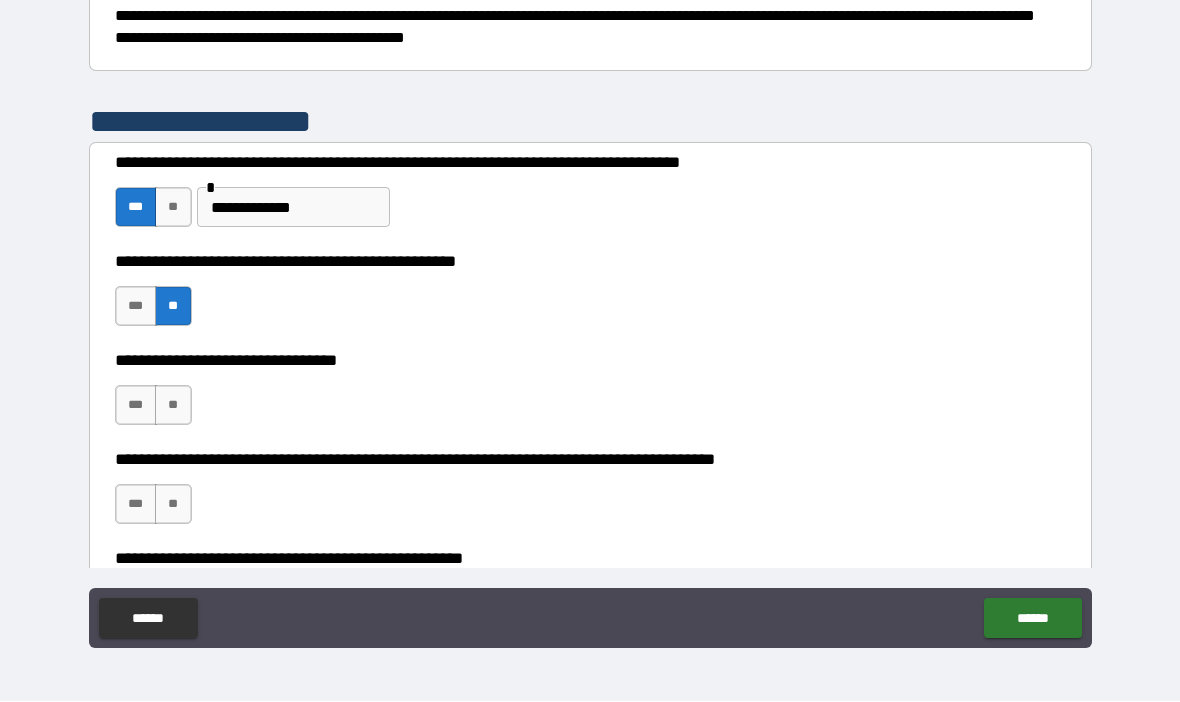 scroll, scrollTop: 547, scrollLeft: 0, axis: vertical 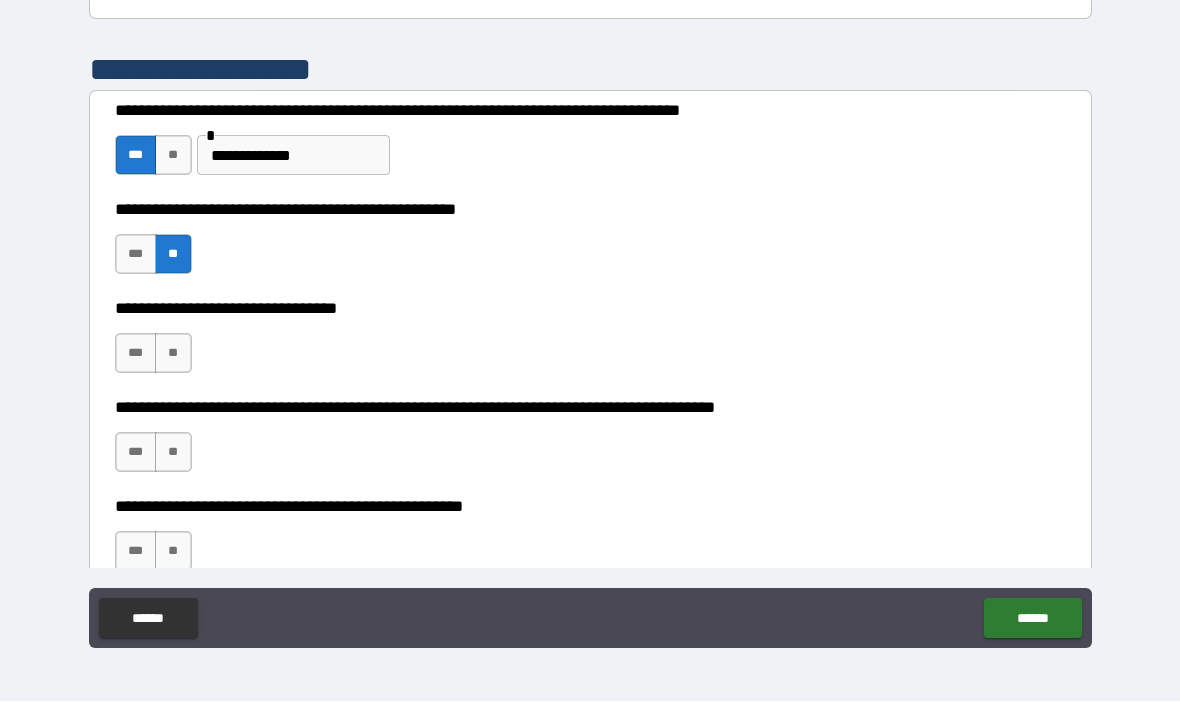 click on "***" at bounding box center (136, 354) 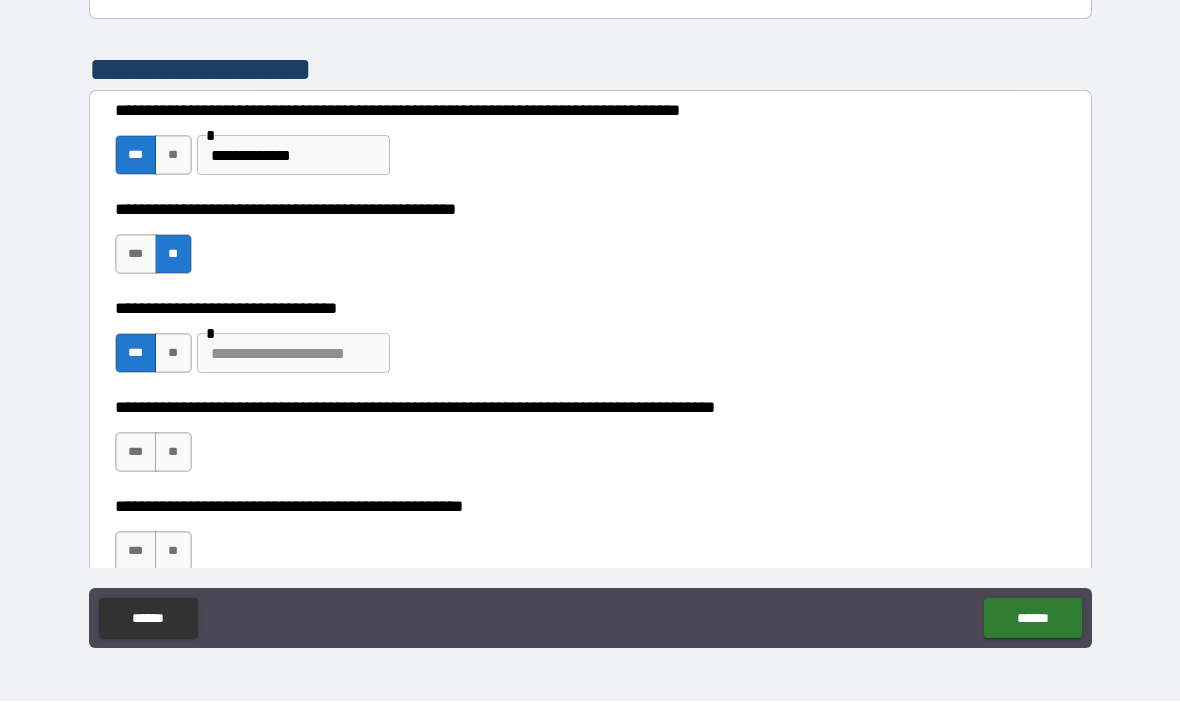 click at bounding box center (293, 354) 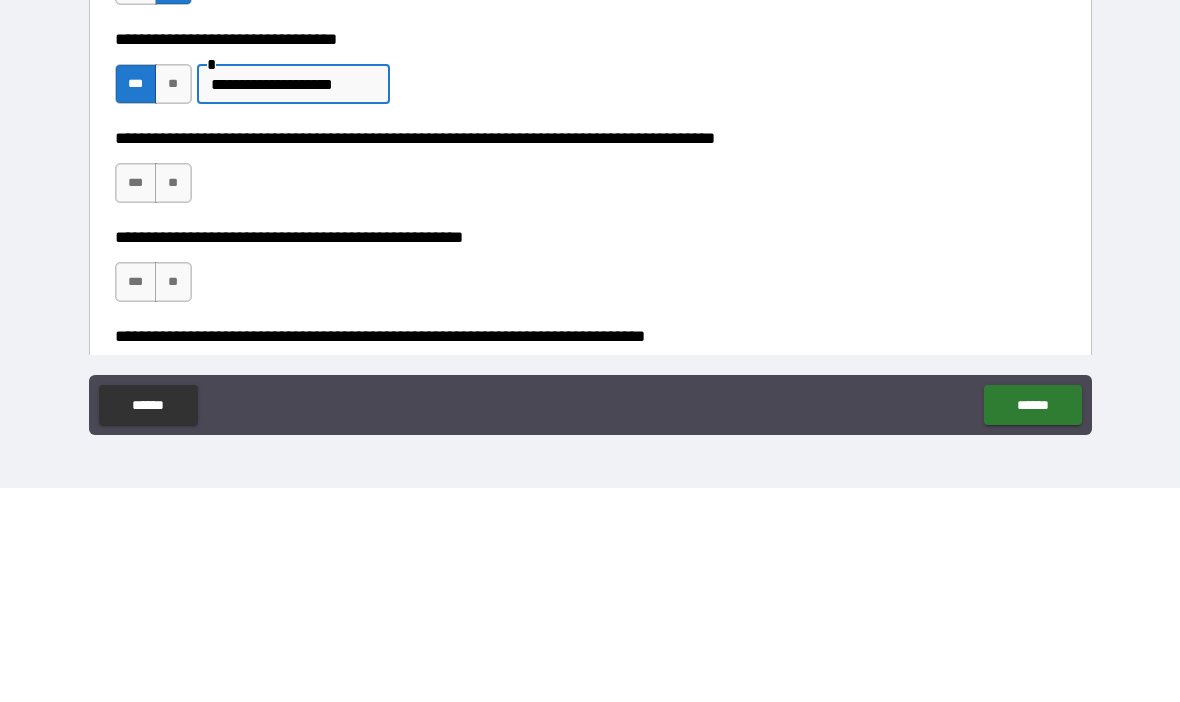 scroll, scrollTop: 600, scrollLeft: 0, axis: vertical 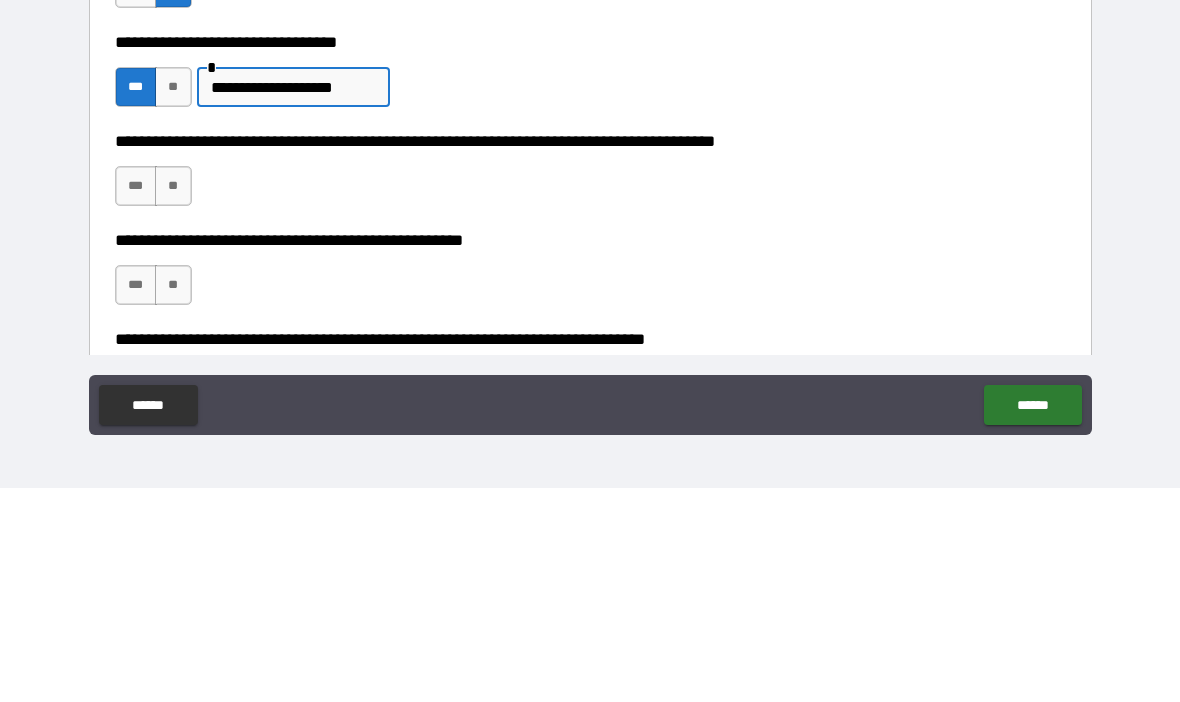 type on "**********" 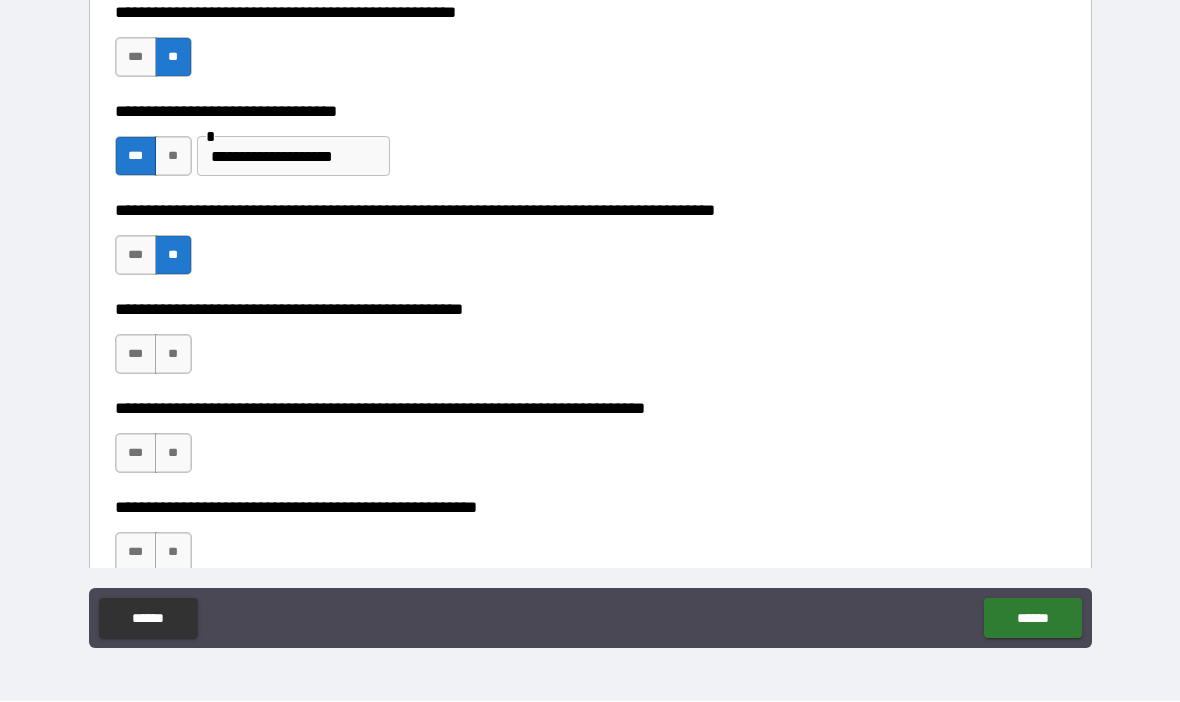 scroll, scrollTop: 750, scrollLeft: 0, axis: vertical 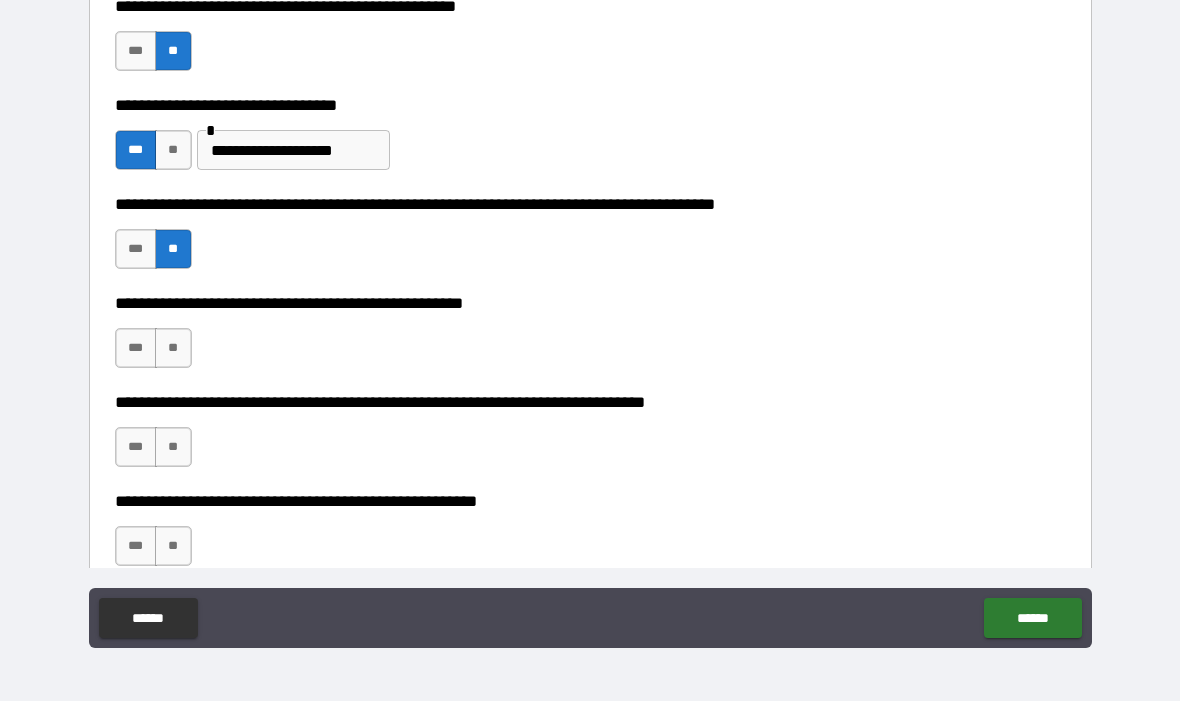 click on "**" at bounding box center (173, 349) 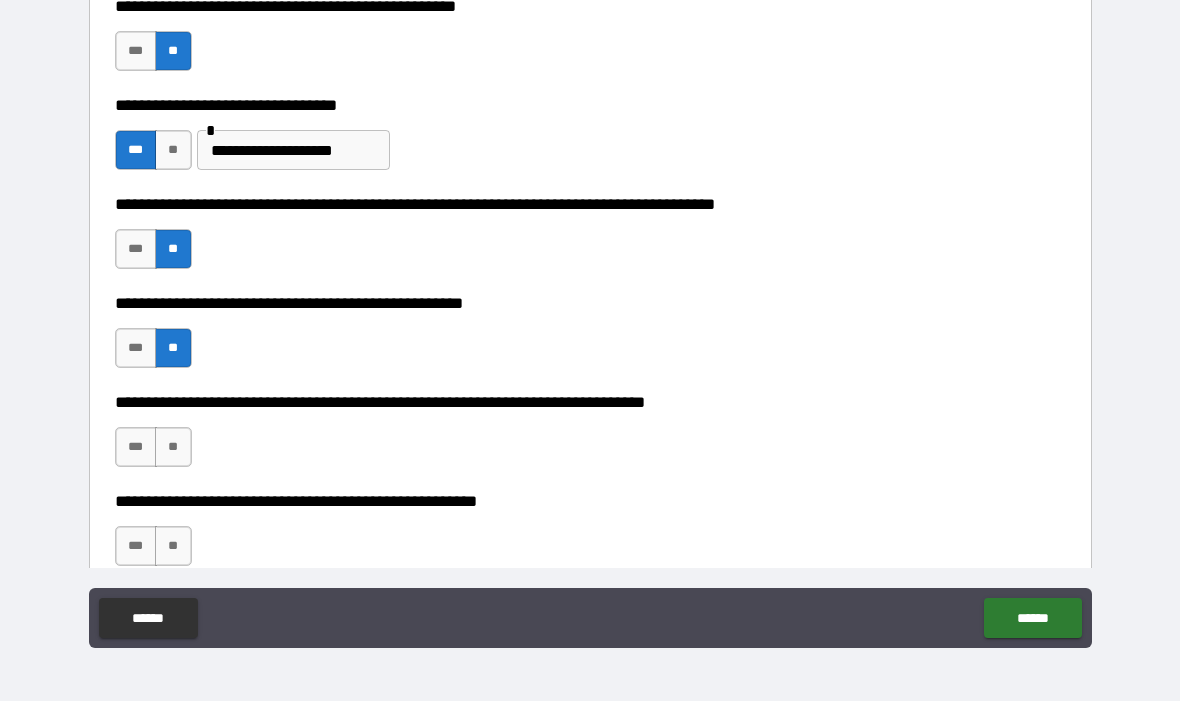 click on "**" at bounding box center (173, 448) 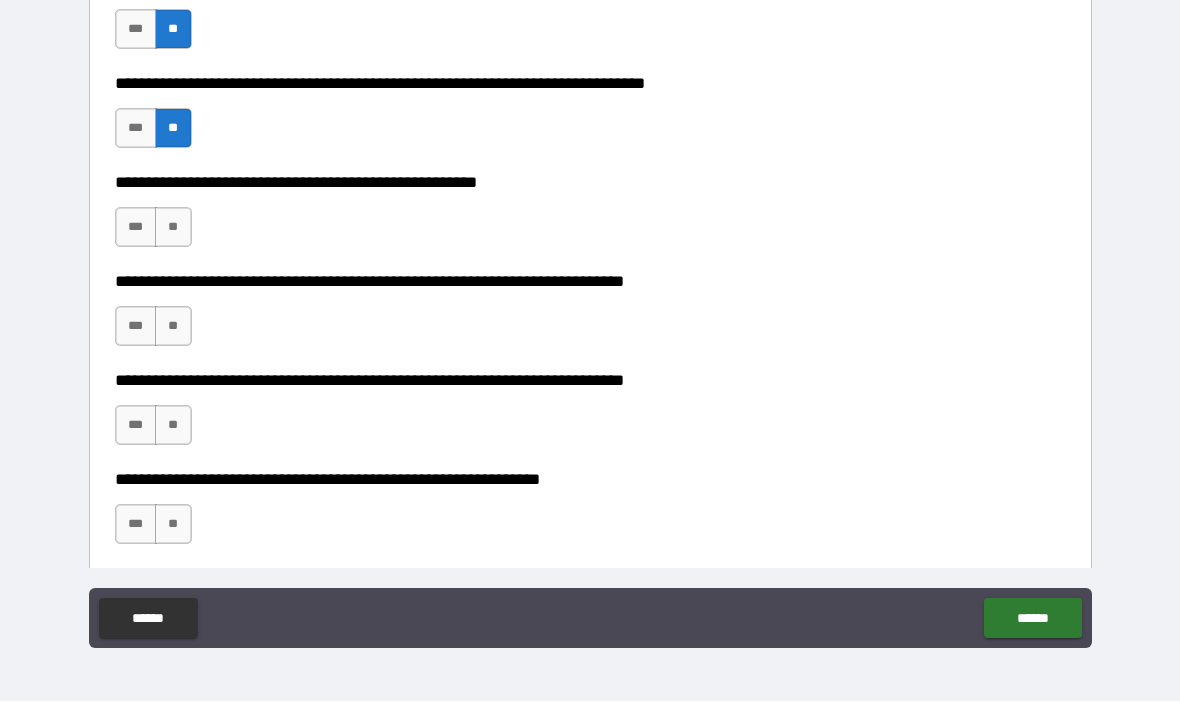 scroll, scrollTop: 1084, scrollLeft: 0, axis: vertical 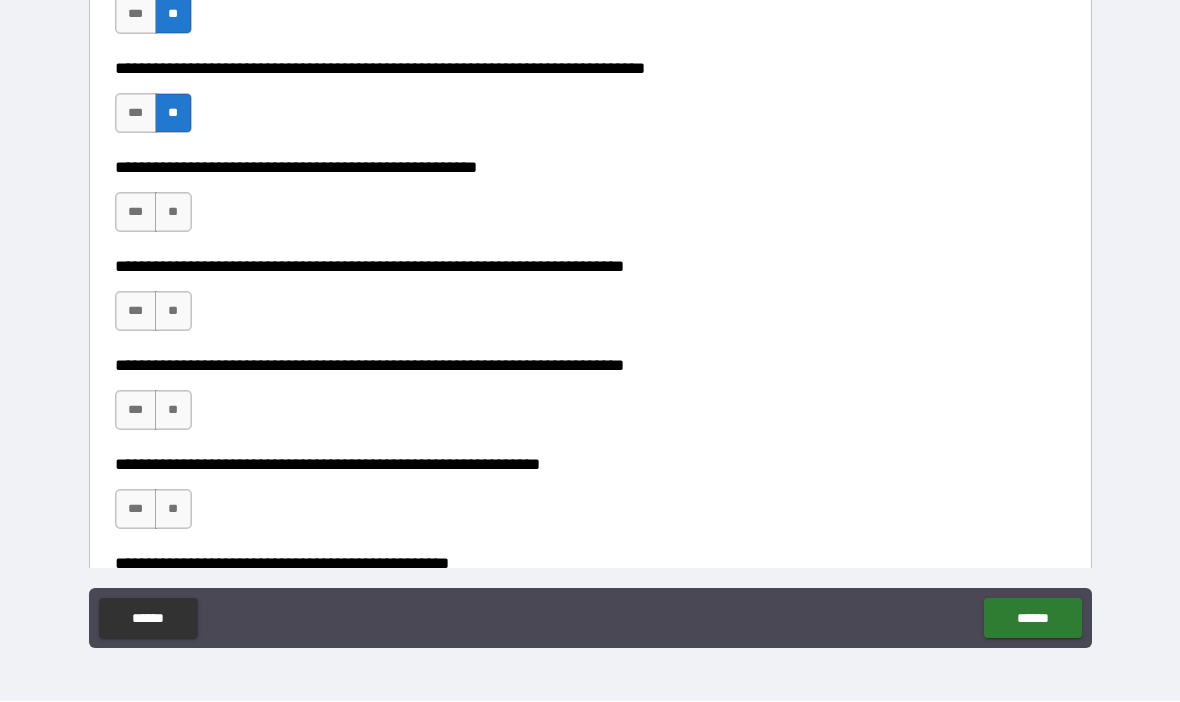 click on "**" at bounding box center [173, 312] 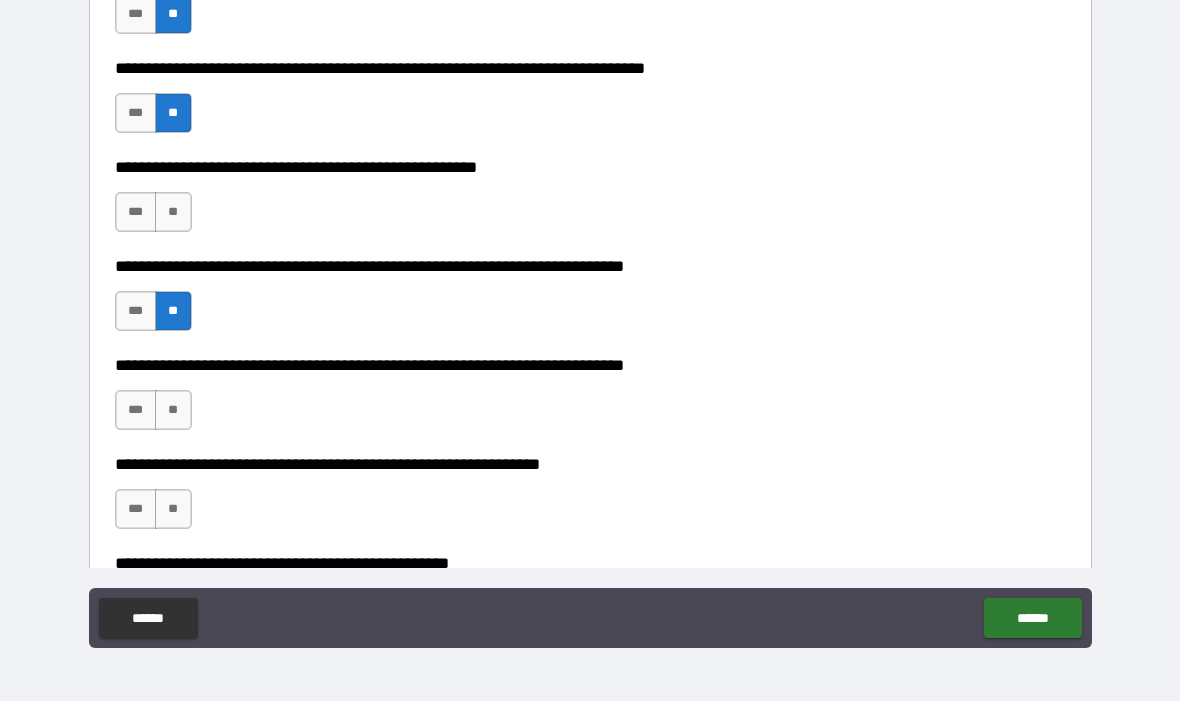 click on "**" at bounding box center [173, 411] 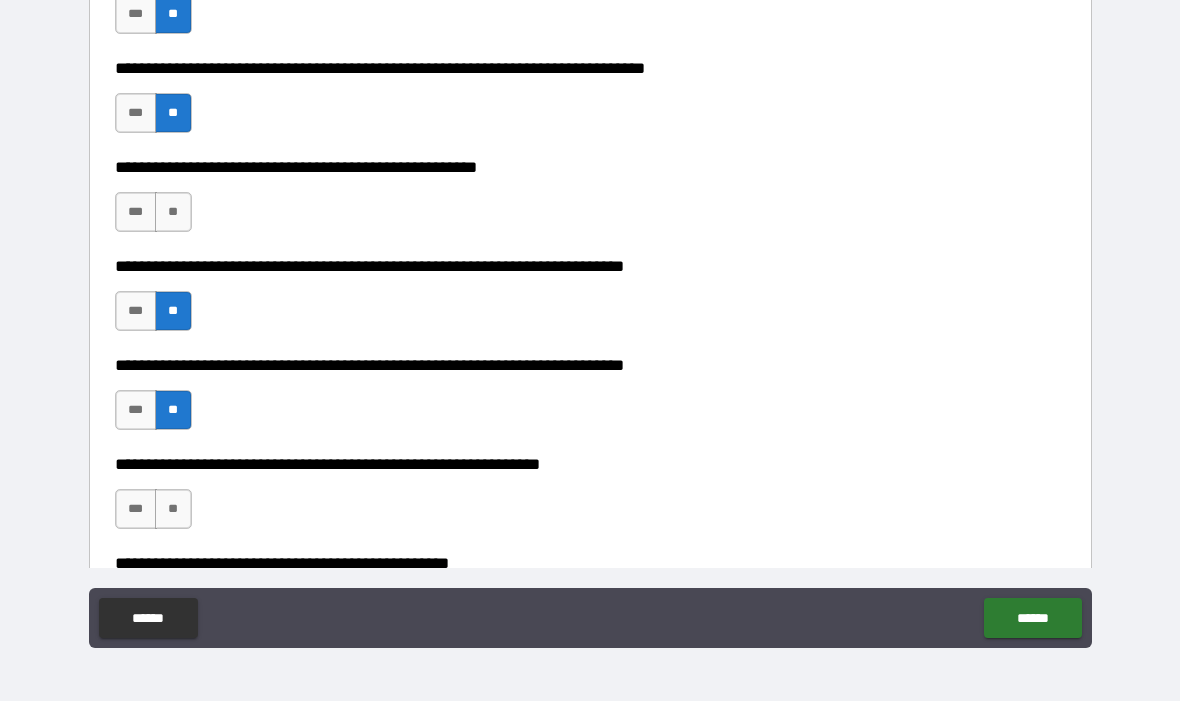 click on "**" at bounding box center [173, 213] 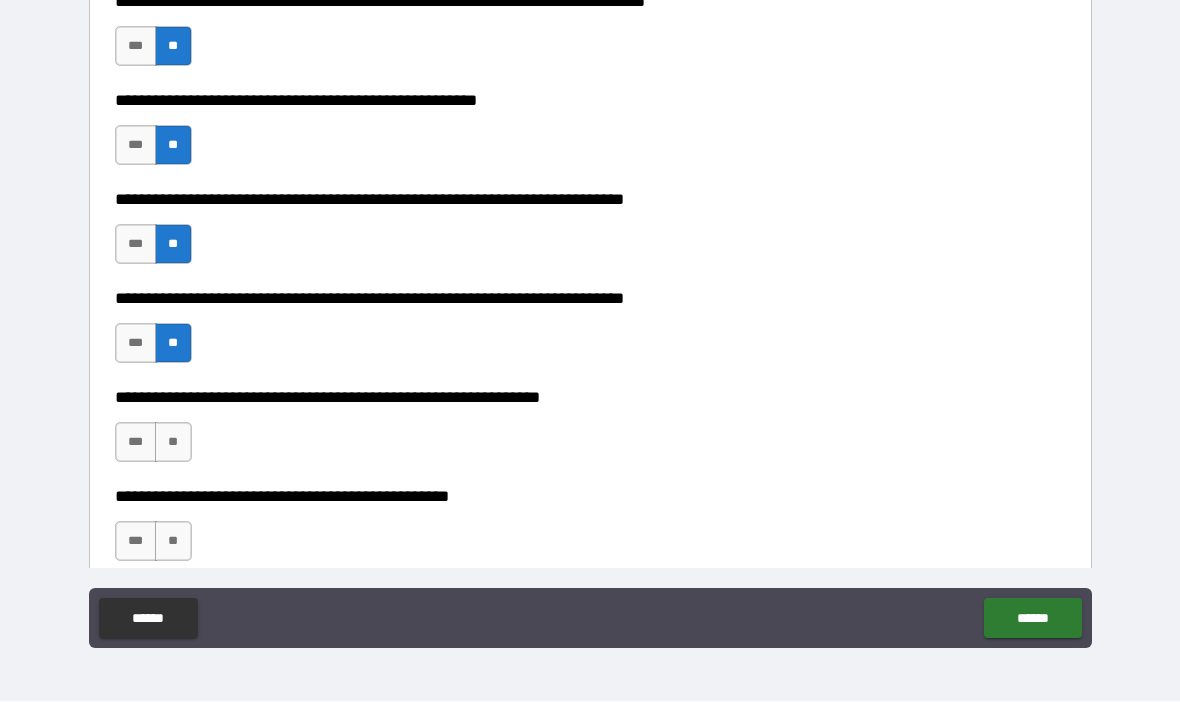 scroll, scrollTop: 1153, scrollLeft: 0, axis: vertical 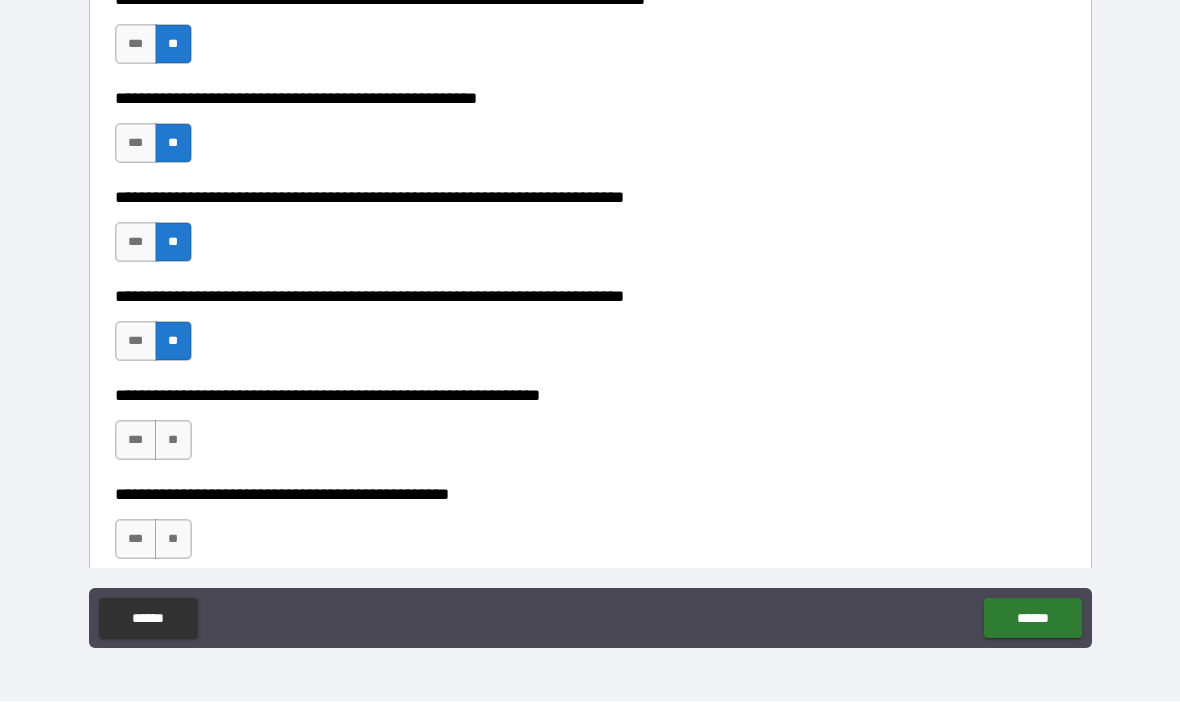 click on "***" at bounding box center [136, 441] 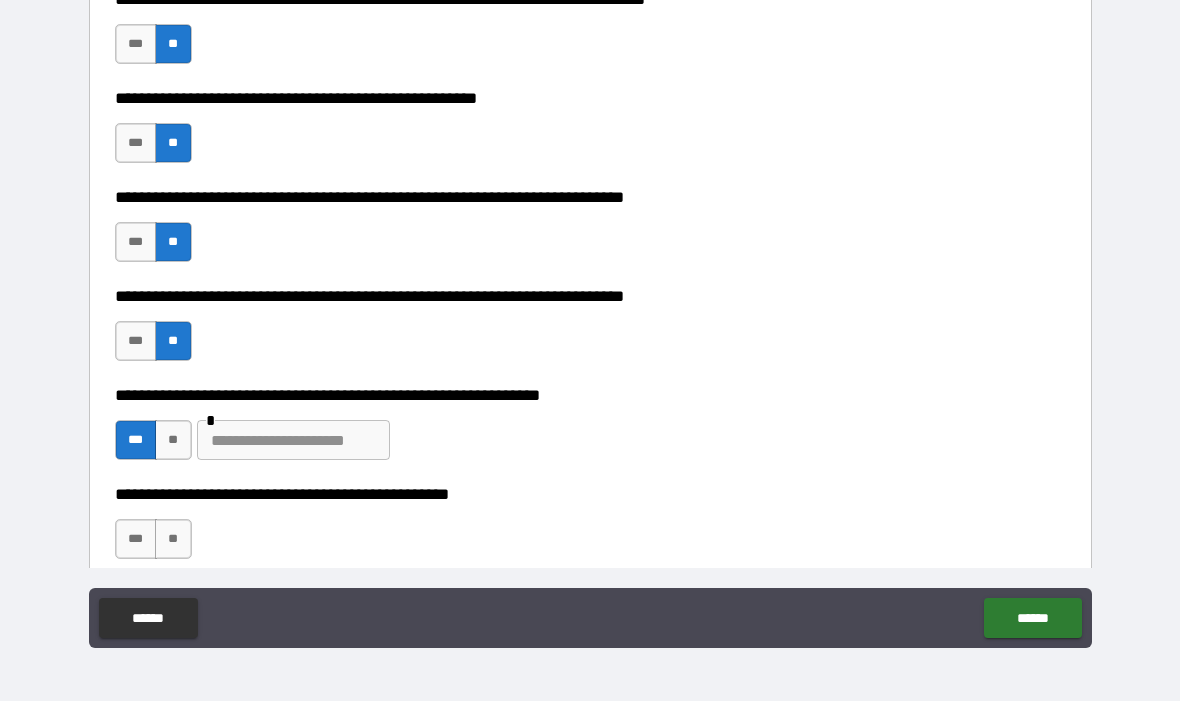 click at bounding box center (293, 441) 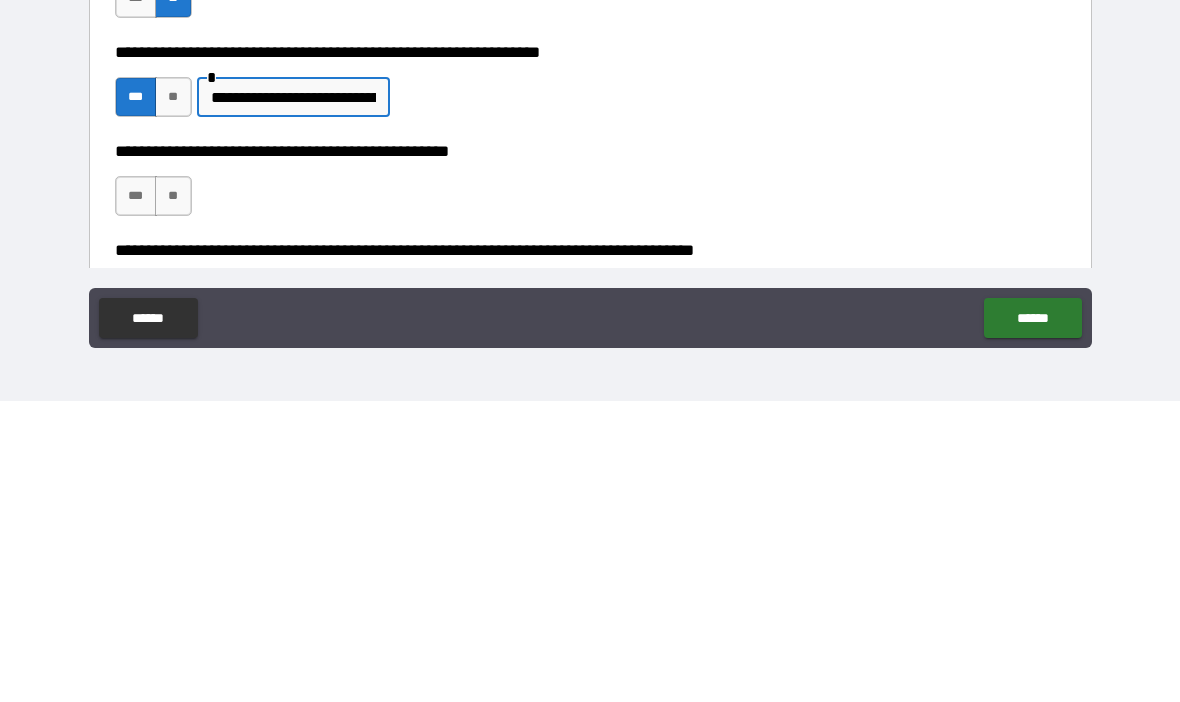 scroll, scrollTop: 1212, scrollLeft: 0, axis: vertical 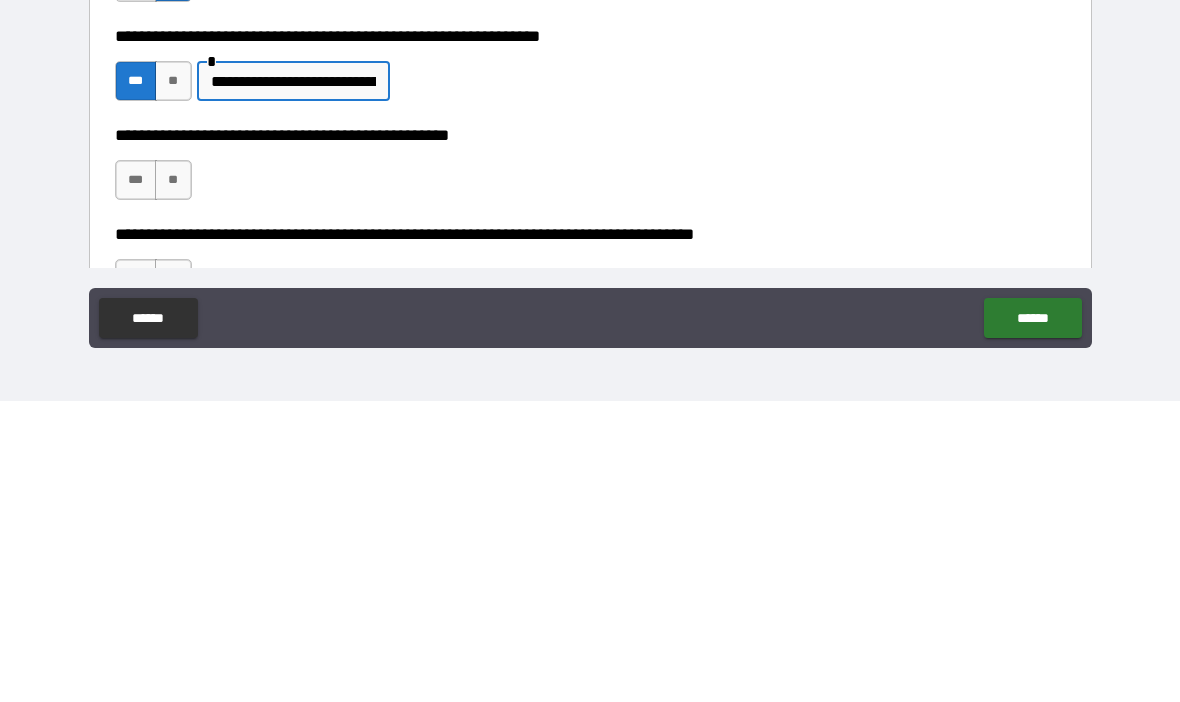 type on "**********" 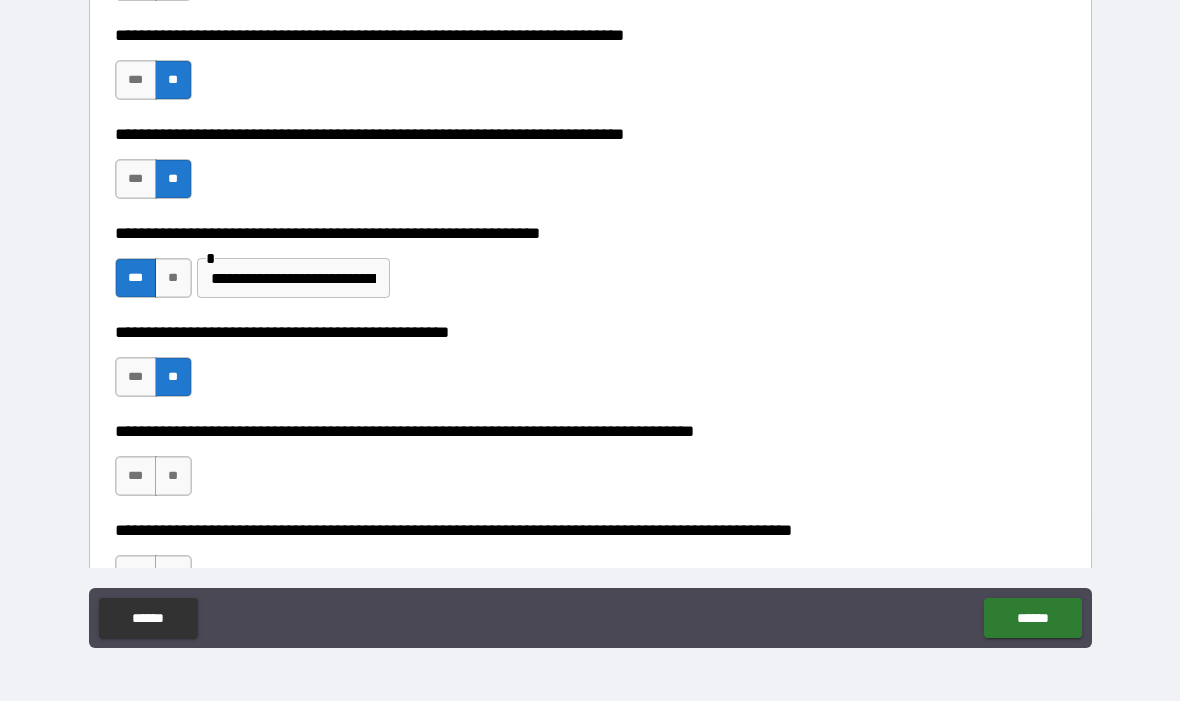 scroll, scrollTop: 1388, scrollLeft: 0, axis: vertical 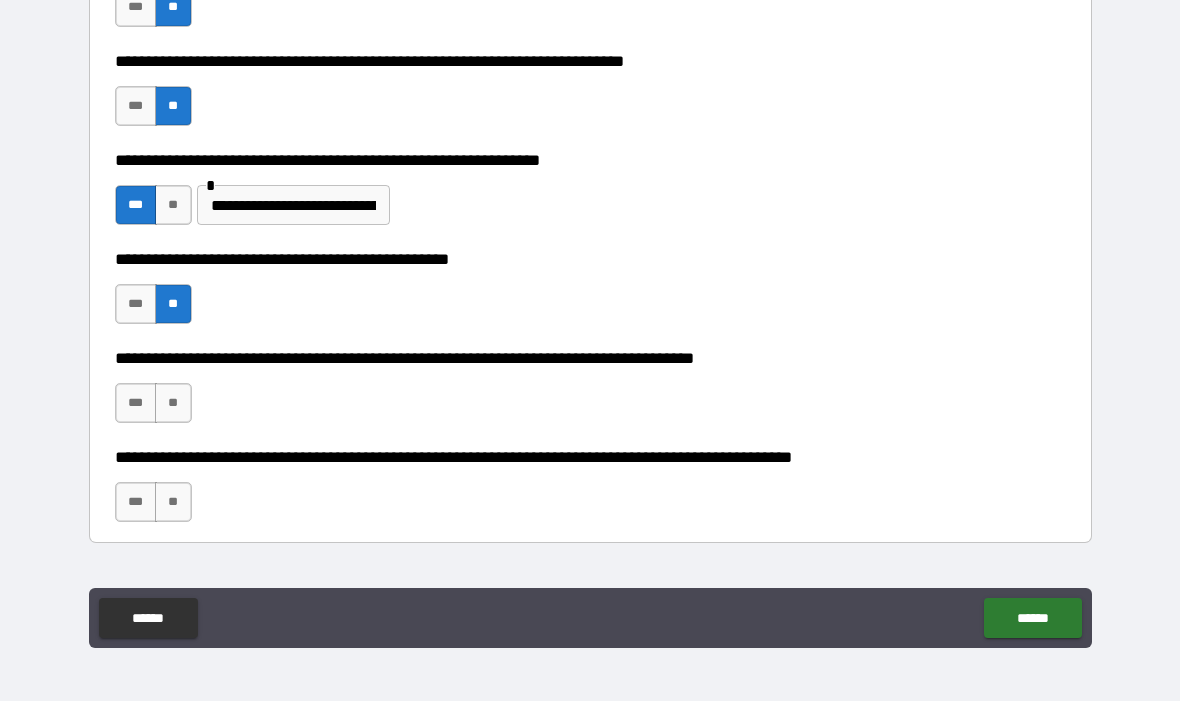 click on "***" at bounding box center (136, 404) 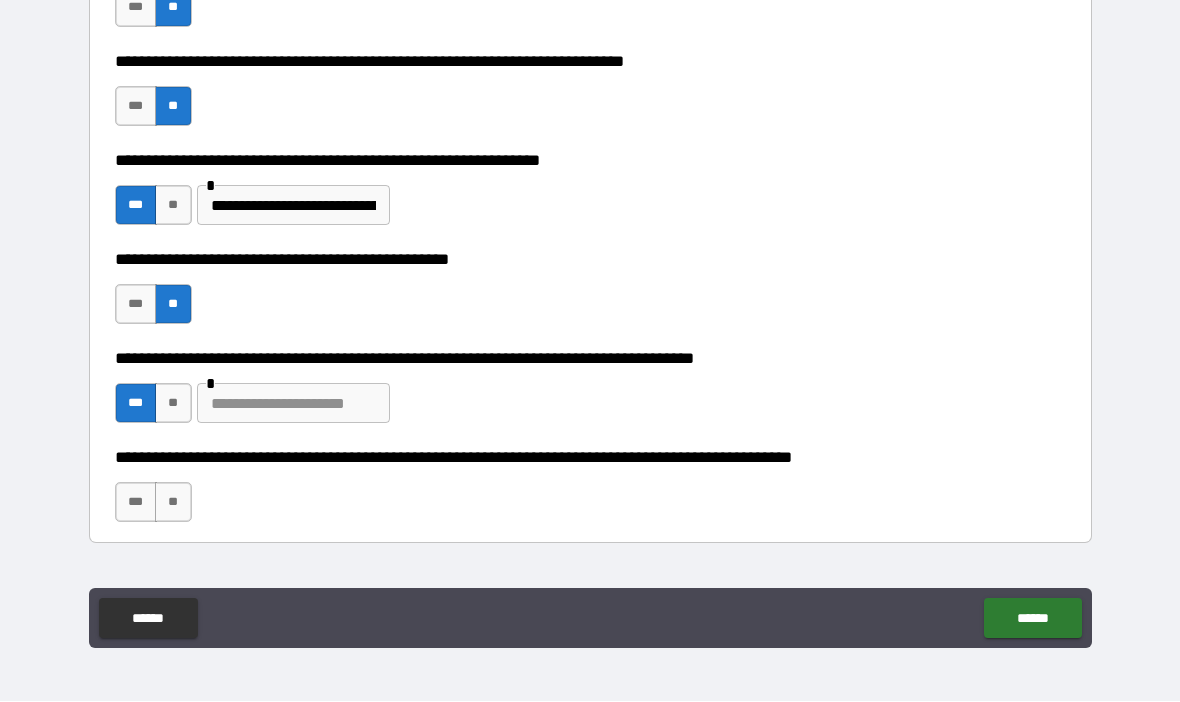 click at bounding box center [293, 404] 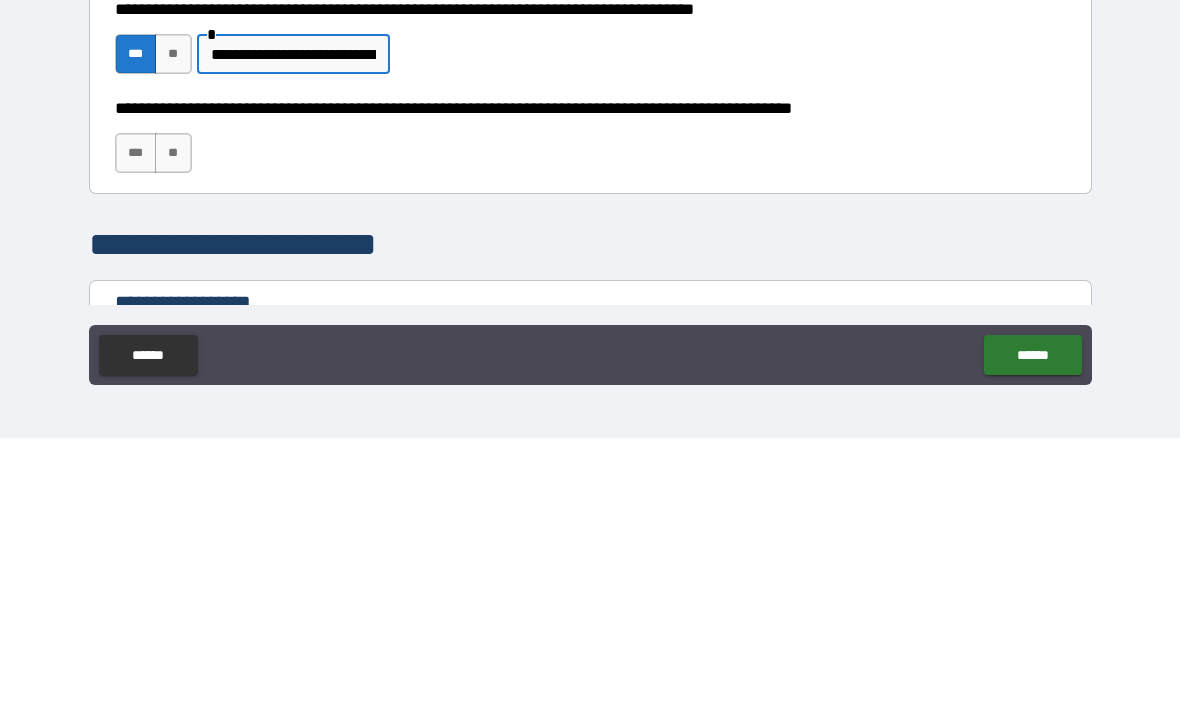 scroll, scrollTop: 1472, scrollLeft: 0, axis: vertical 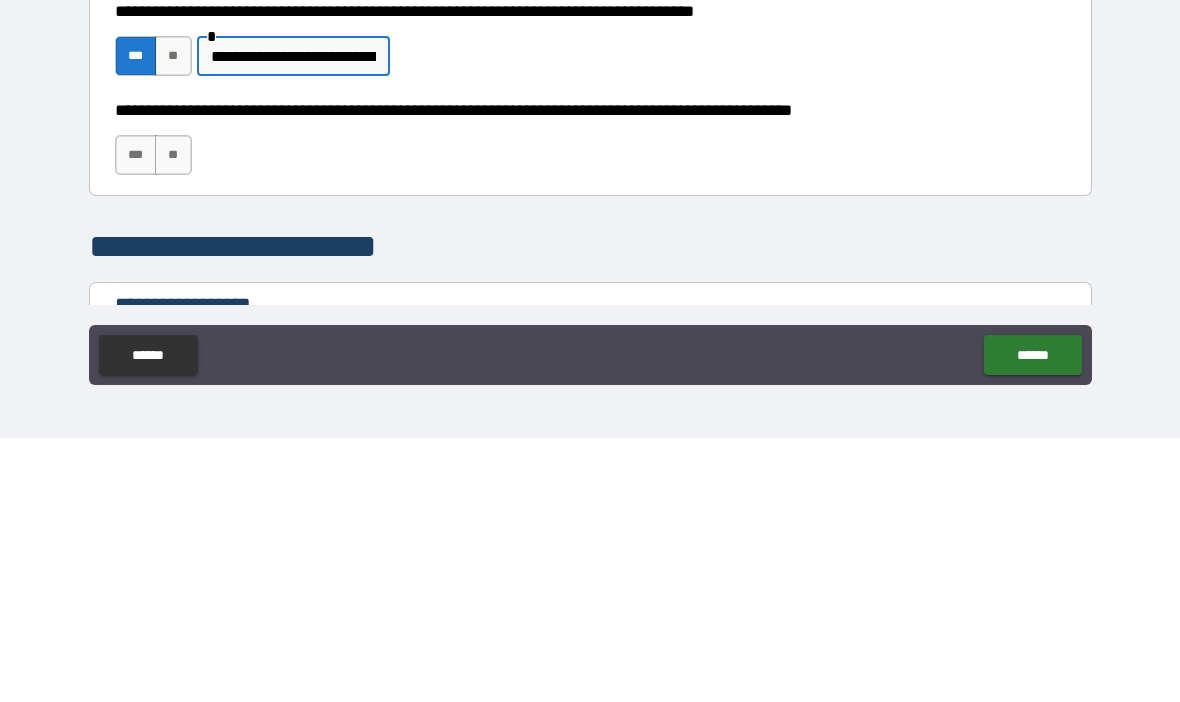type on "**********" 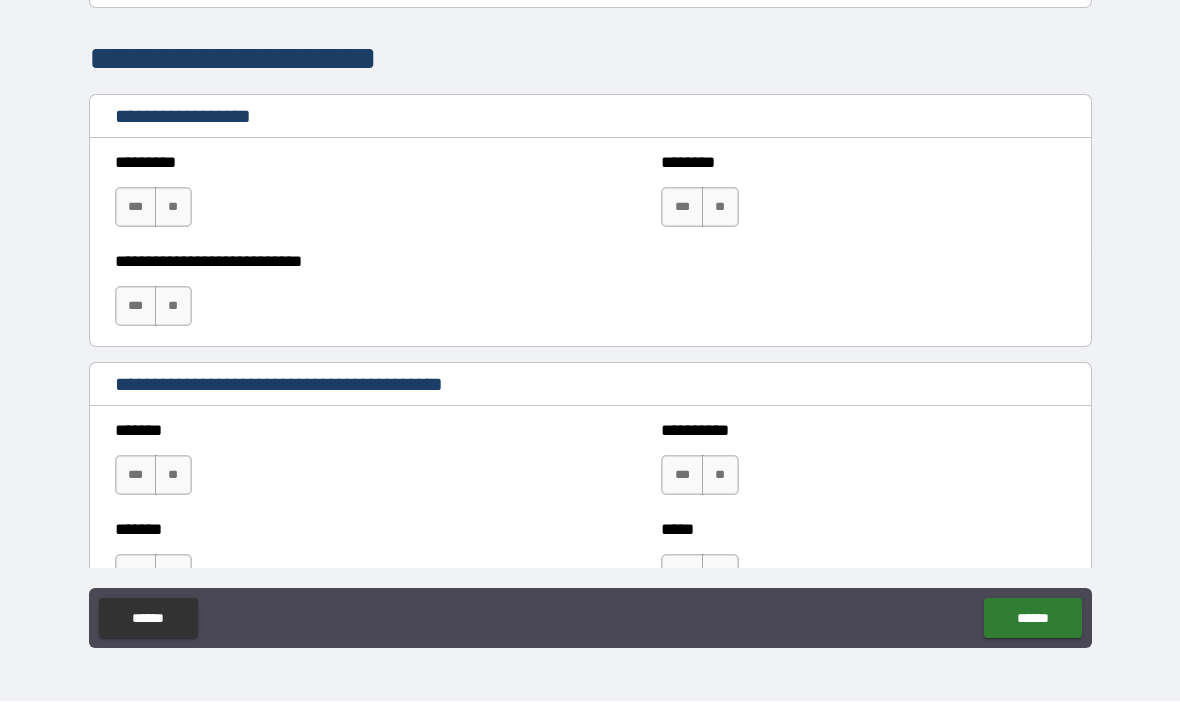 scroll, scrollTop: 1934, scrollLeft: 0, axis: vertical 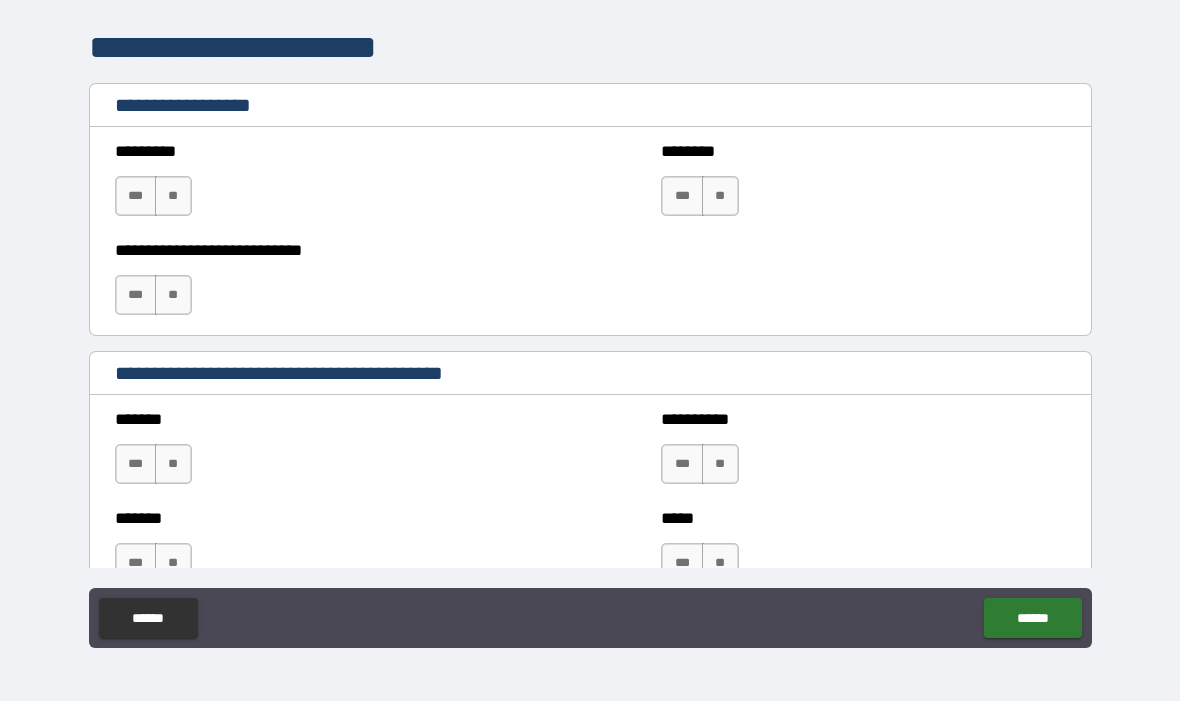 click on "**" at bounding box center (173, 197) 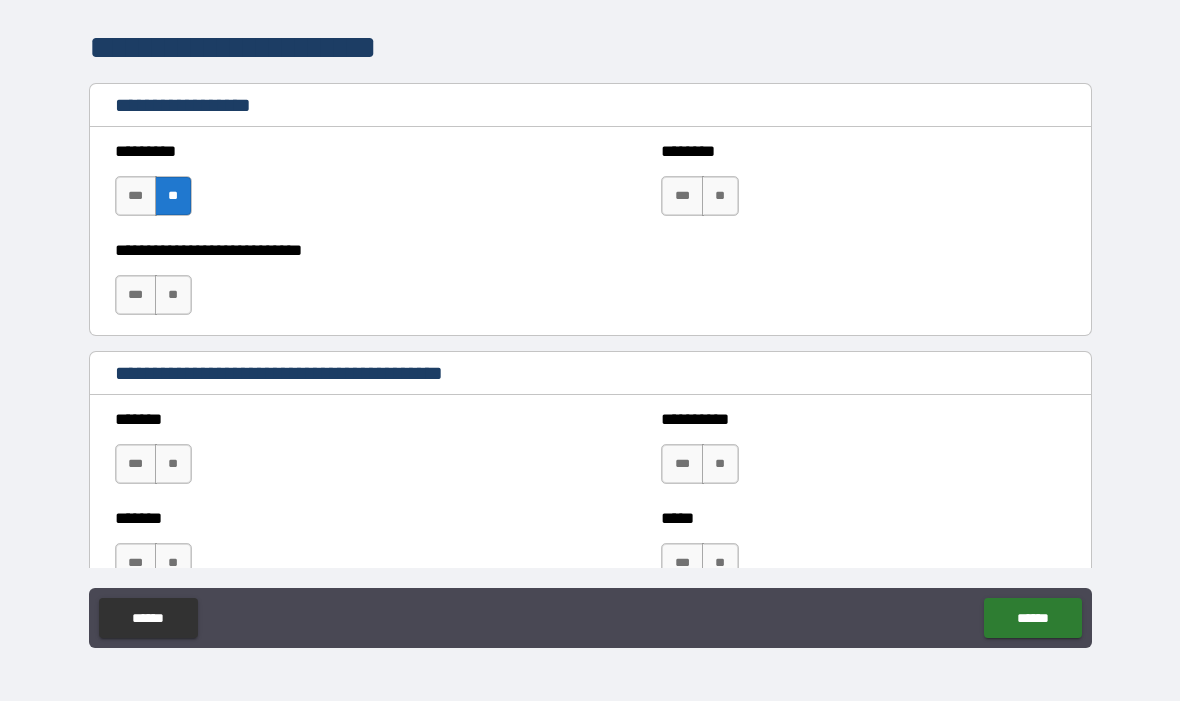 click on "**" at bounding box center [173, 296] 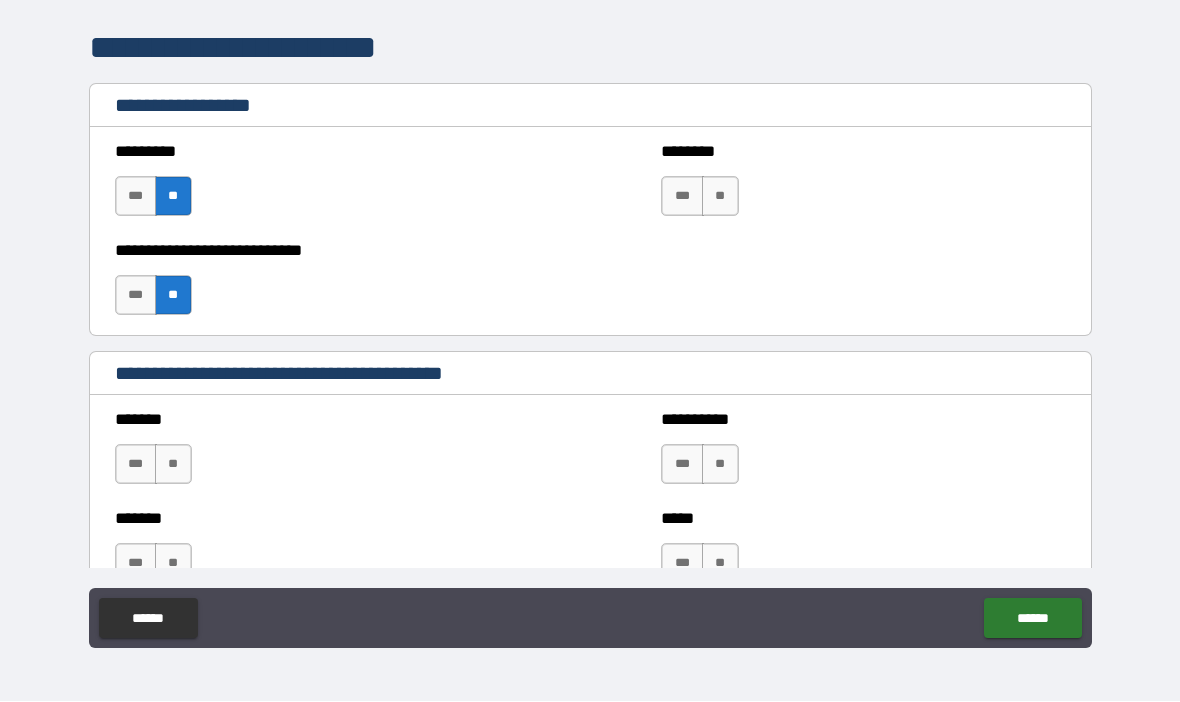 click on "**" at bounding box center [720, 197] 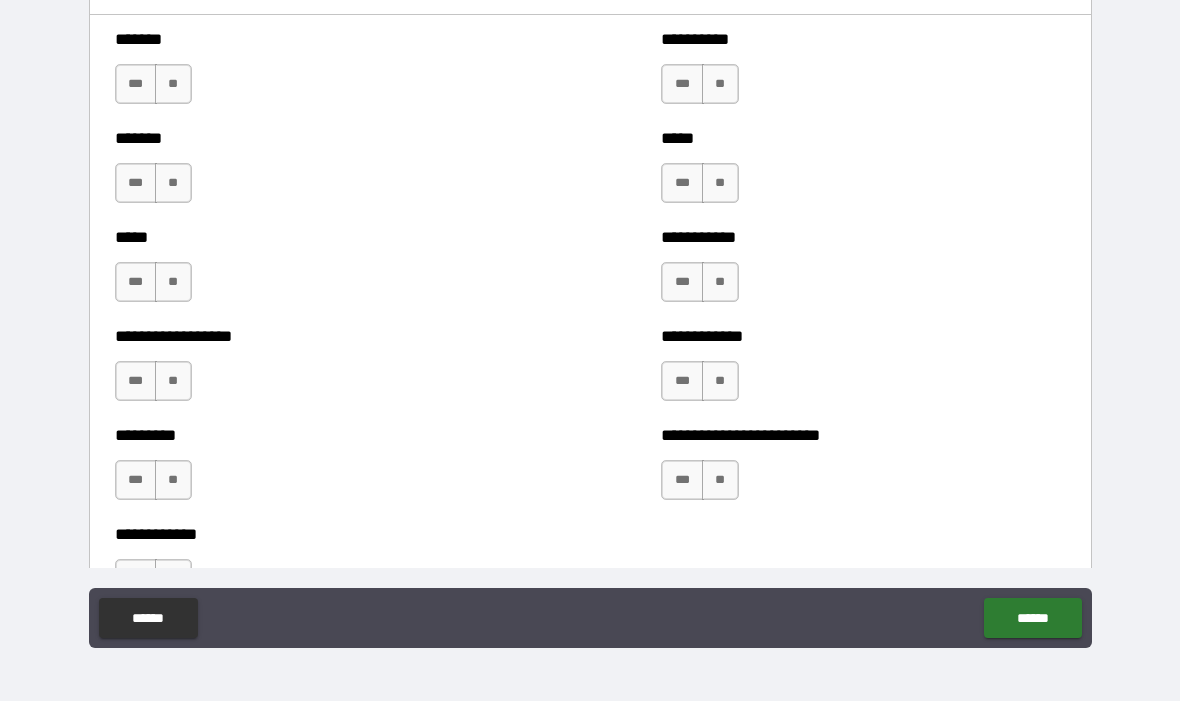 scroll, scrollTop: 2312, scrollLeft: 0, axis: vertical 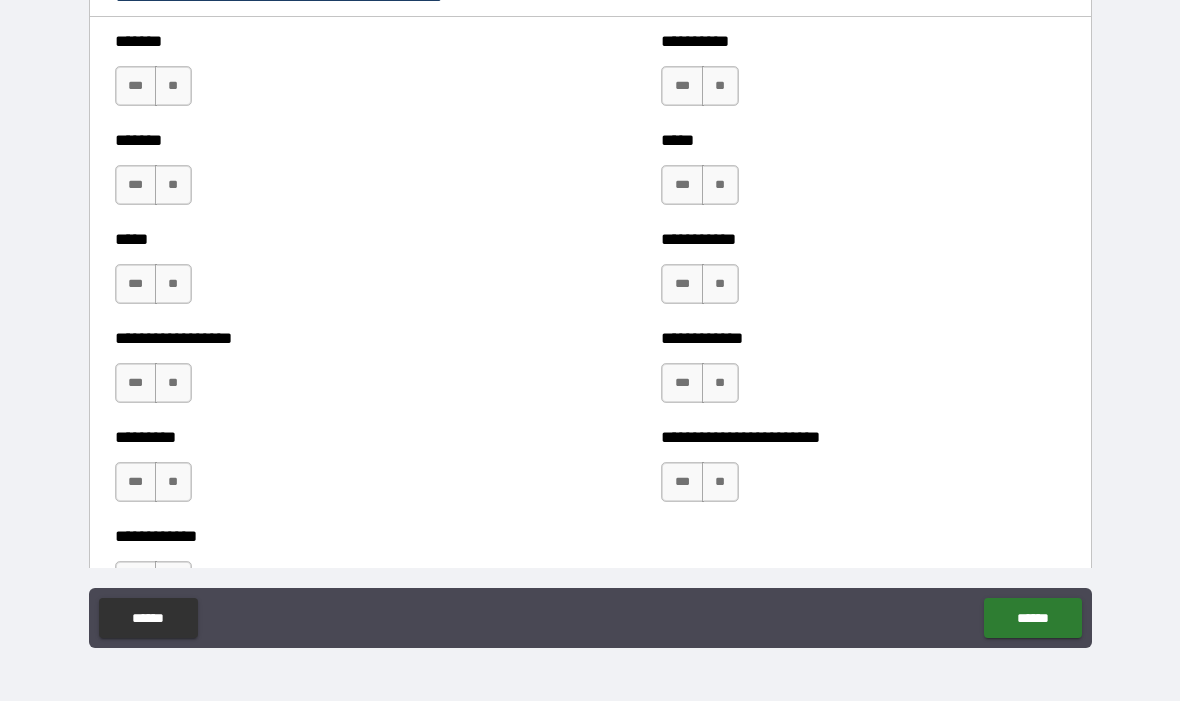 click on "**" at bounding box center (173, 87) 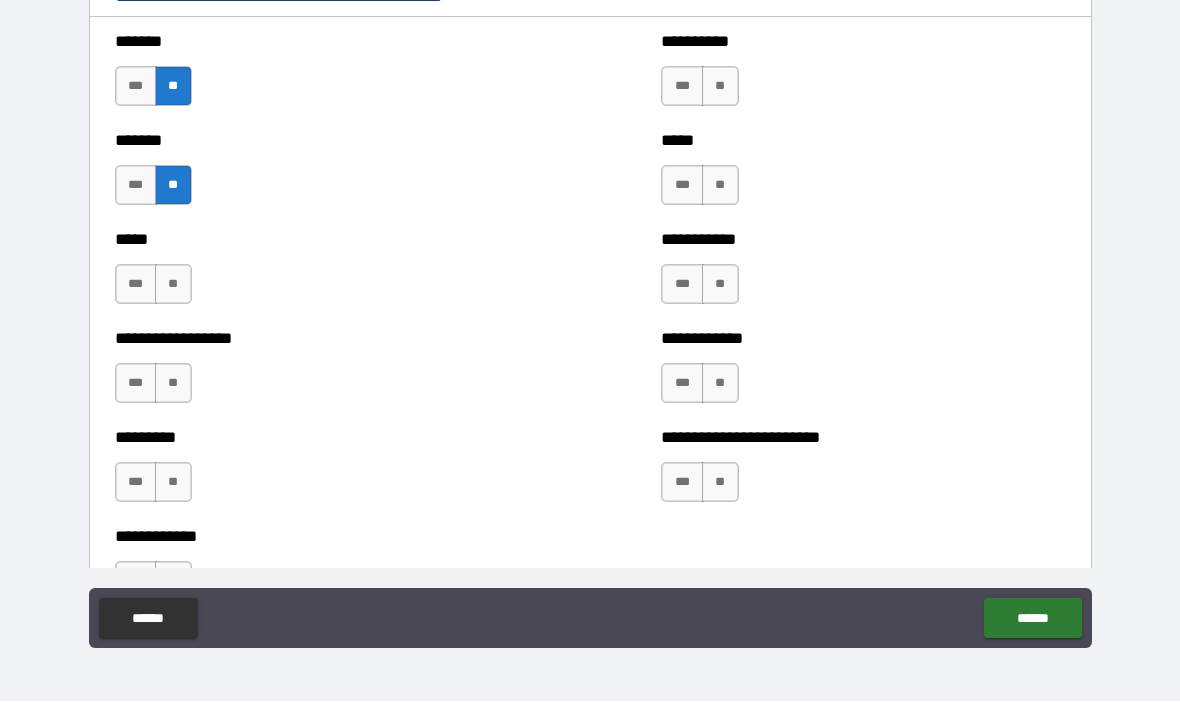 click on "**" at bounding box center (173, 285) 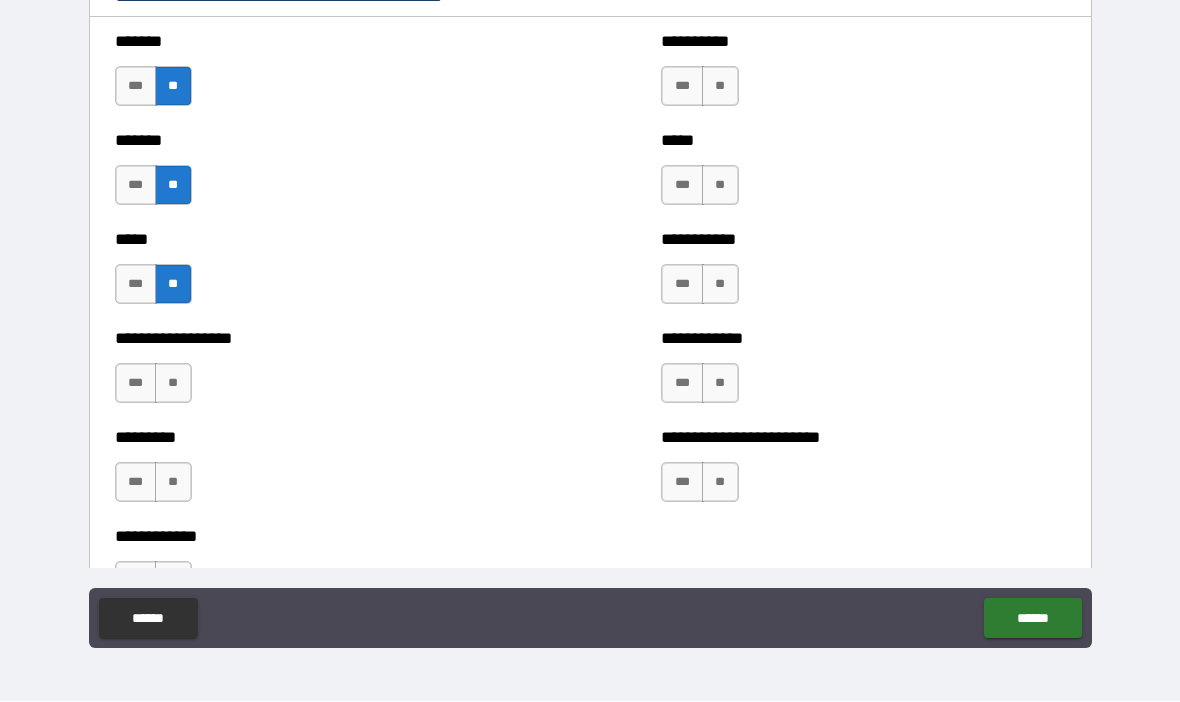 click on "**" at bounding box center [173, 384] 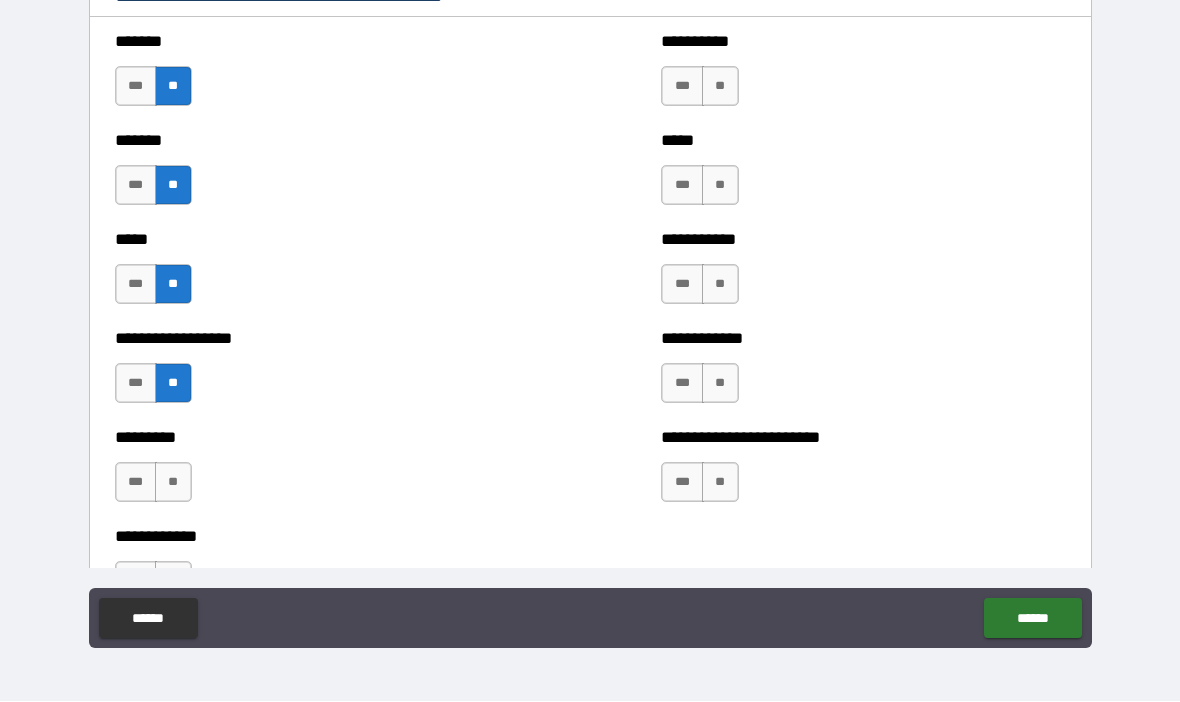 click on "**" at bounding box center [173, 483] 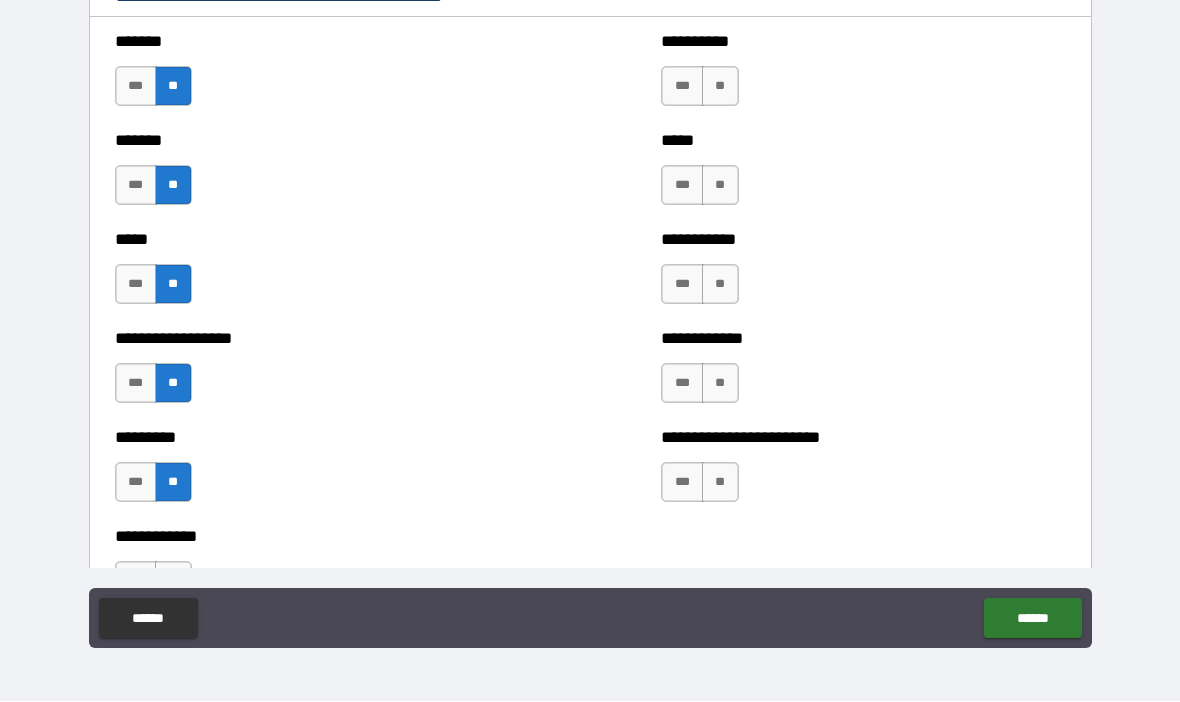 click on "**" at bounding box center (720, 483) 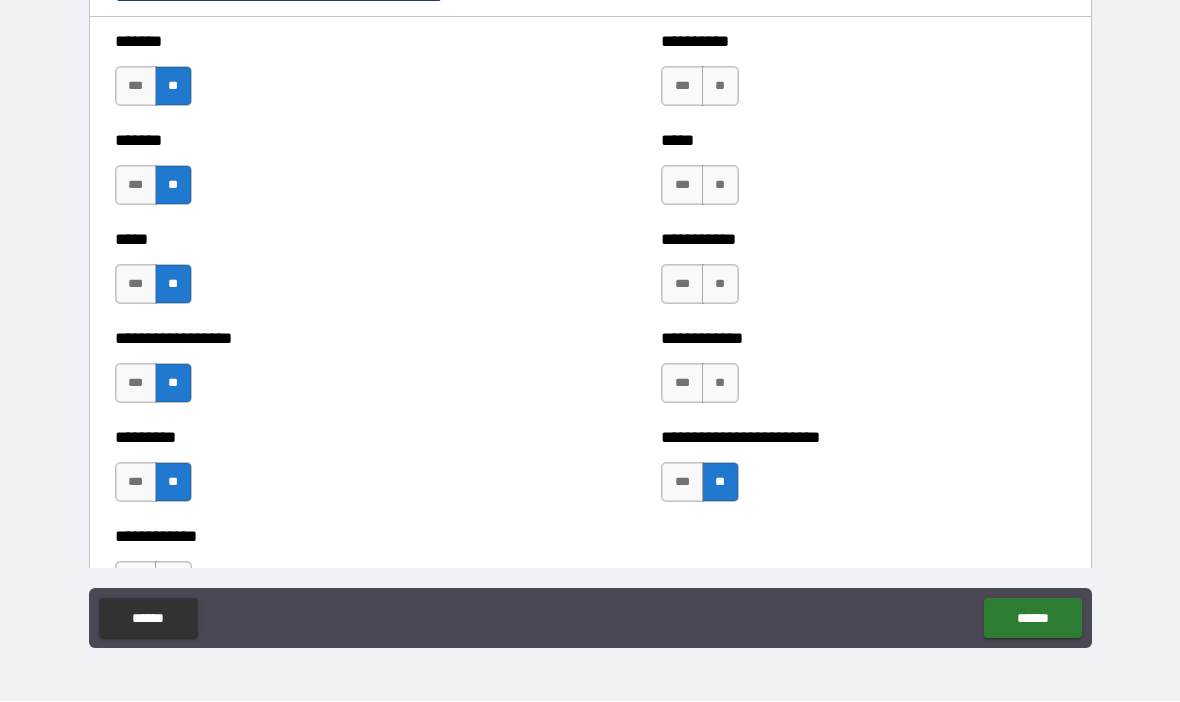 click on "**" at bounding box center [720, 384] 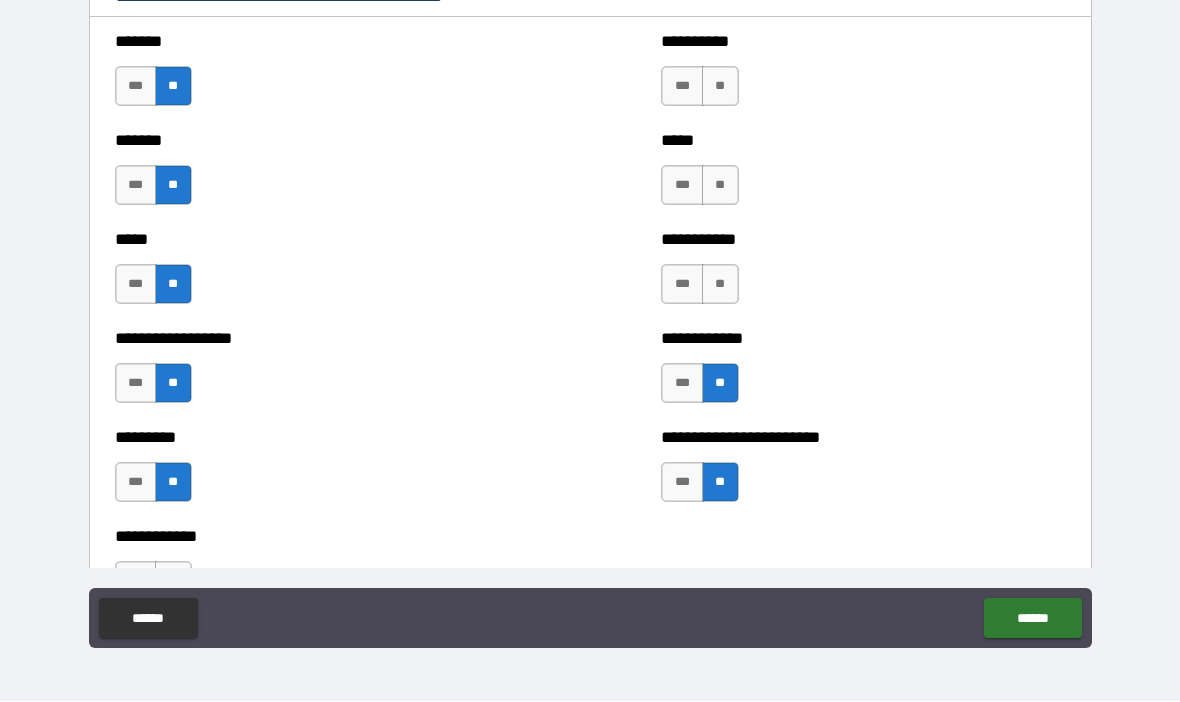 click on "**" at bounding box center (720, 285) 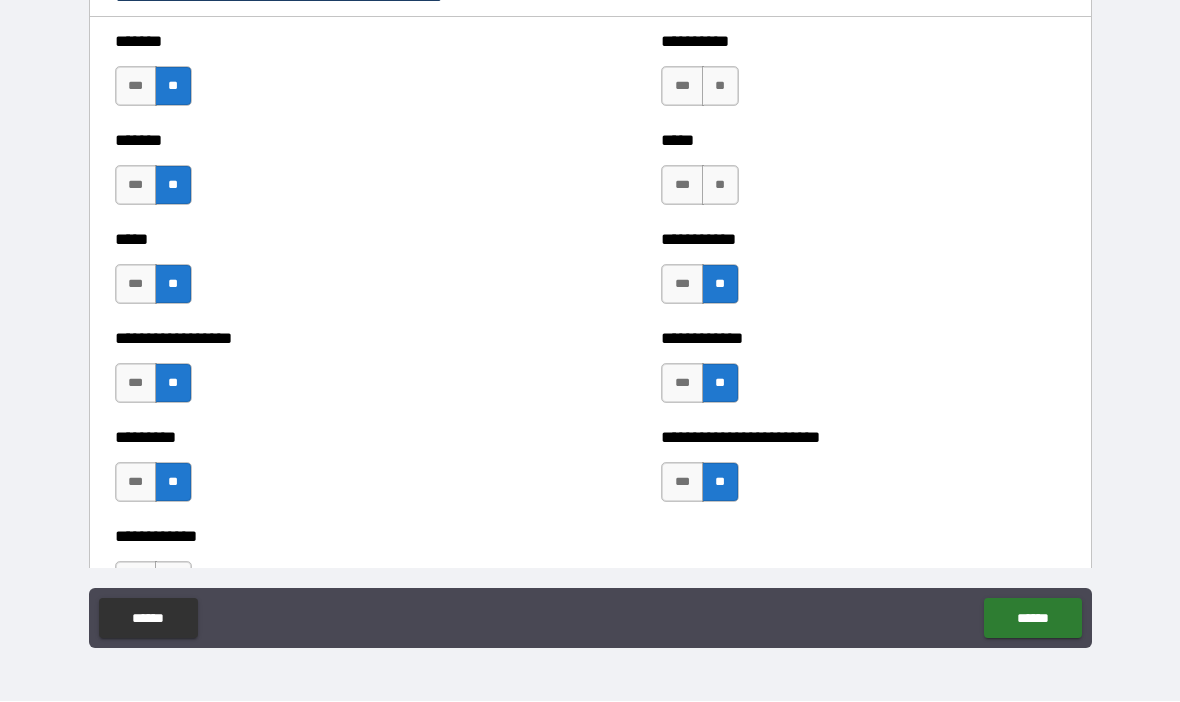 click on "**" at bounding box center (720, 186) 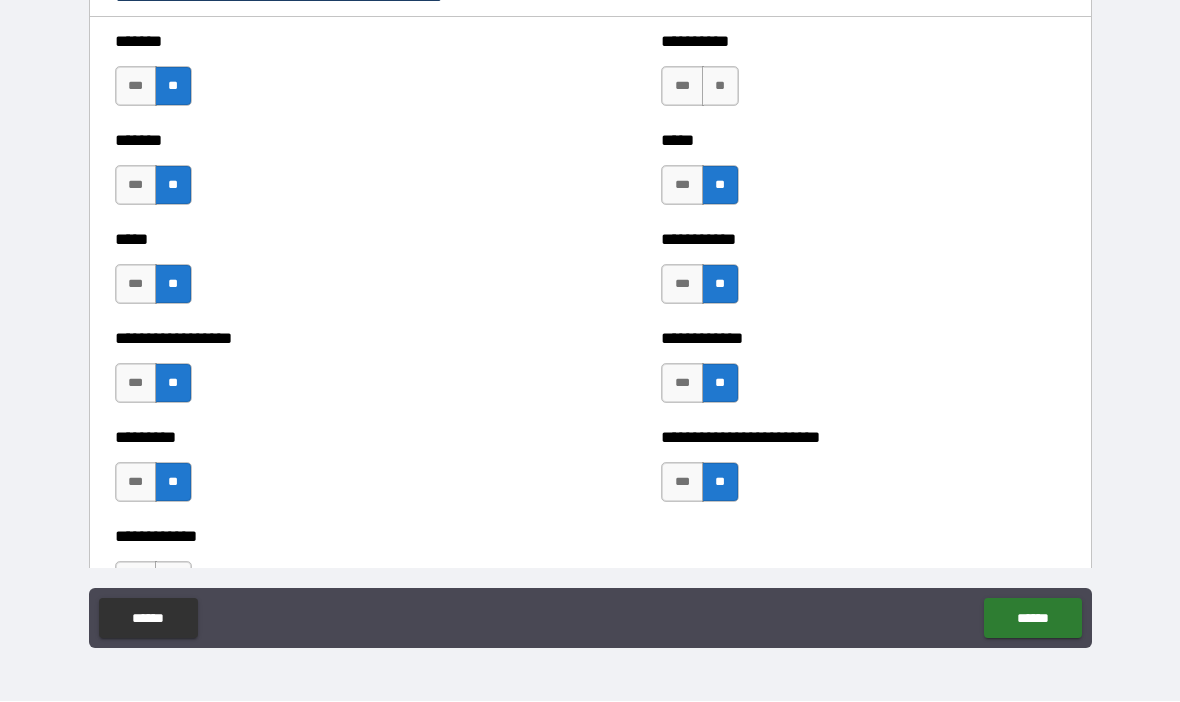 click on "**" at bounding box center (720, 87) 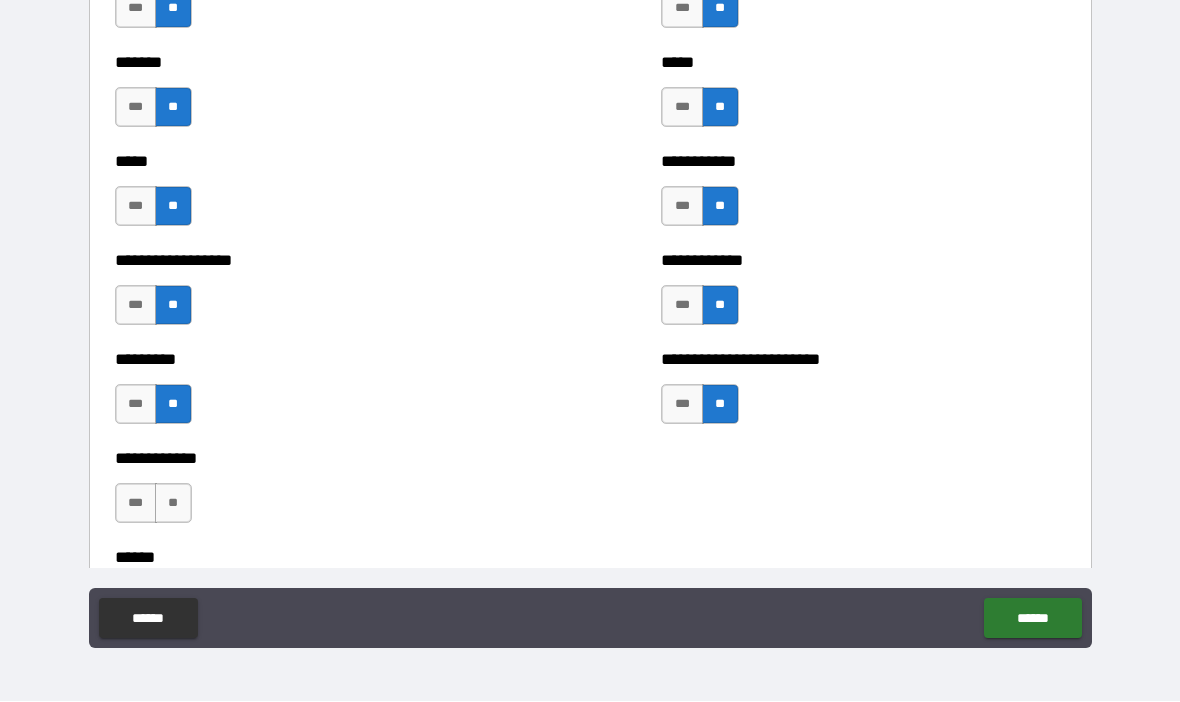 scroll, scrollTop: 2488, scrollLeft: 0, axis: vertical 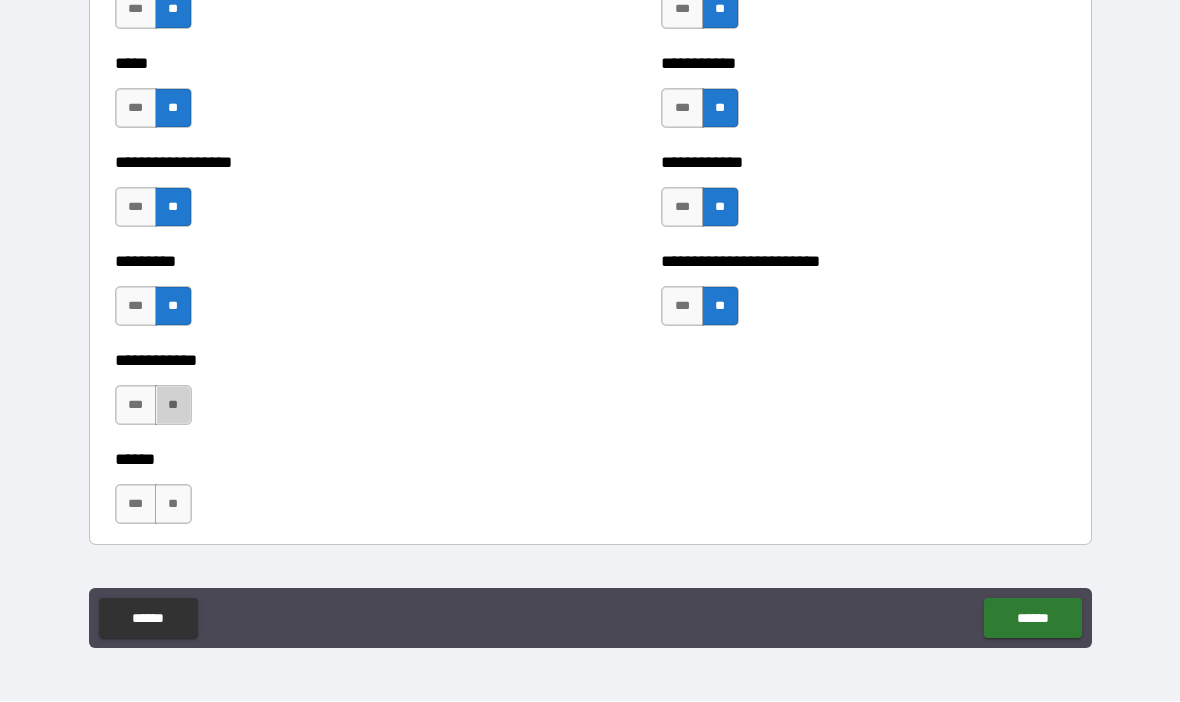 click on "**" at bounding box center (173, 406) 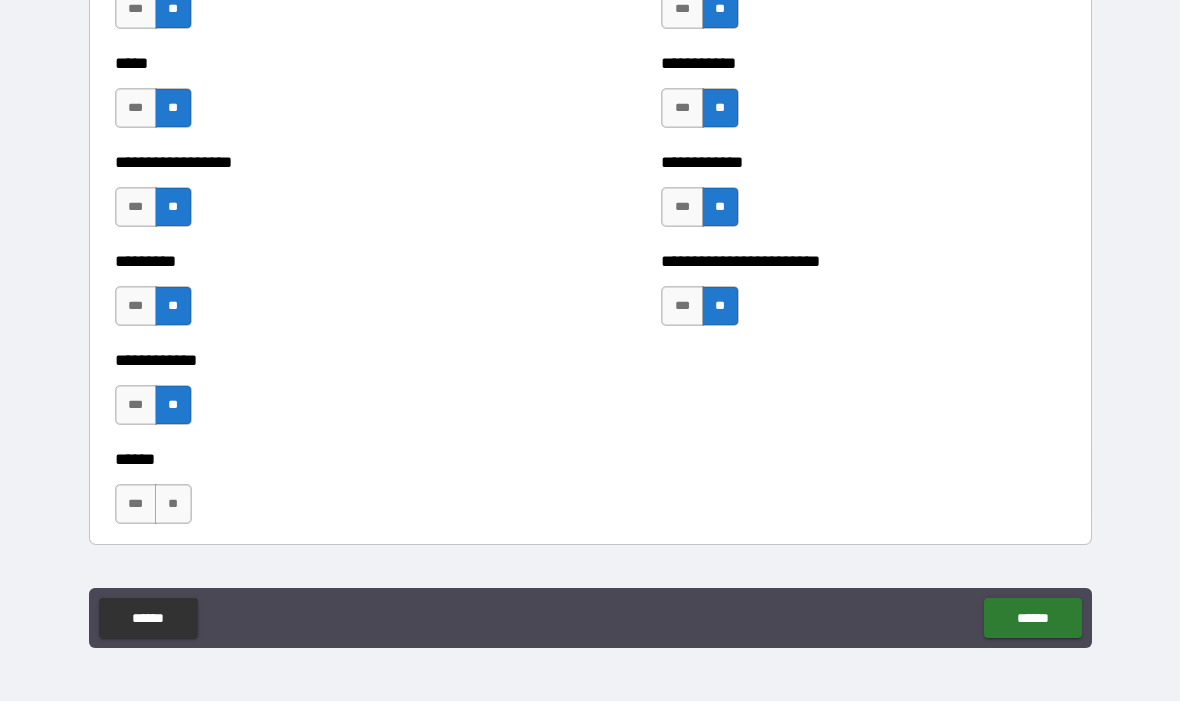 click on "**" at bounding box center (173, 505) 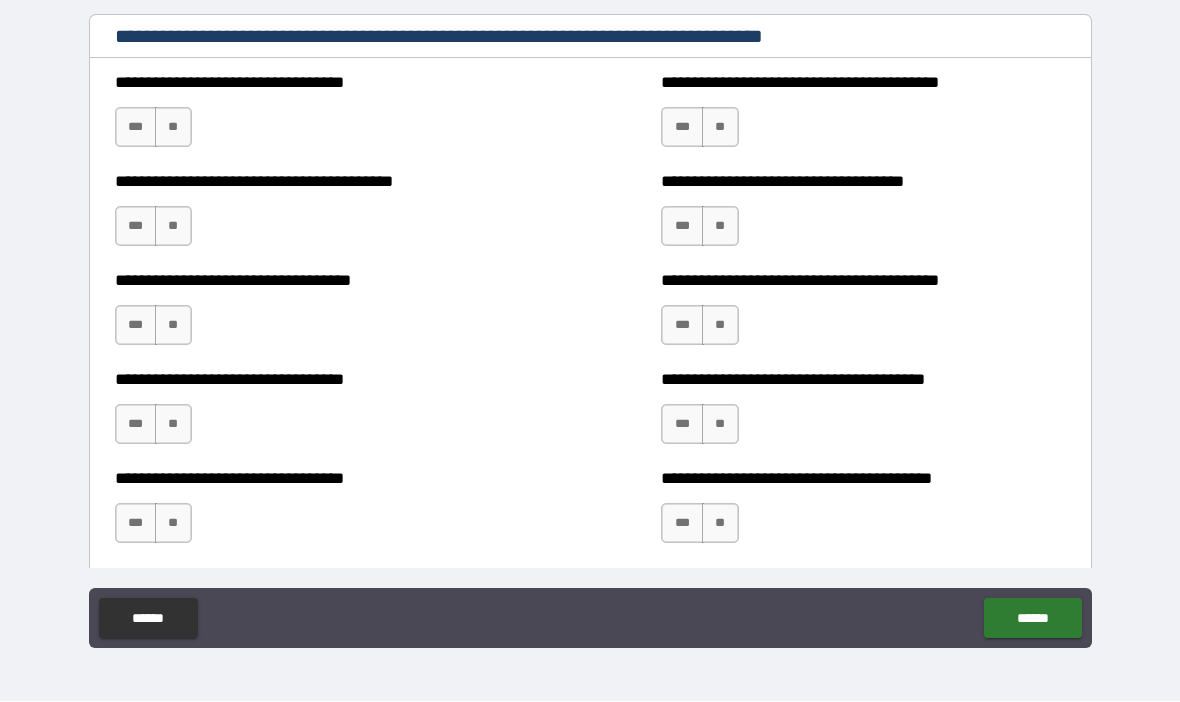 scroll, scrollTop: 3125, scrollLeft: 0, axis: vertical 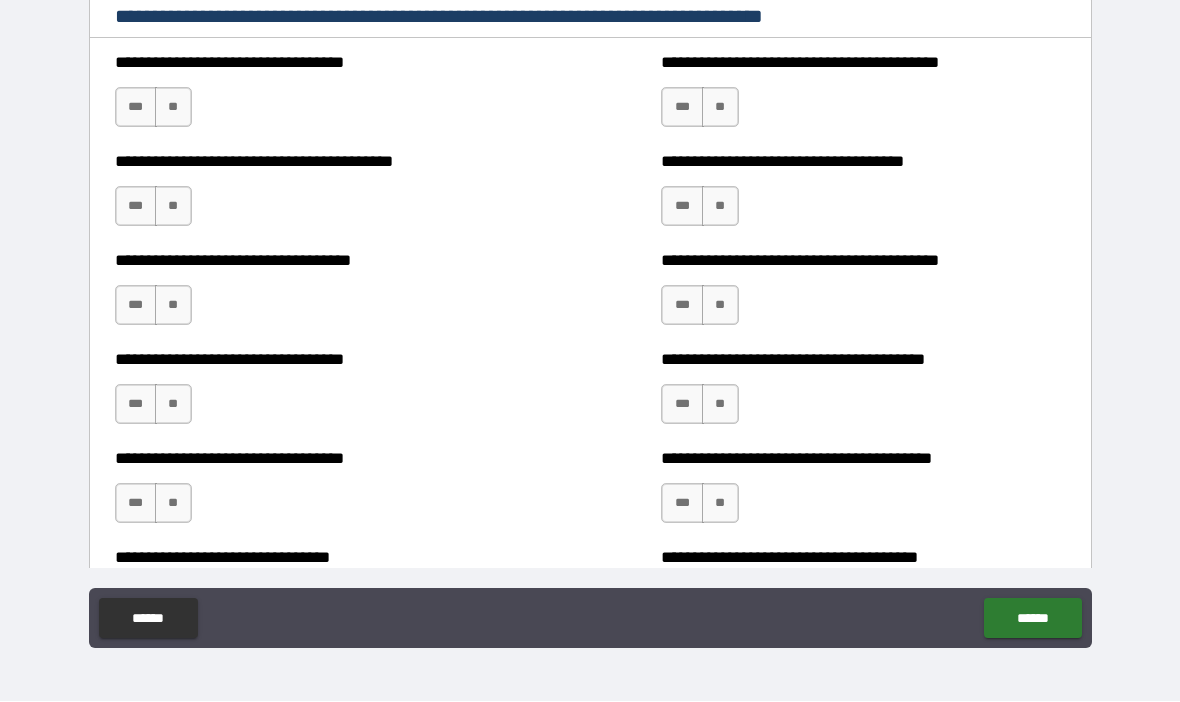 click on "**" at bounding box center (173, 108) 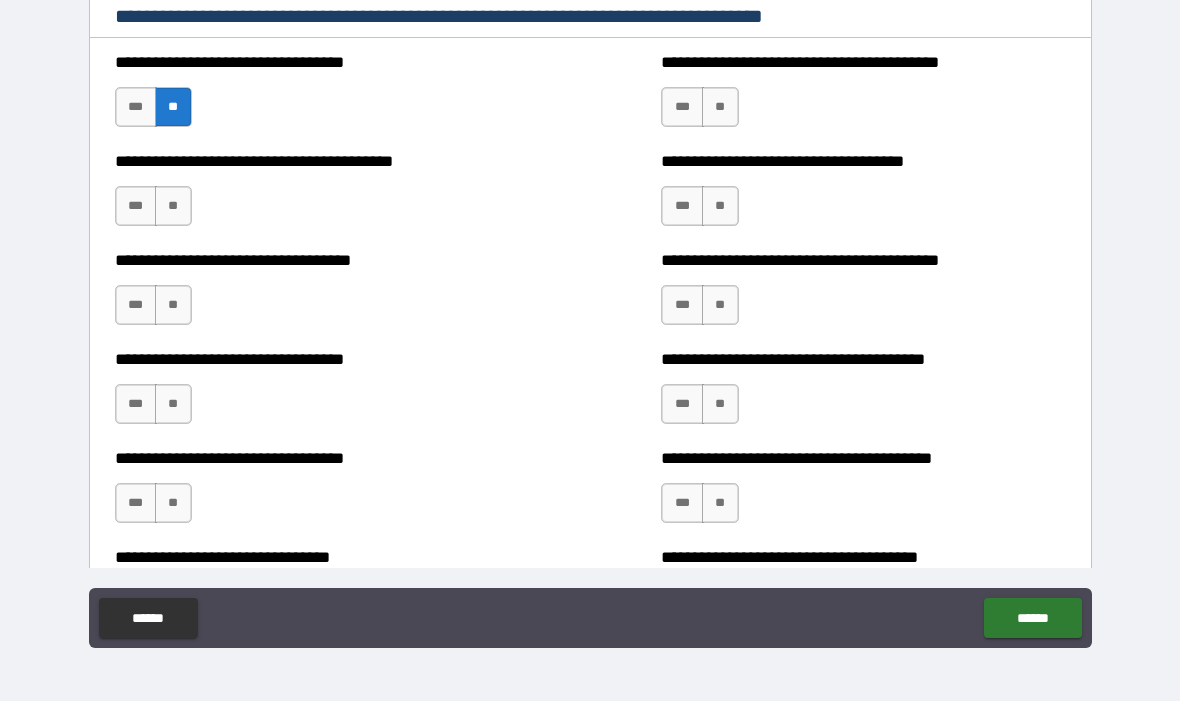 click on "**" at bounding box center (173, 207) 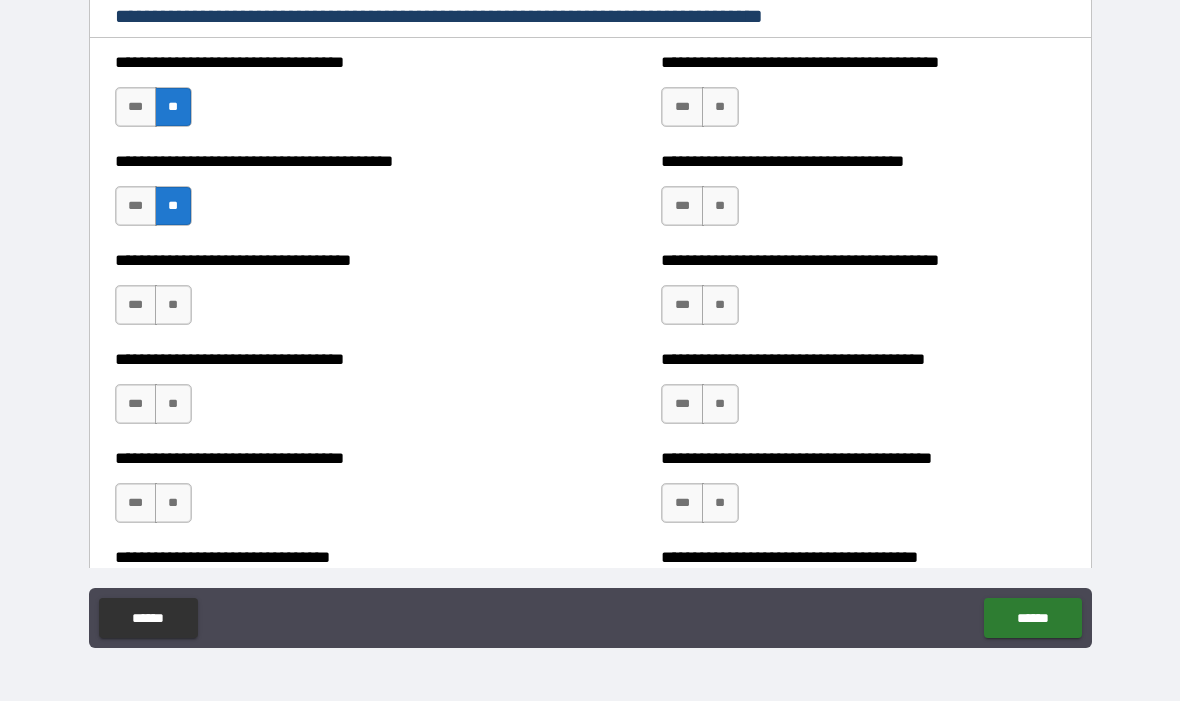 click on "**" at bounding box center (720, 108) 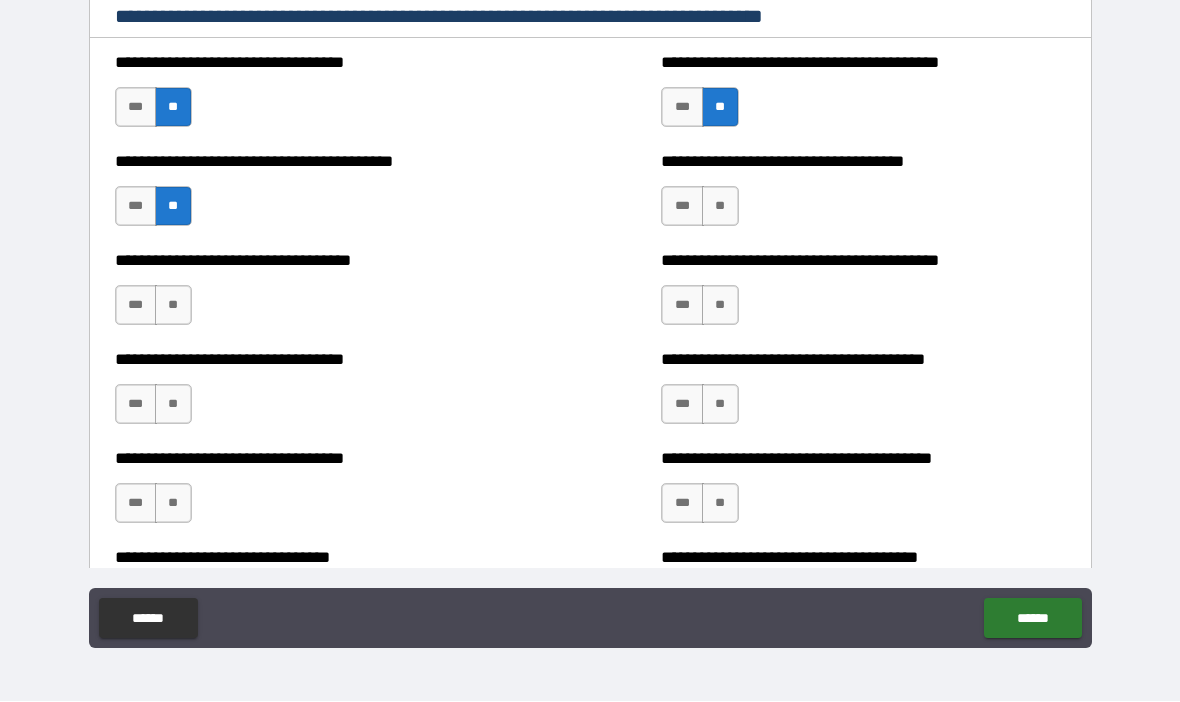 click on "**" at bounding box center [173, 306] 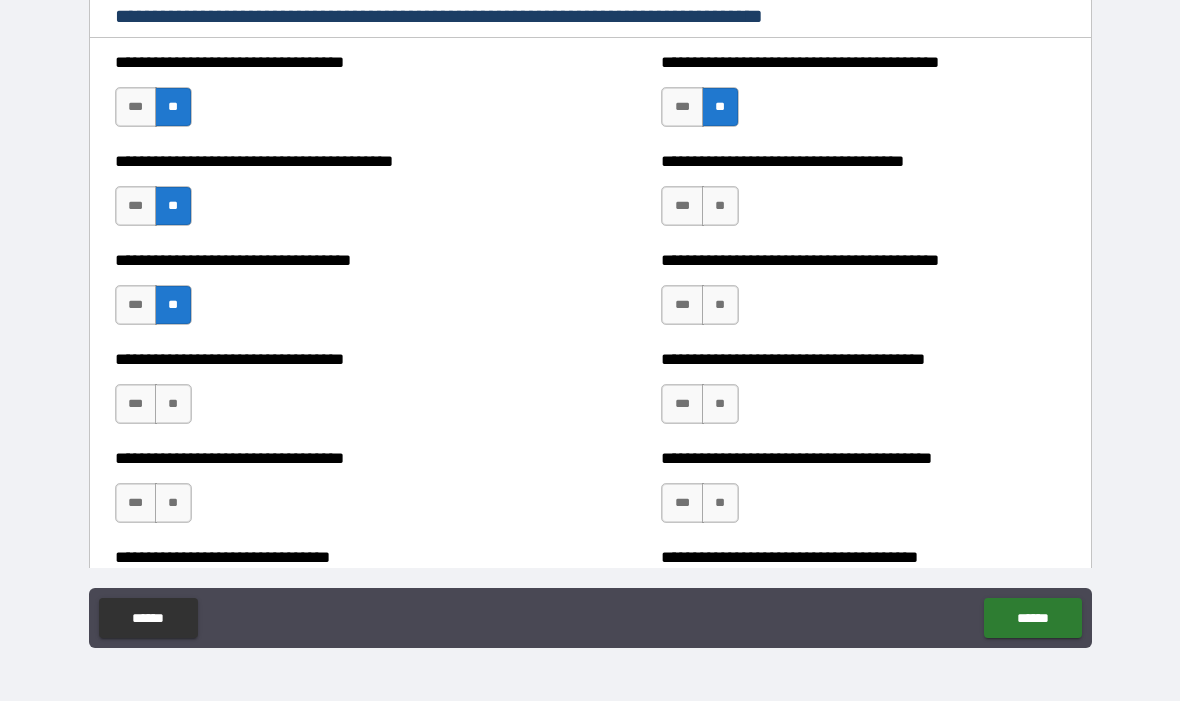 click on "**" at bounding box center (173, 405) 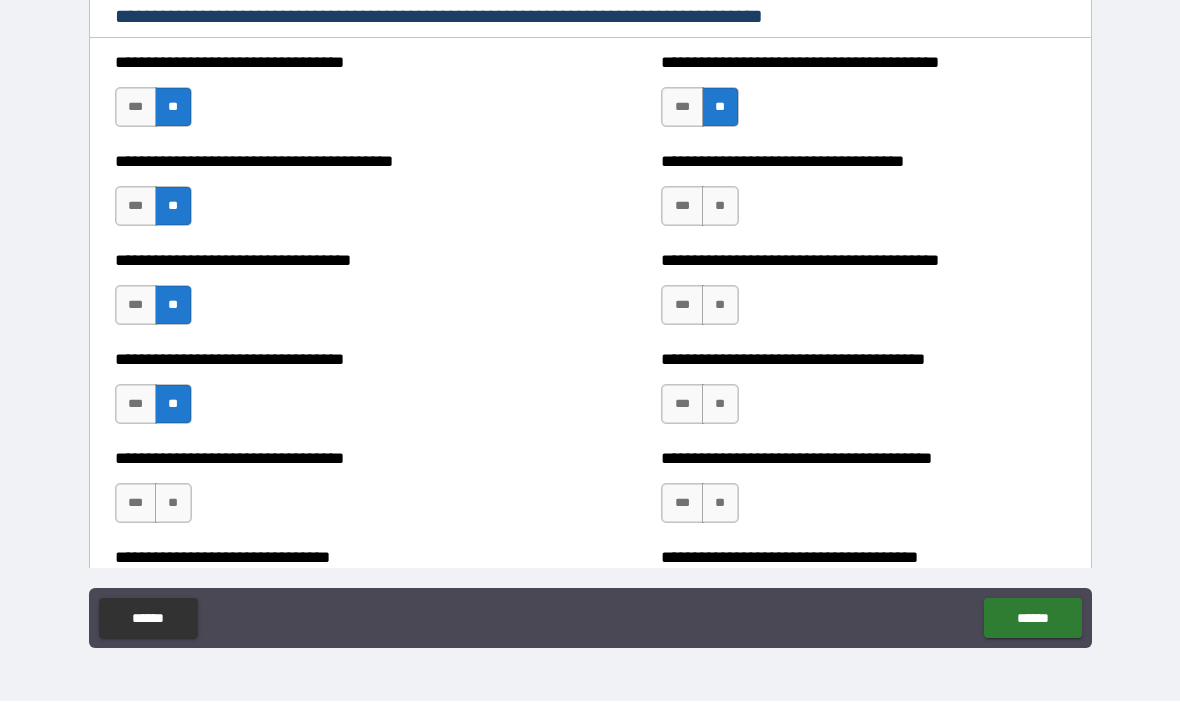 click on "**" at bounding box center [173, 504] 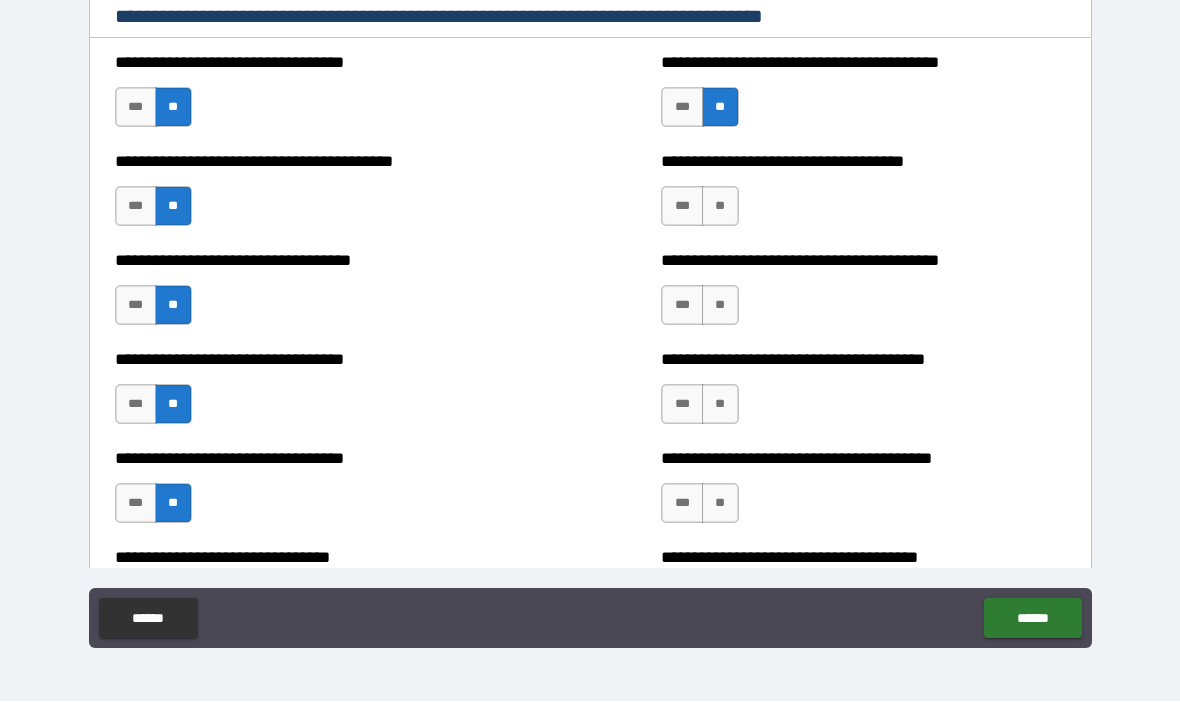 click on "**" at bounding box center [720, 504] 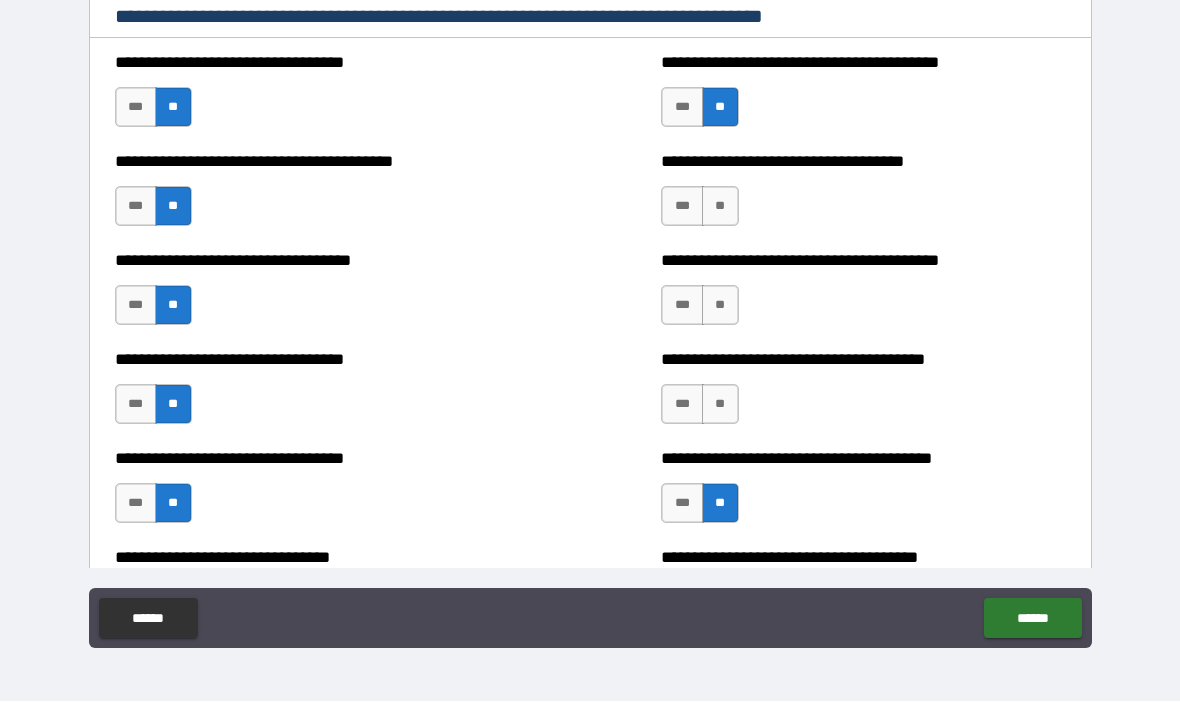 click on "**" at bounding box center [720, 405] 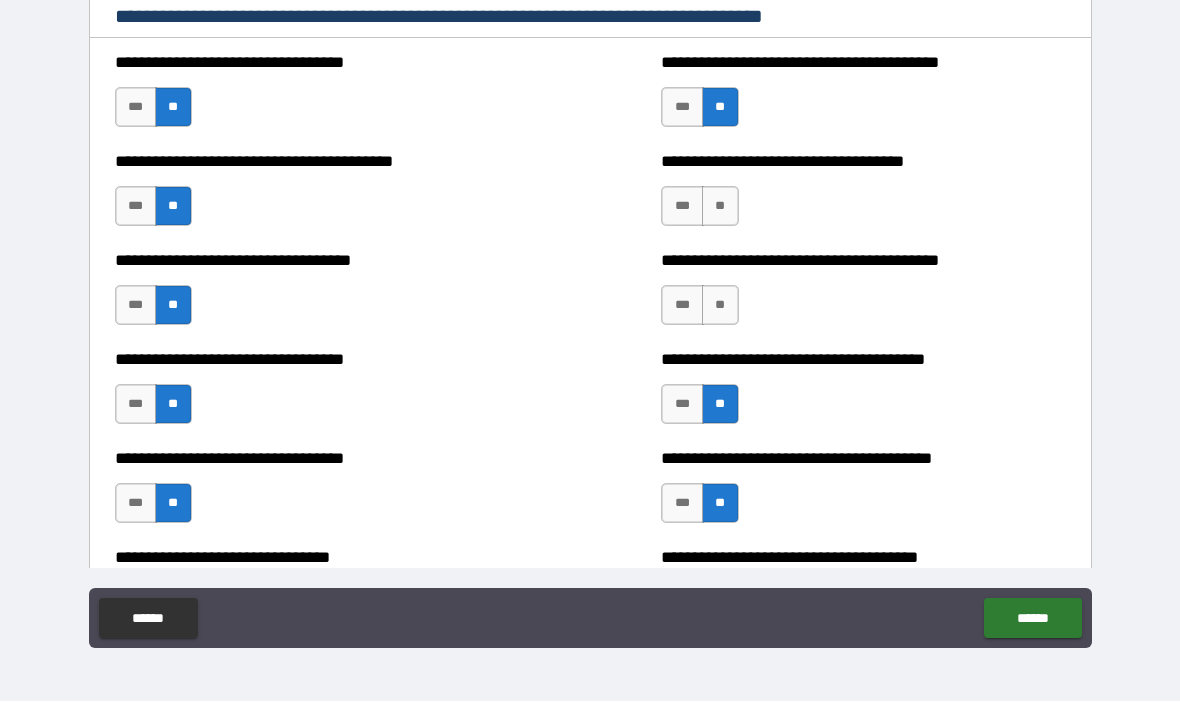 click on "**" at bounding box center (720, 306) 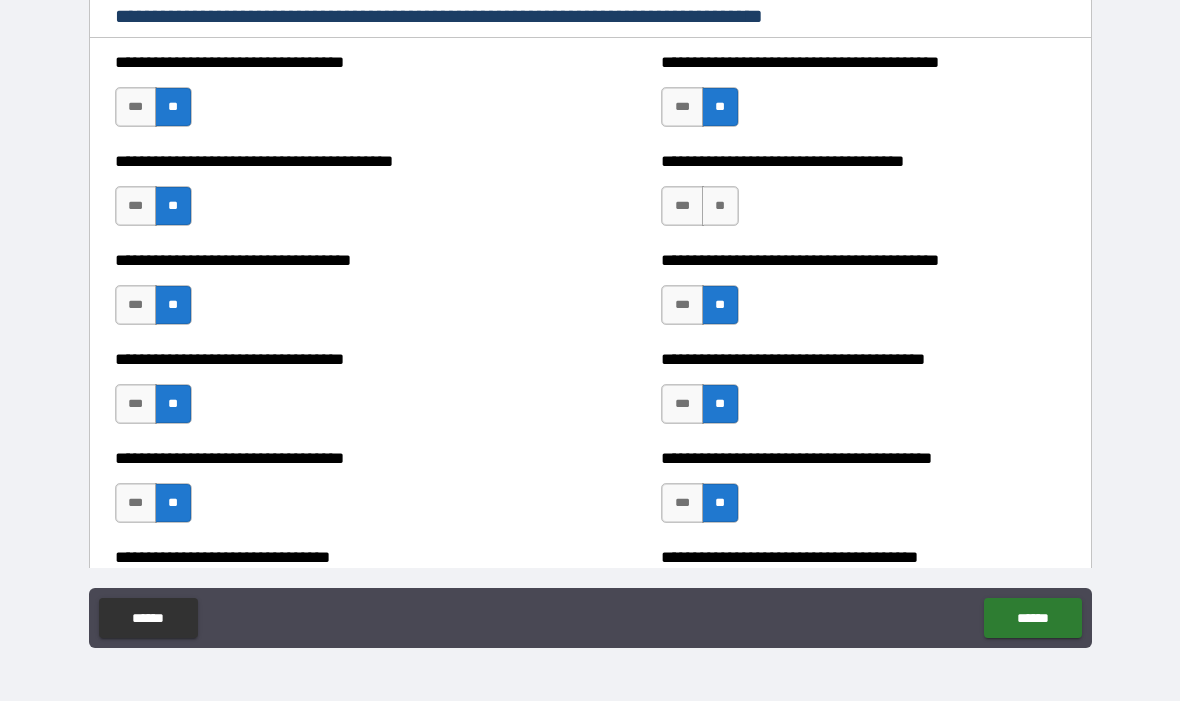 click on "**" at bounding box center [720, 207] 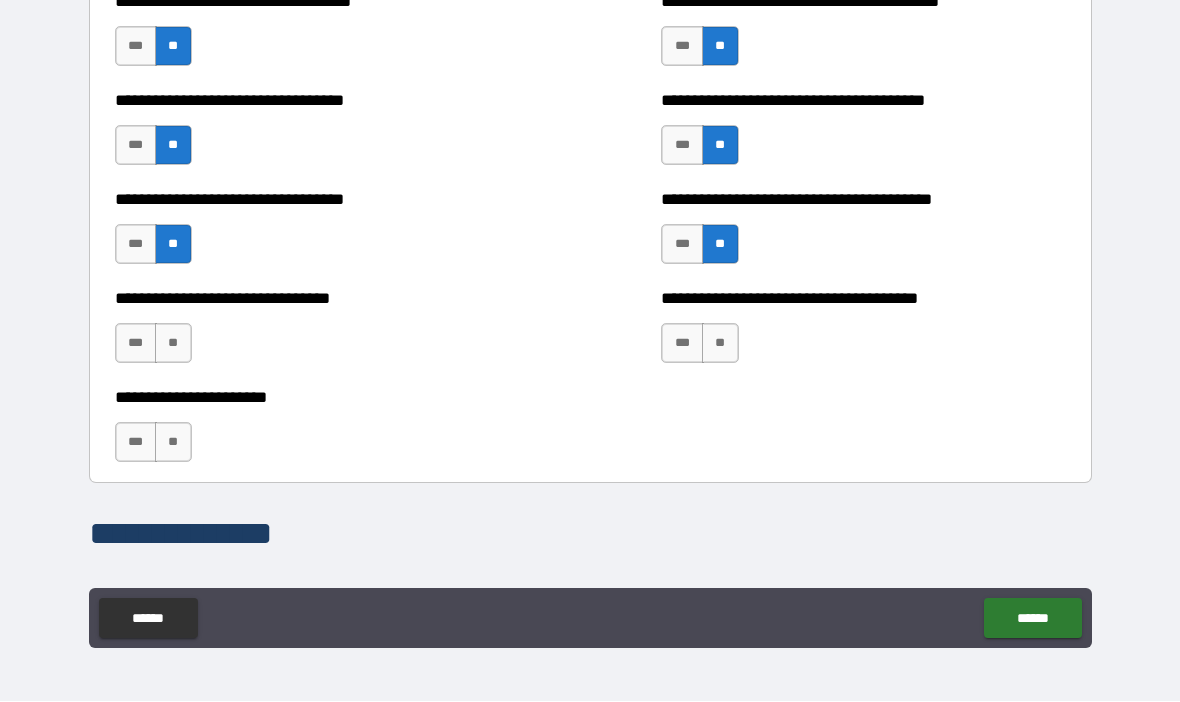 scroll, scrollTop: 3381, scrollLeft: 0, axis: vertical 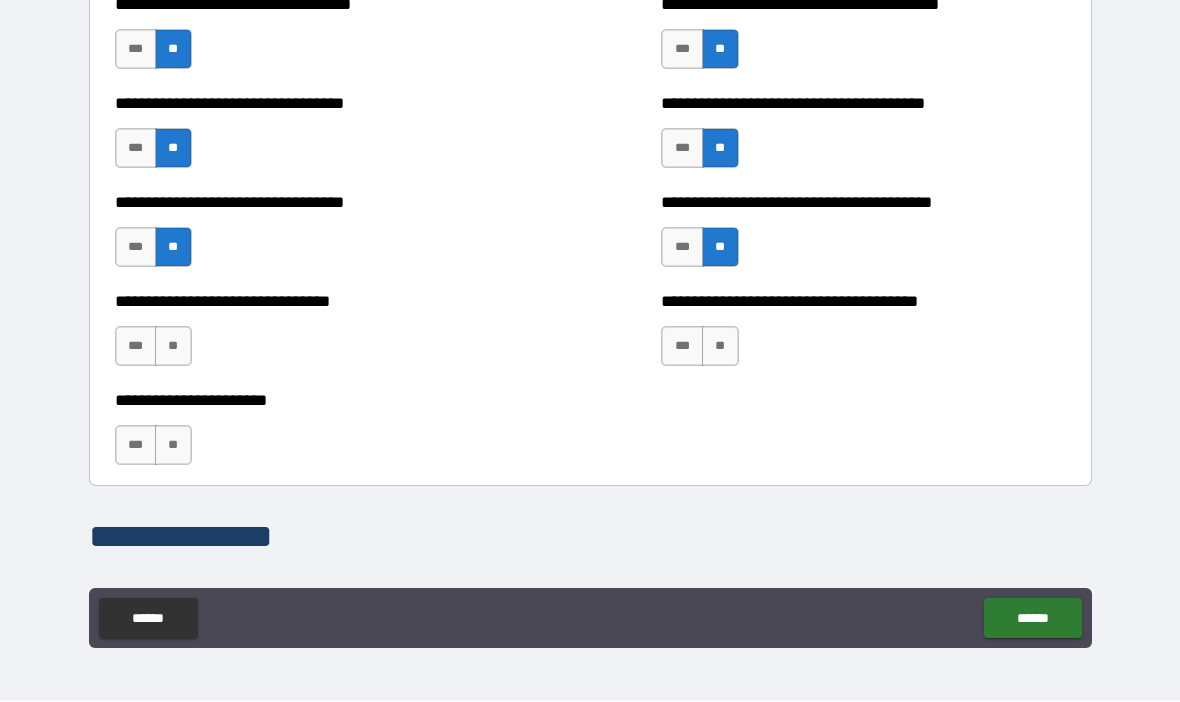 click on "**" at bounding box center (720, 347) 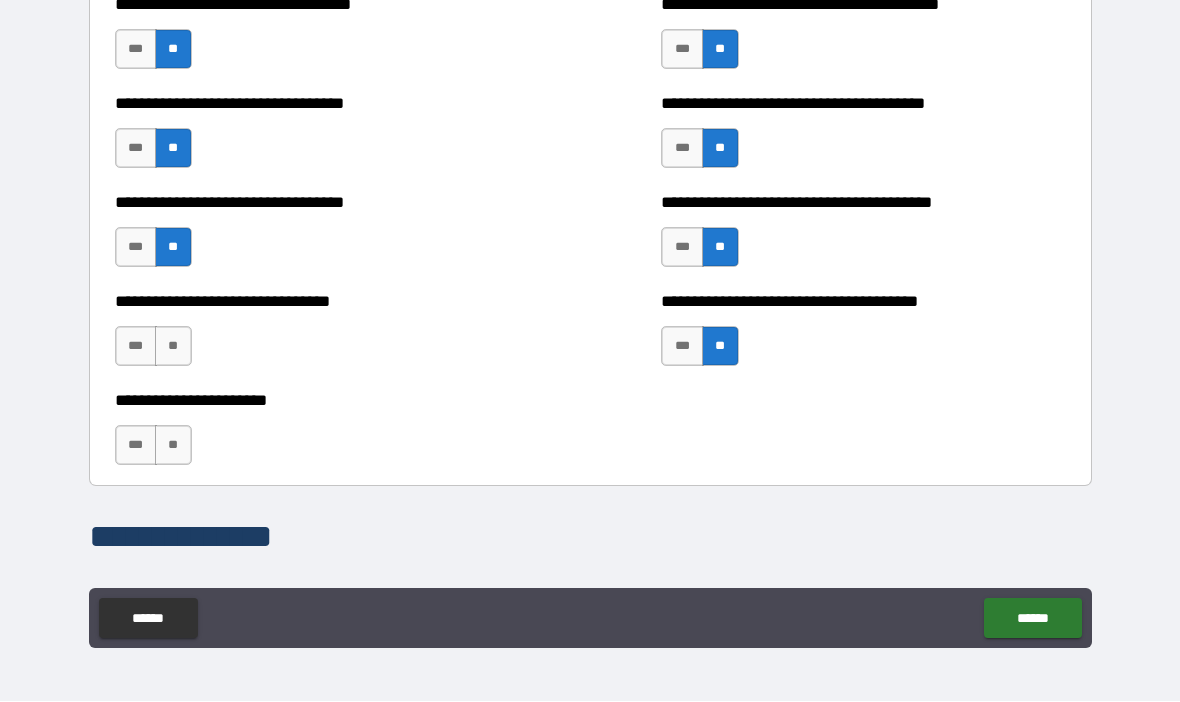 click on "**" at bounding box center [173, 347] 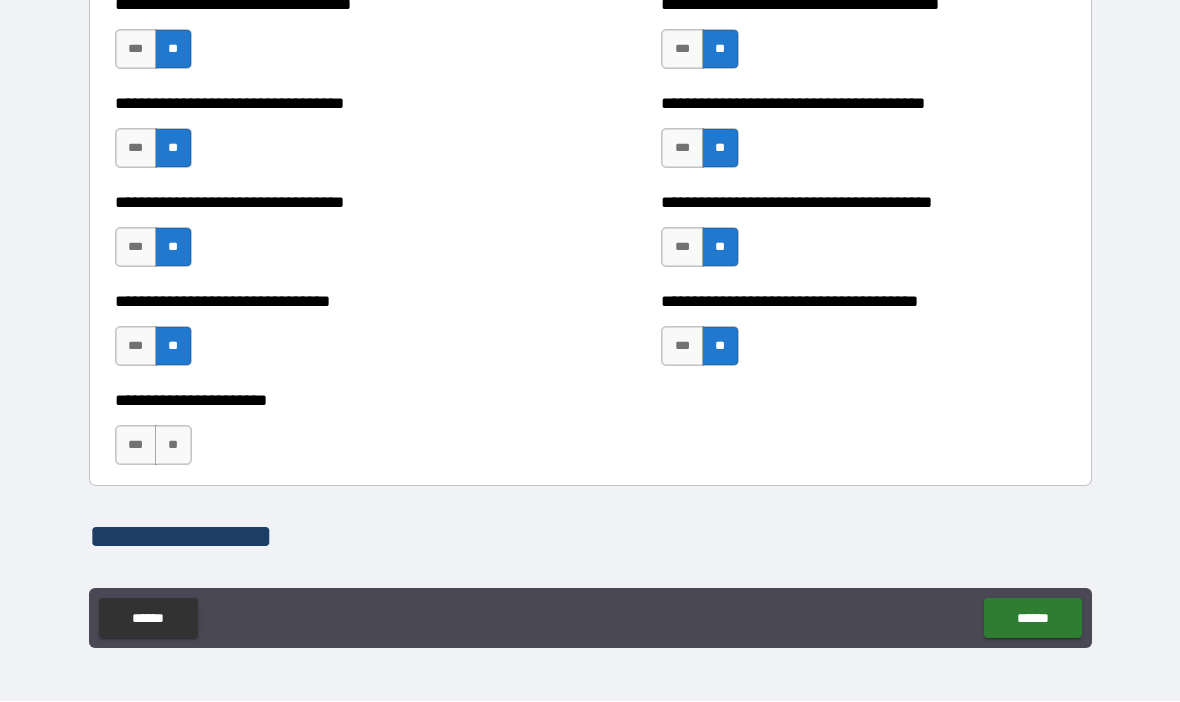 click on "**" at bounding box center [173, 446] 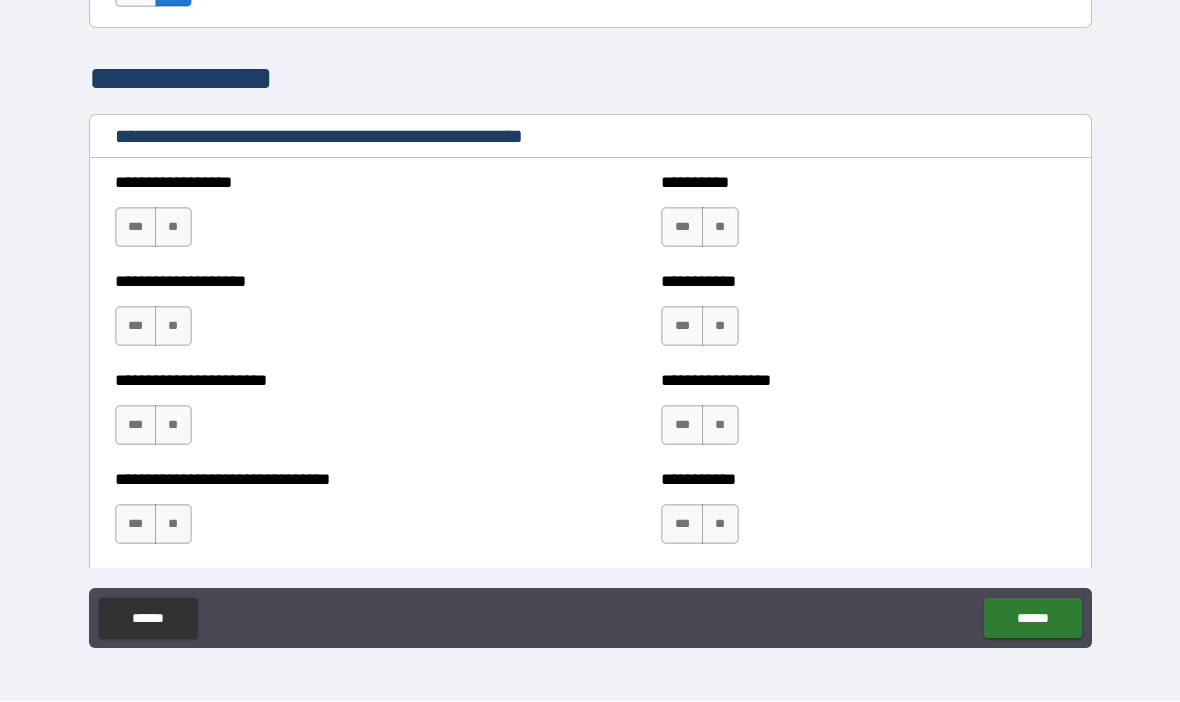 scroll, scrollTop: 3834, scrollLeft: 0, axis: vertical 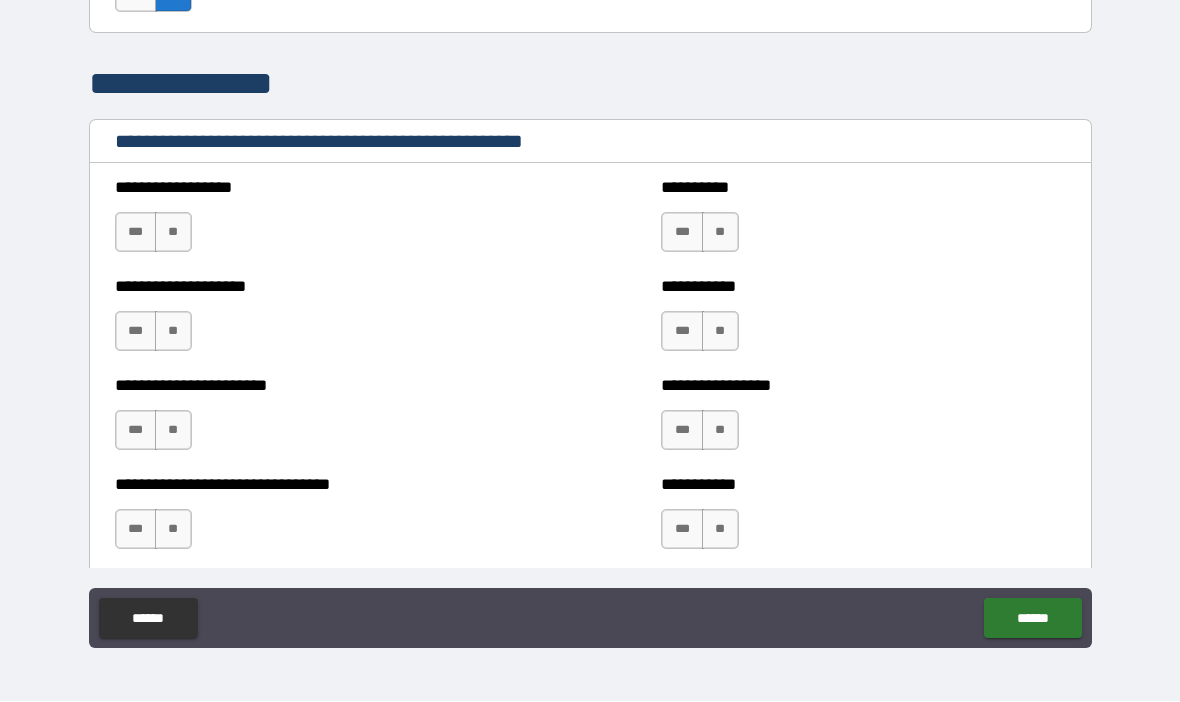 click on "**" at bounding box center (173, 233) 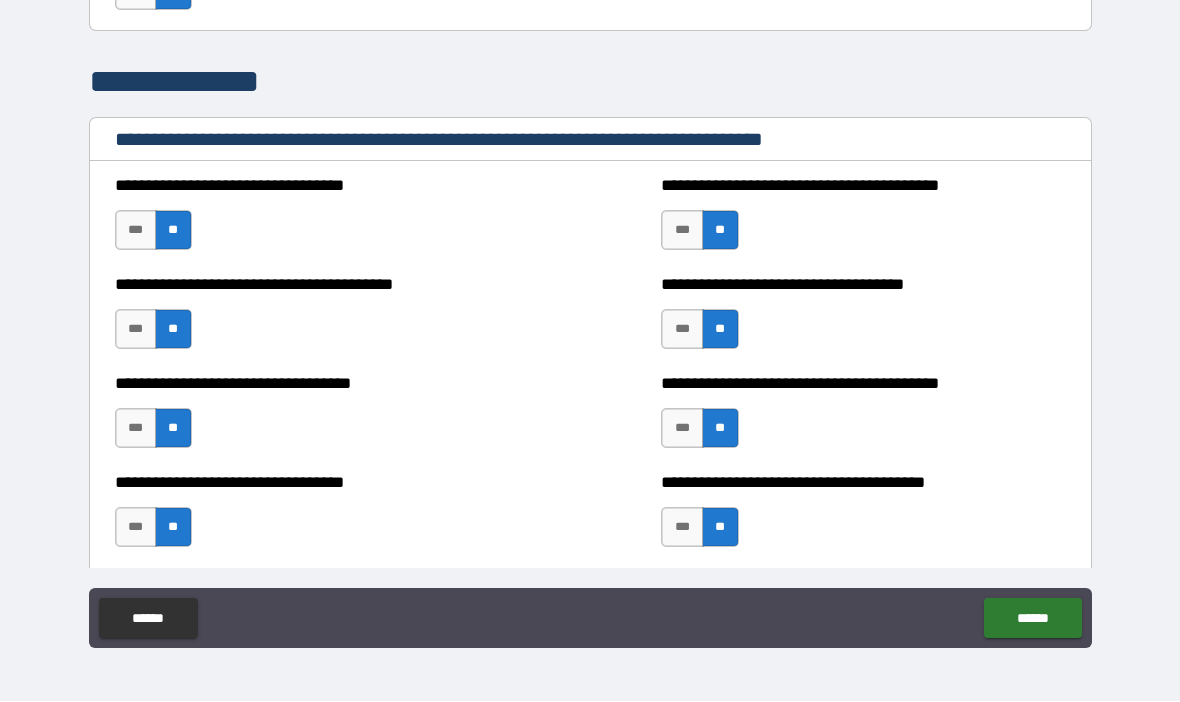 scroll, scrollTop: 3003, scrollLeft: 0, axis: vertical 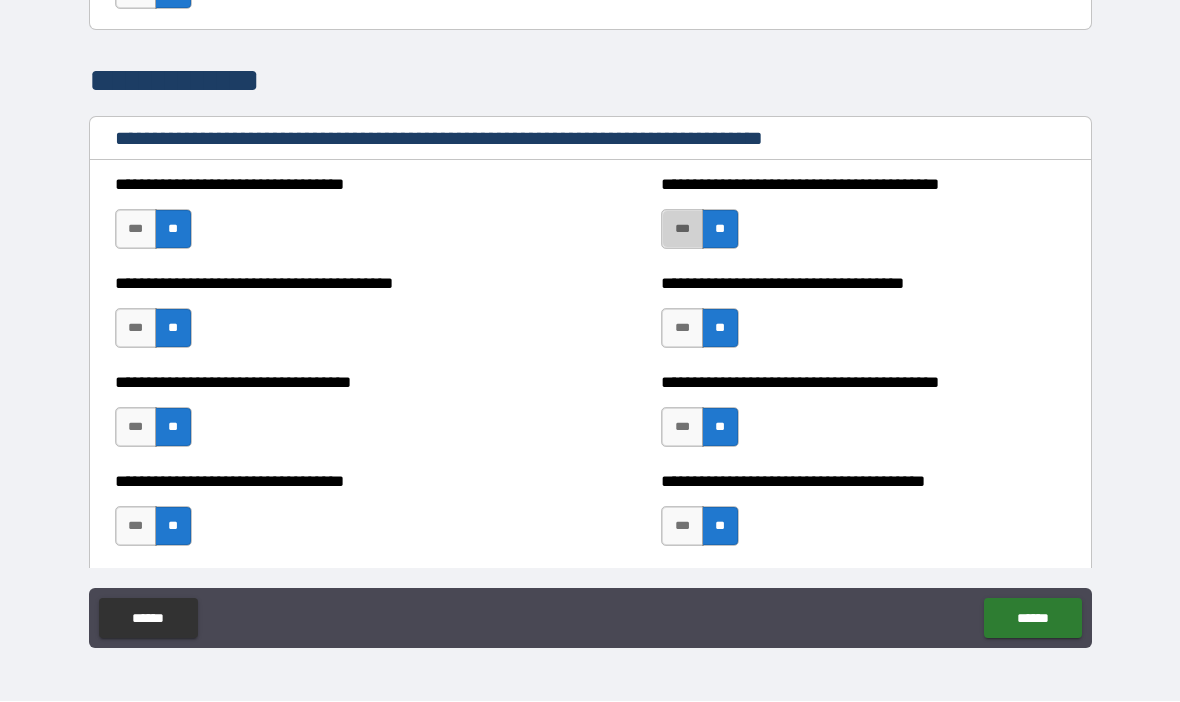 click on "***" at bounding box center (682, 230) 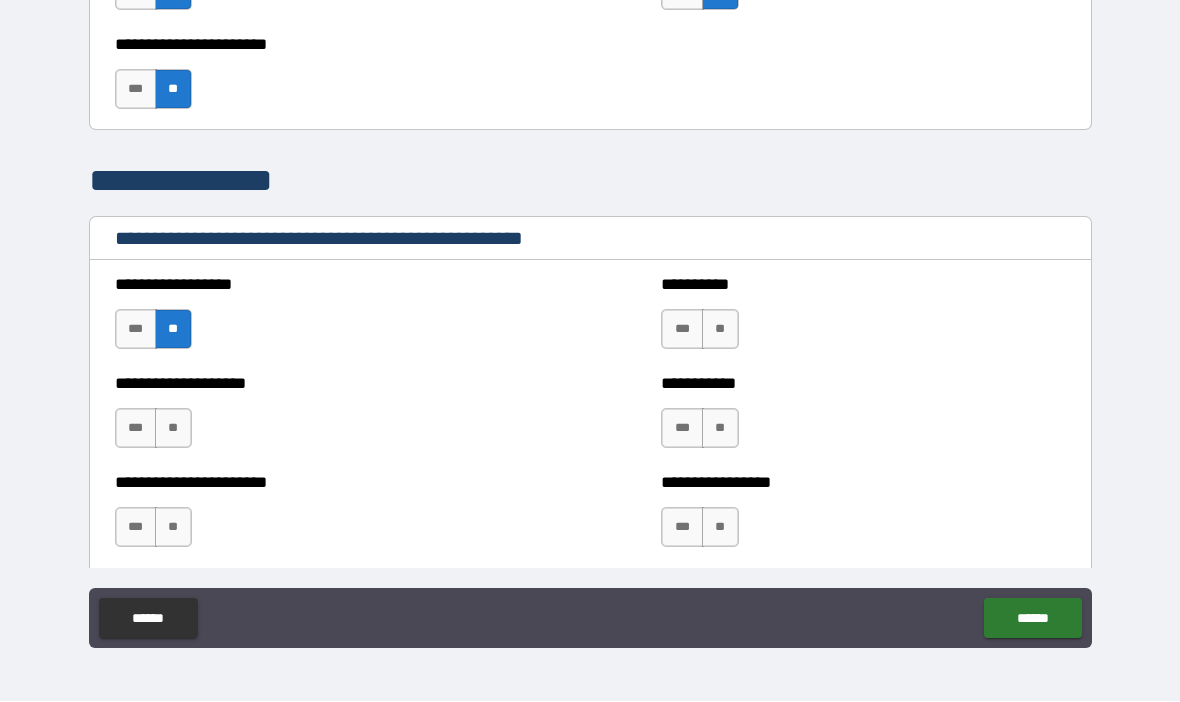 scroll, scrollTop: 3740, scrollLeft: 0, axis: vertical 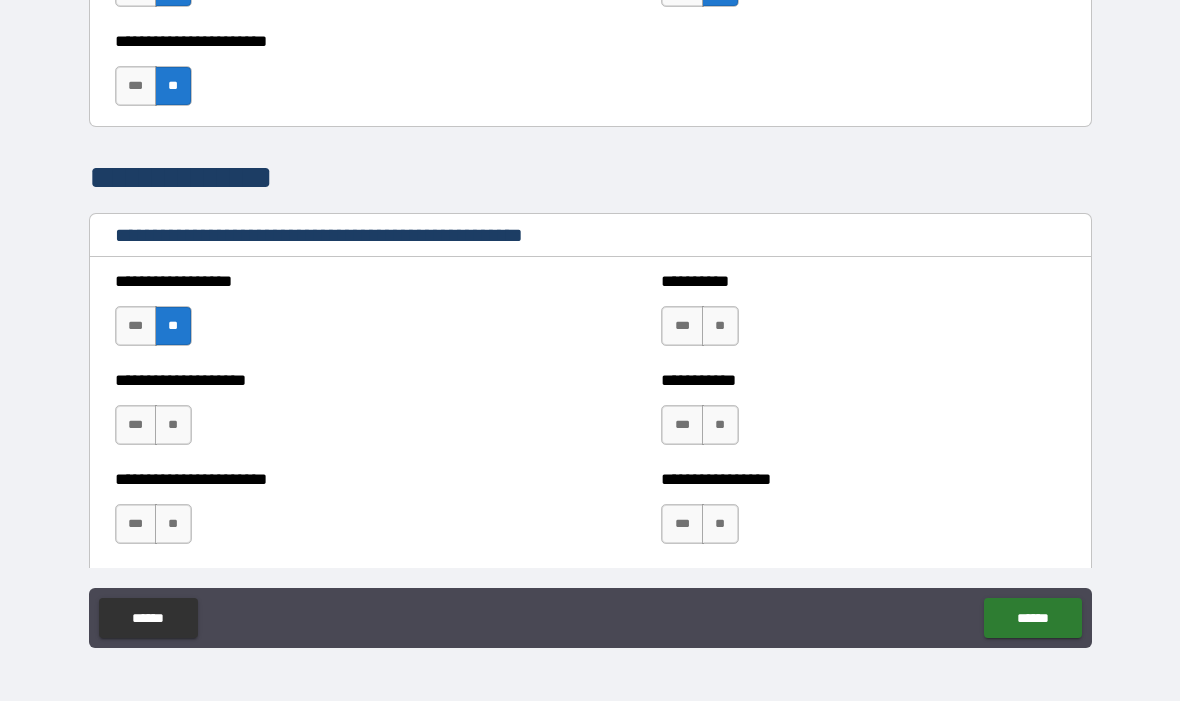 click on "***" at bounding box center [682, 327] 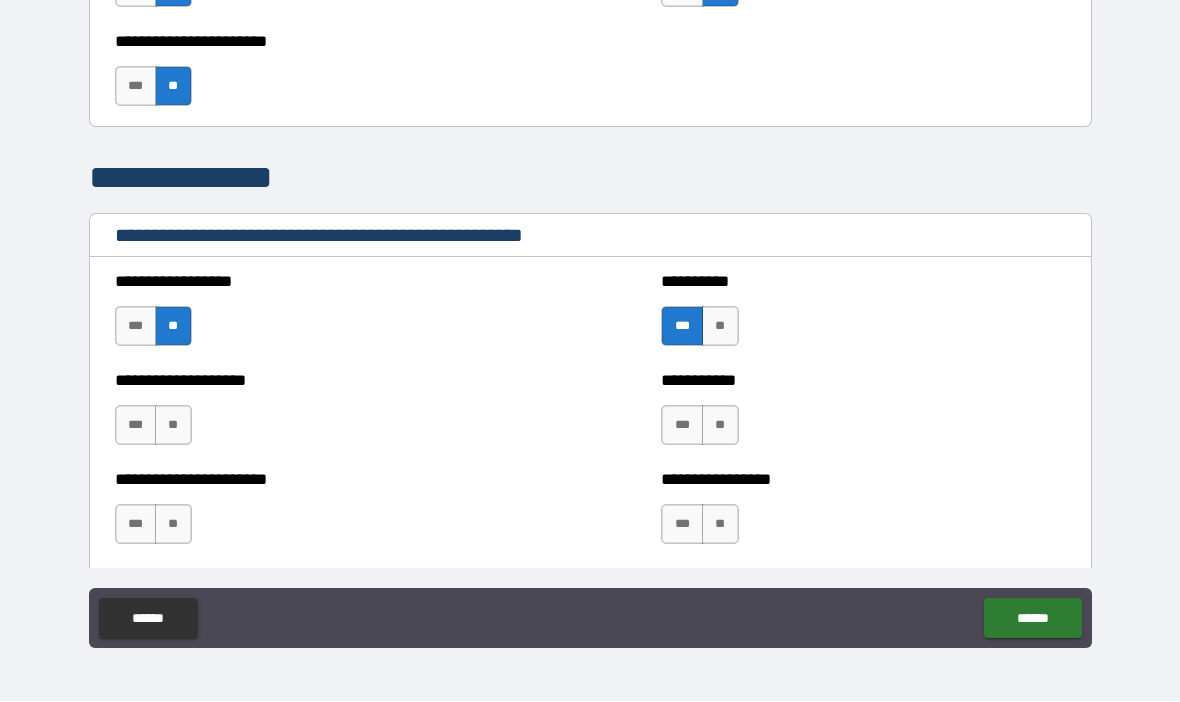 click on "**" at bounding box center [720, 426] 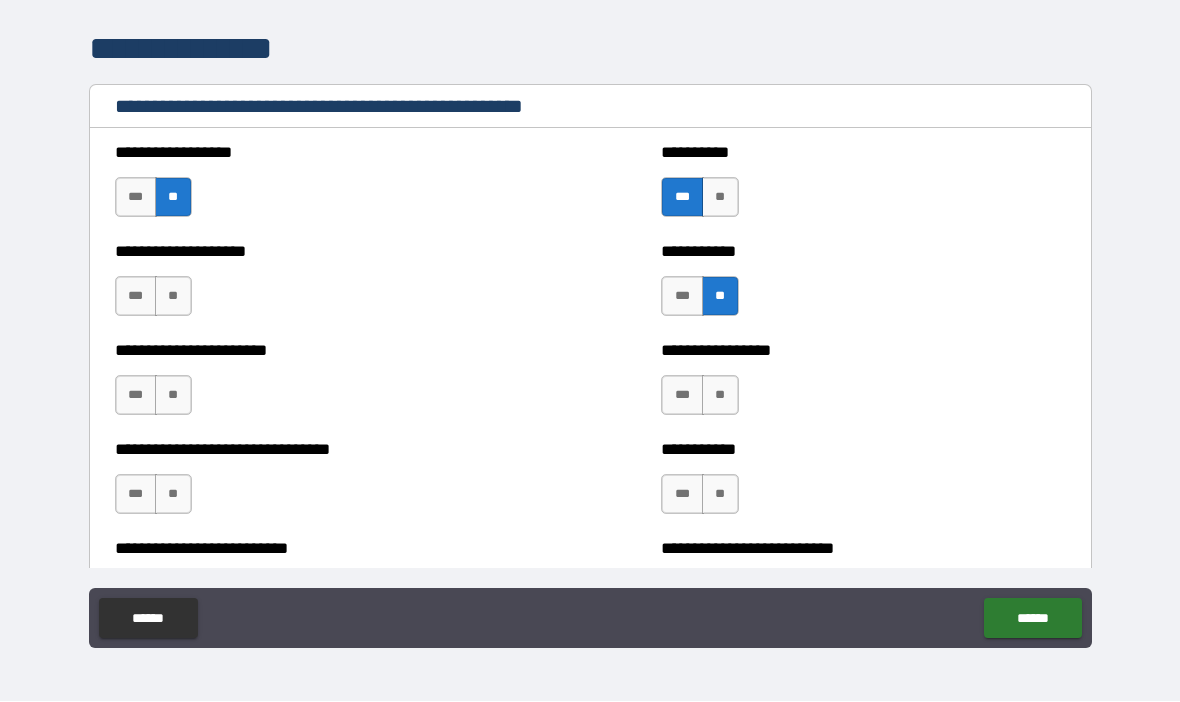 scroll, scrollTop: 3870, scrollLeft: 0, axis: vertical 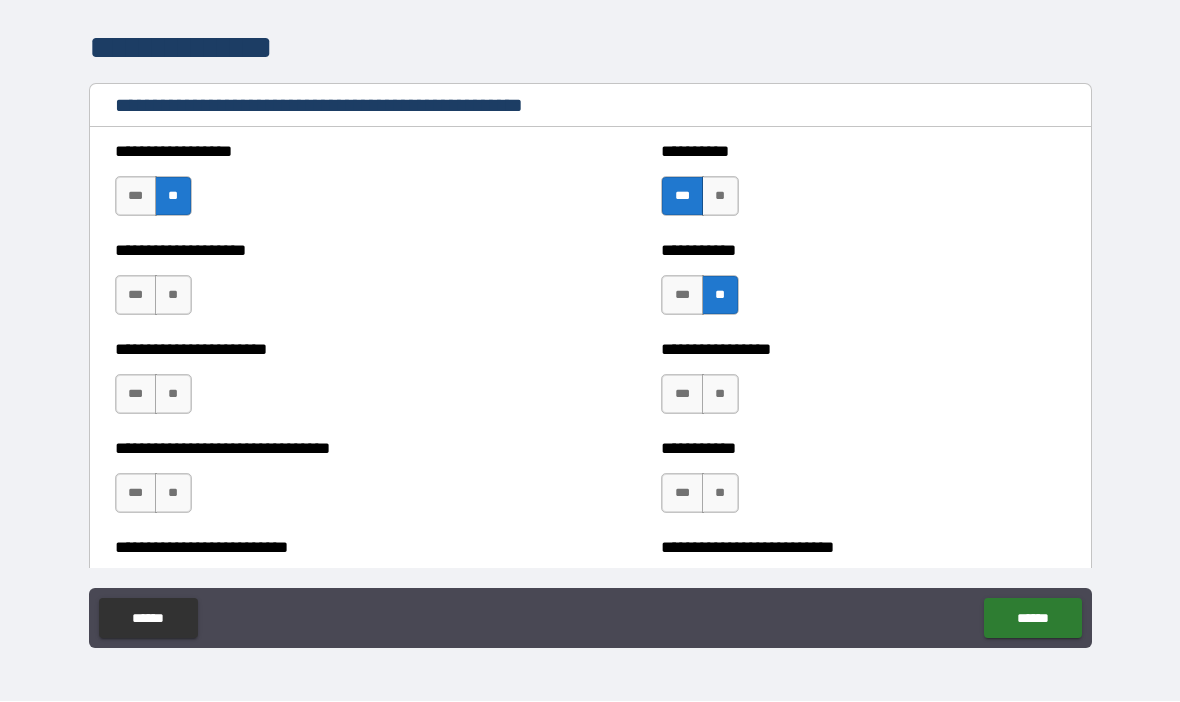 click on "**" at bounding box center [720, 395] 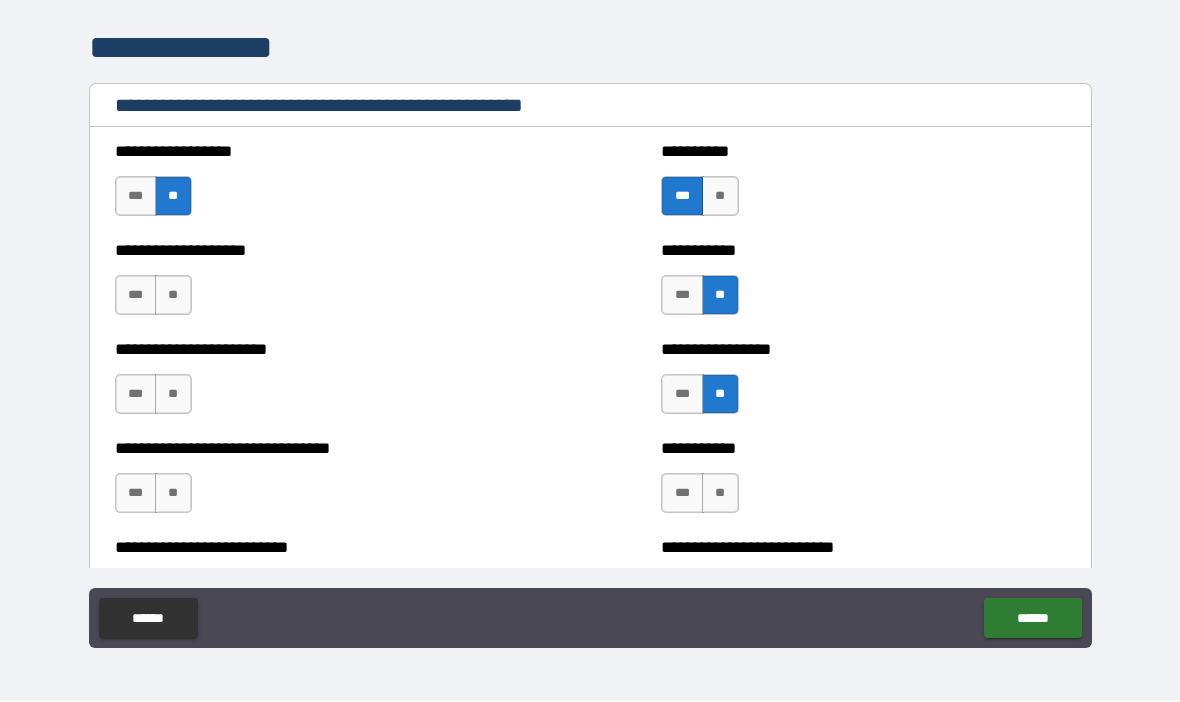 click on "**" at bounding box center [720, 494] 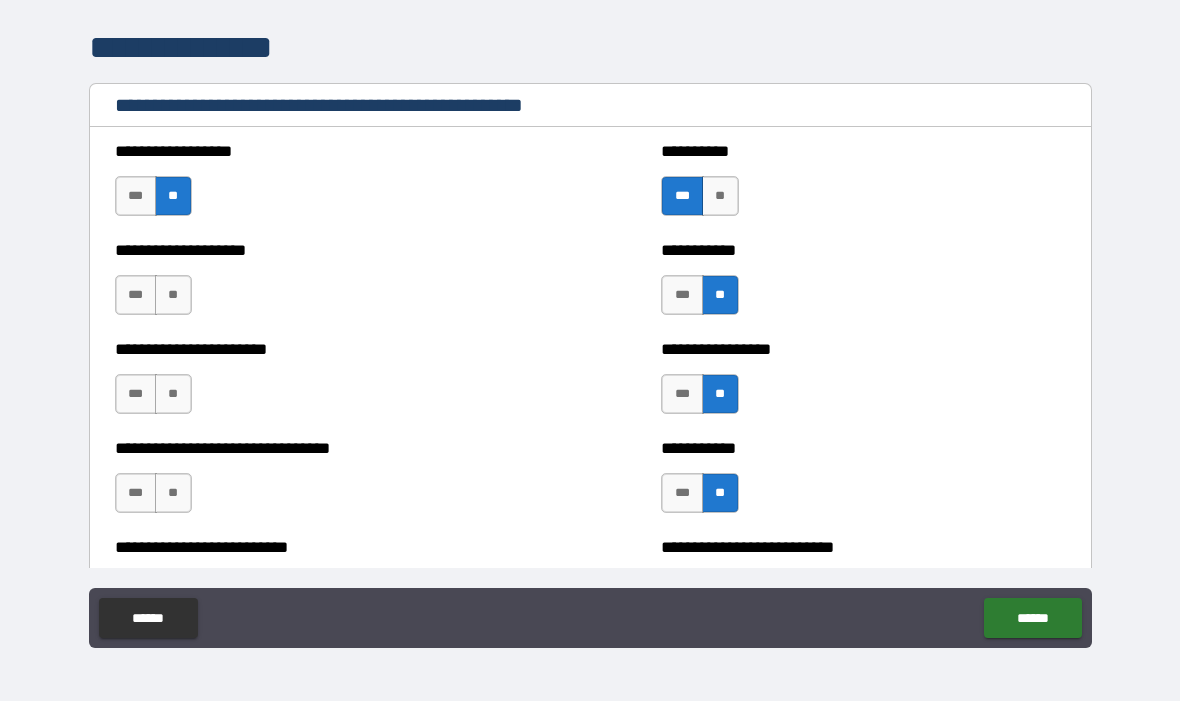 click on "**" at bounding box center (173, 494) 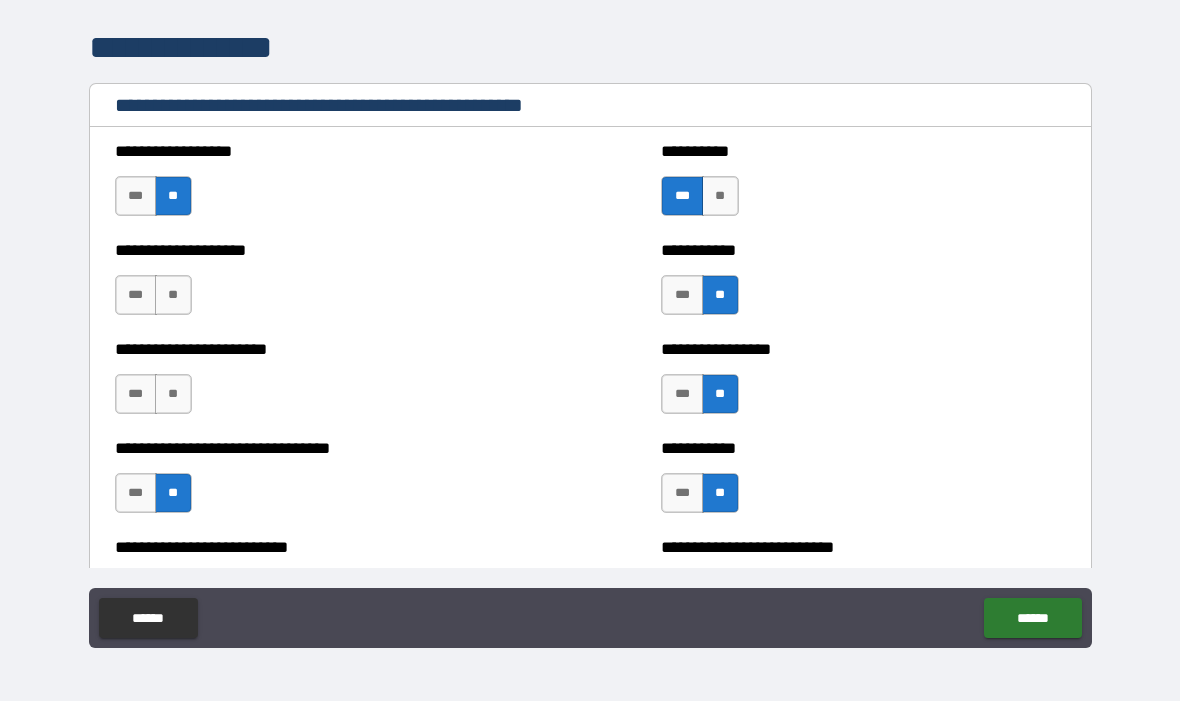 click on "**" at bounding box center (173, 395) 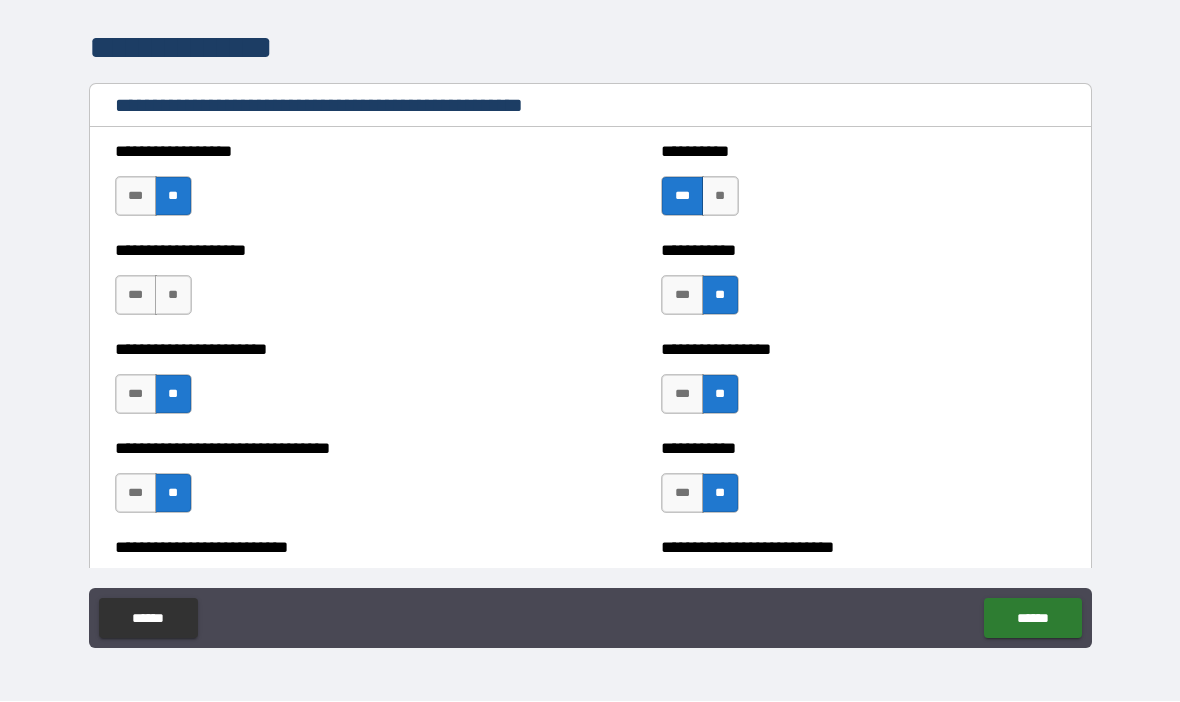 click on "**" at bounding box center (173, 296) 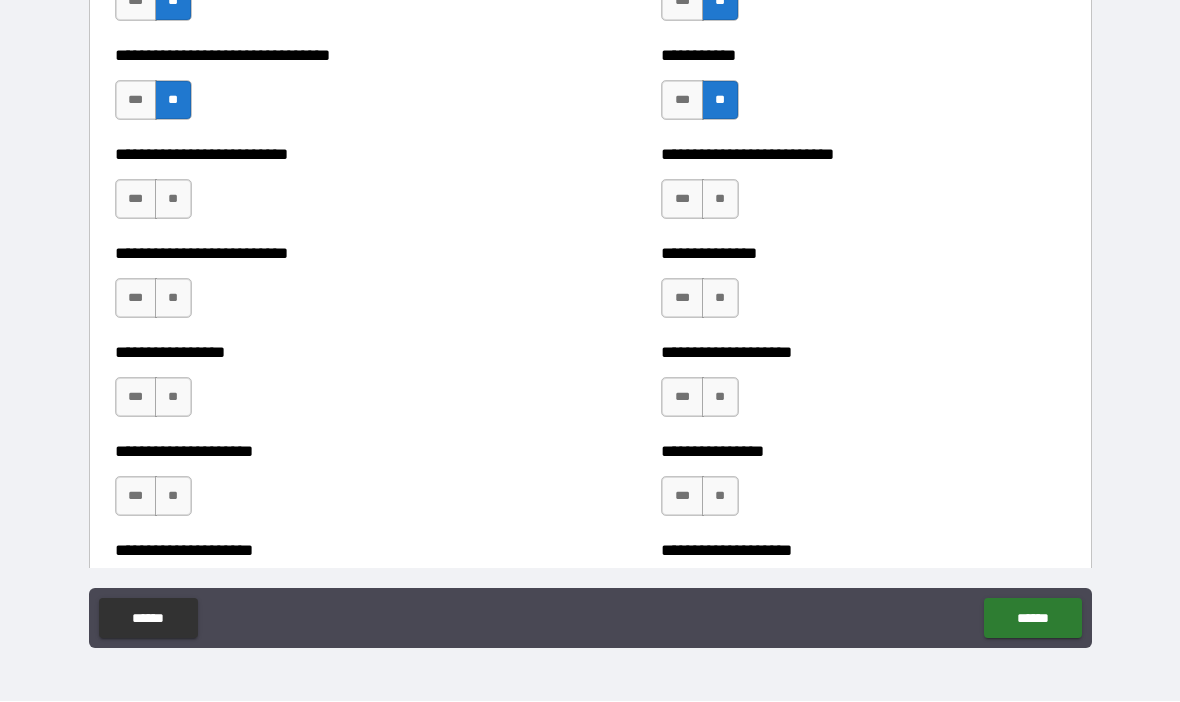 scroll, scrollTop: 4278, scrollLeft: 0, axis: vertical 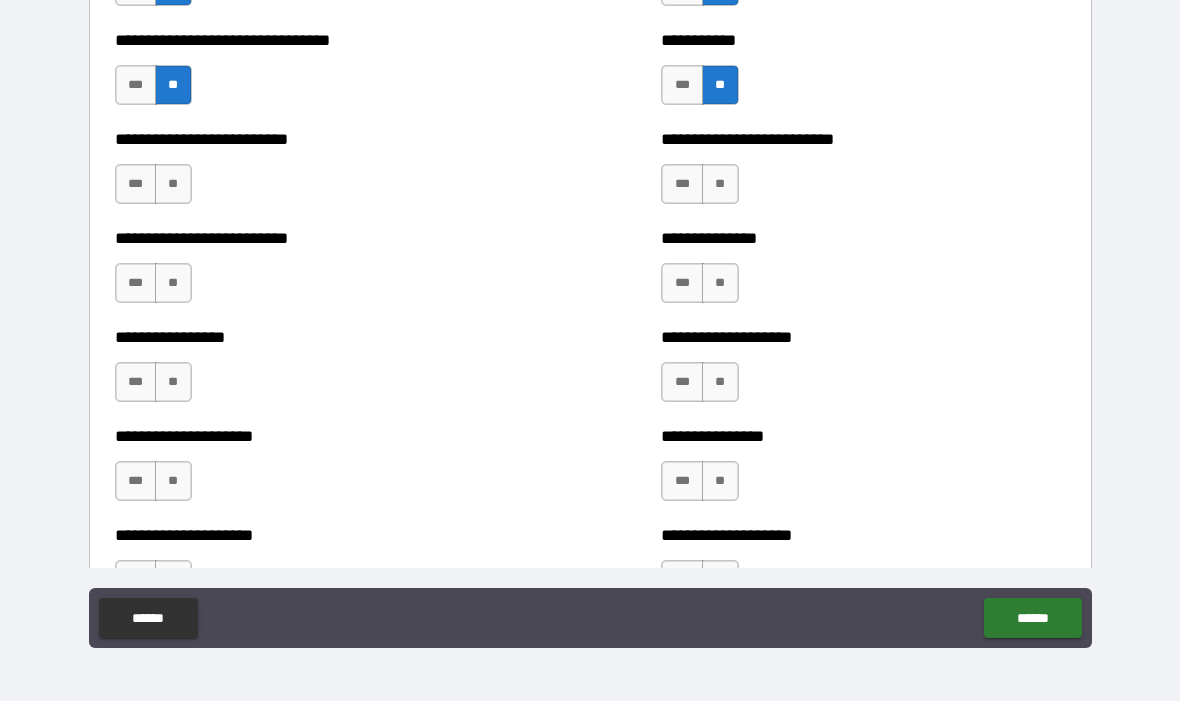 click on "**" at bounding box center [173, 185] 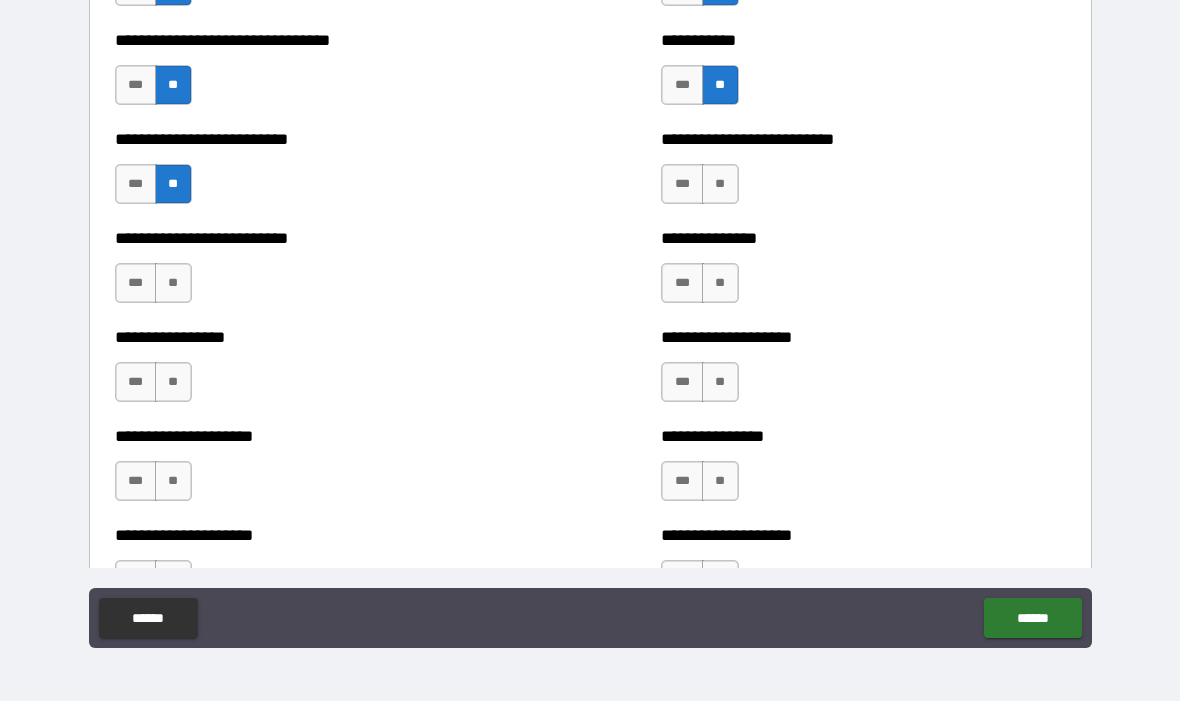 click on "**" at bounding box center (173, 284) 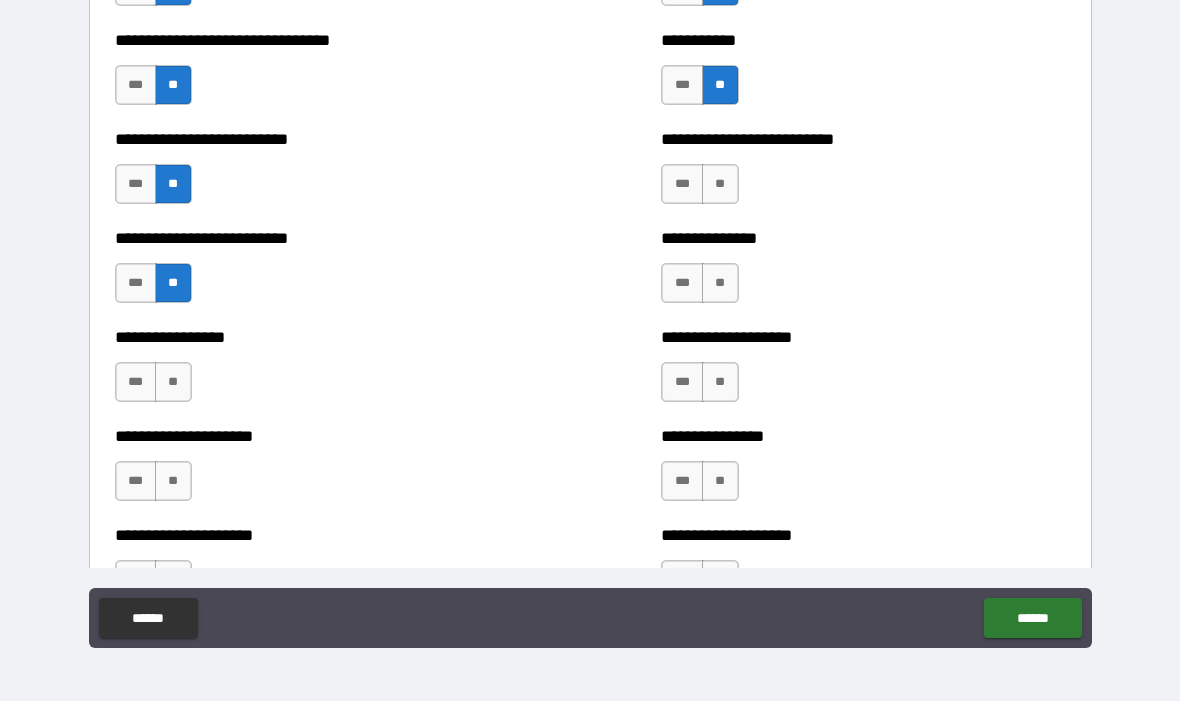 click on "**" at bounding box center (173, 383) 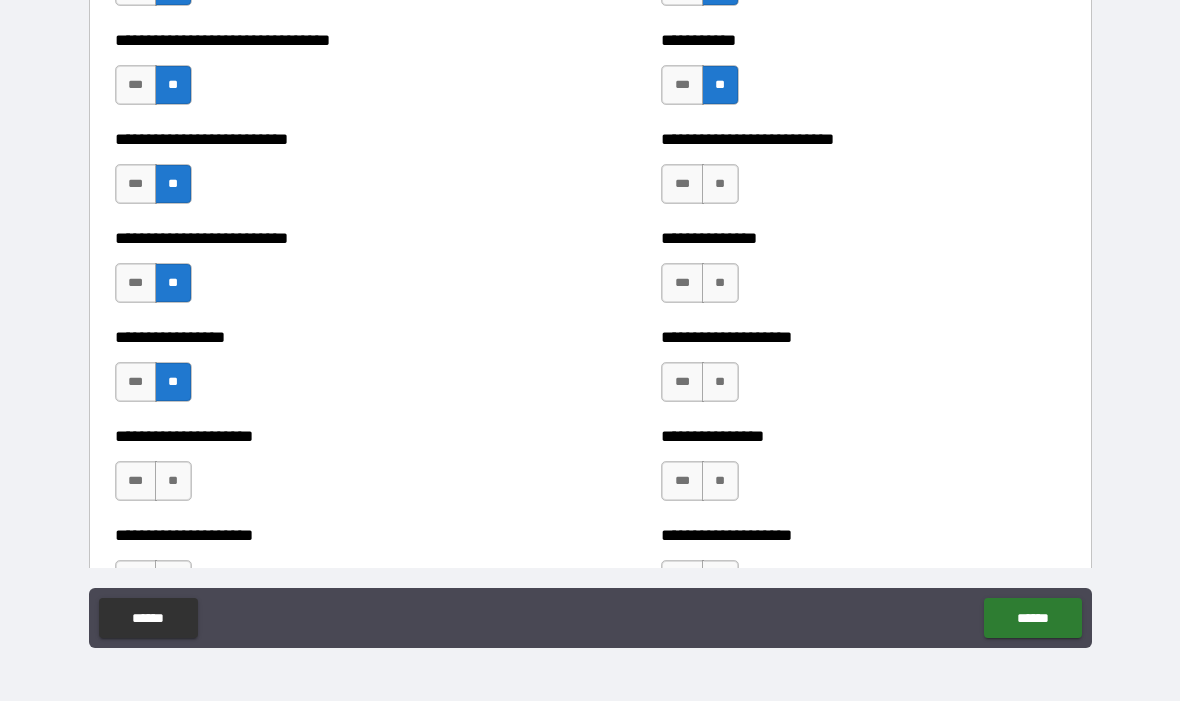click on "**" at bounding box center (720, 383) 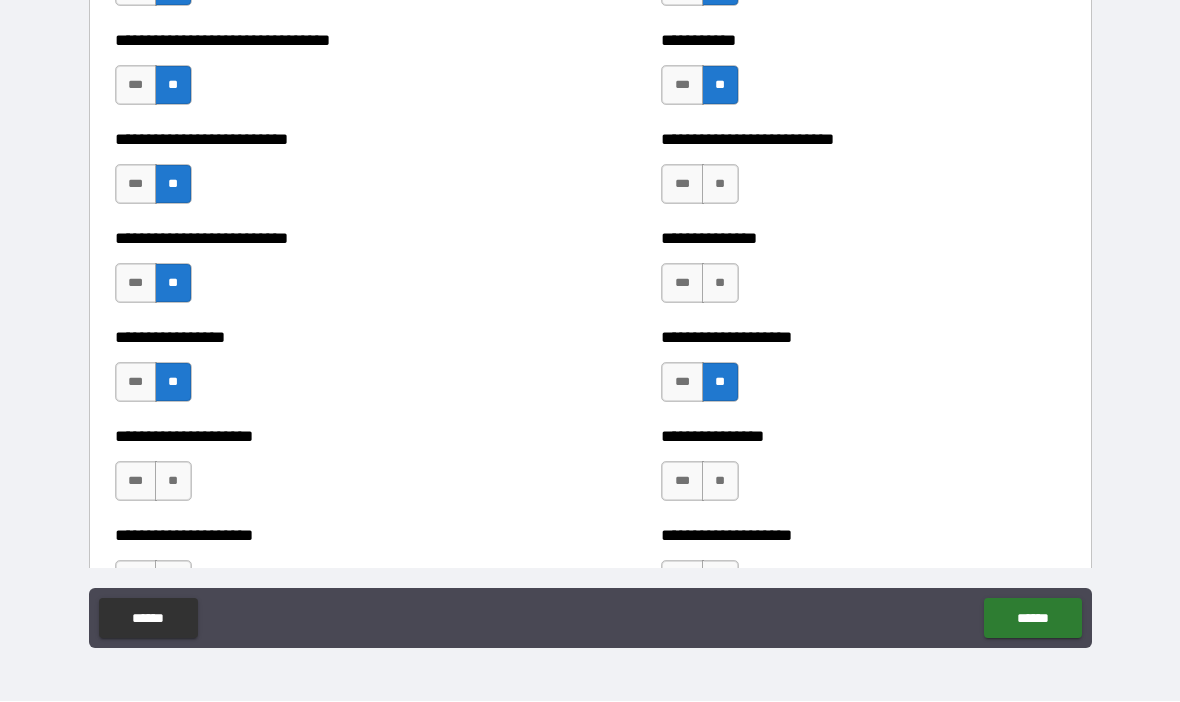 click on "**" at bounding box center (720, 284) 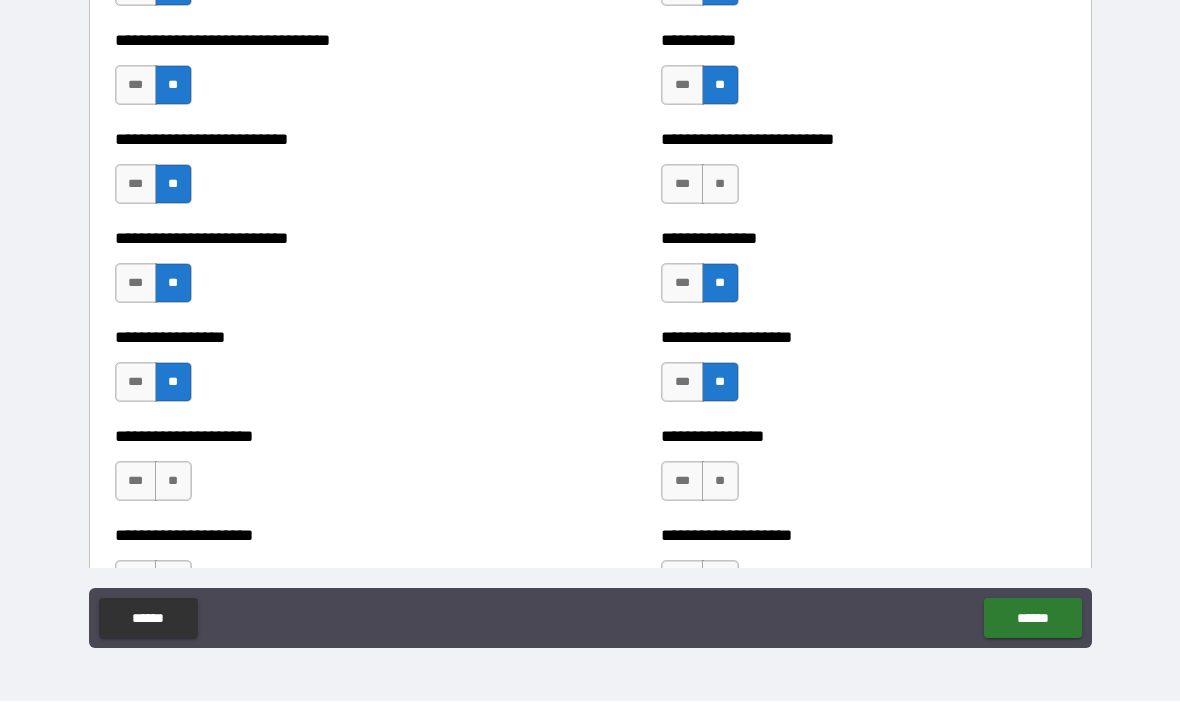 click on "**" at bounding box center [720, 185] 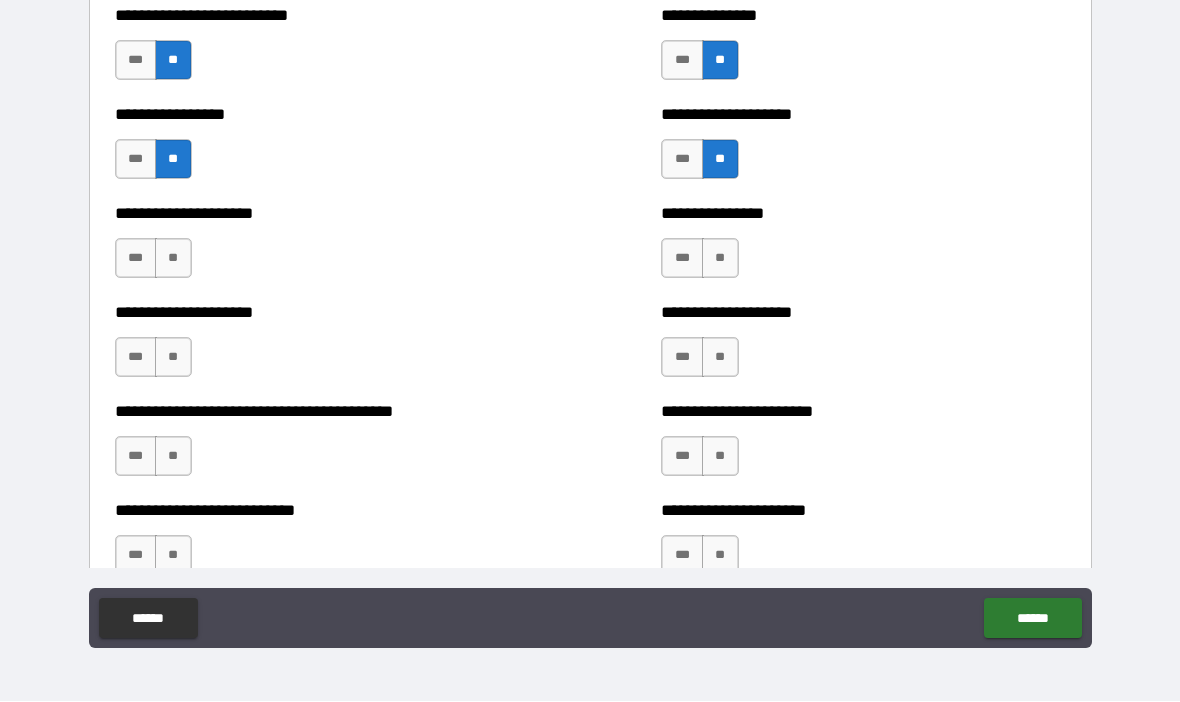 scroll, scrollTop: 4515, scrollLeft: 0, axis: vertical 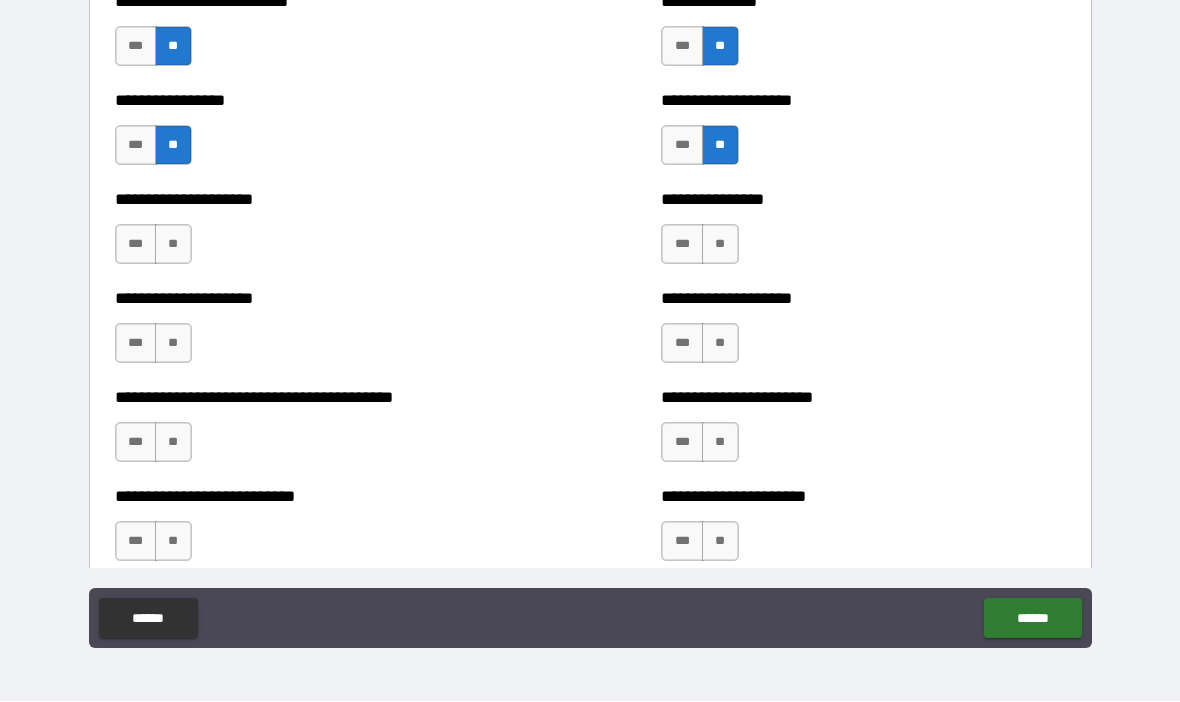 click on "**" at bounding box center [173, 245] 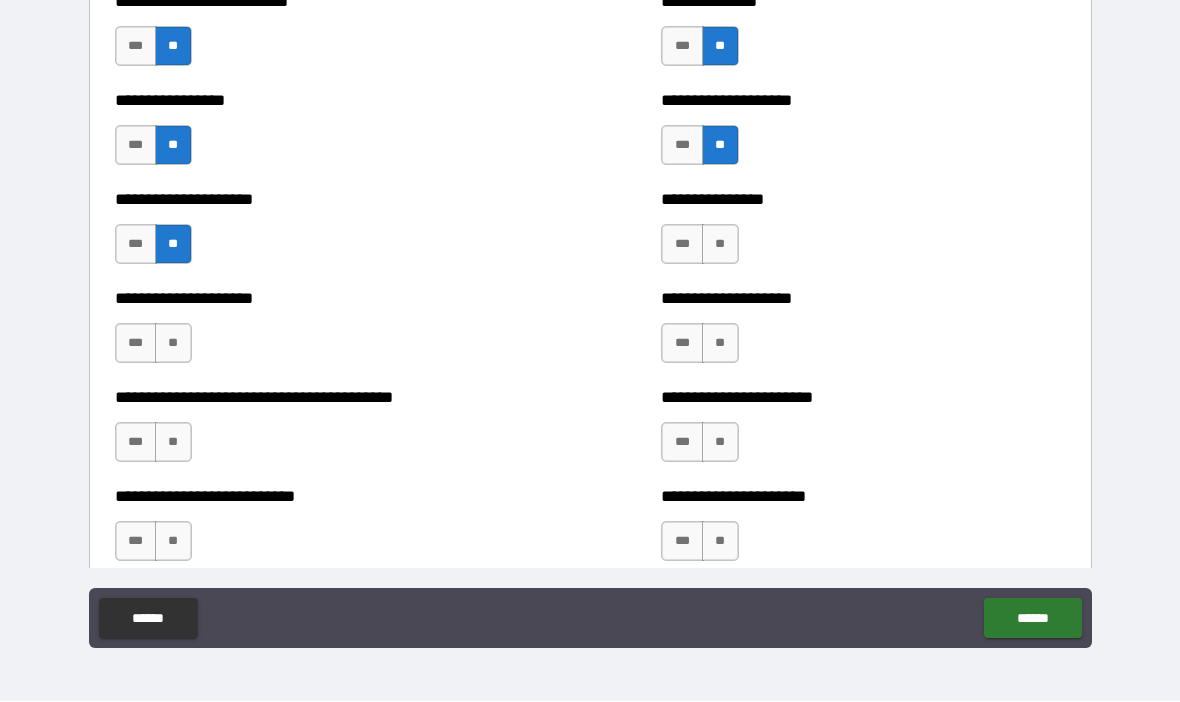 click on "**" at bounding box center (173, 344) 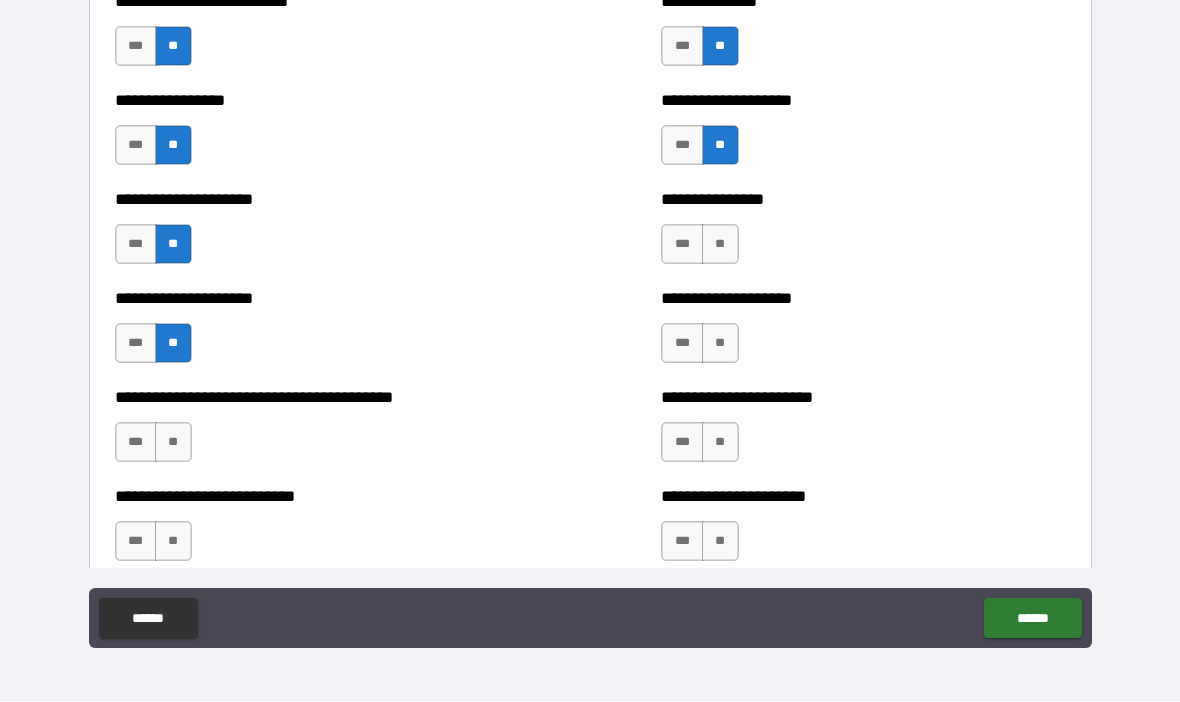 click on "**" at bounding box center (173, 443) 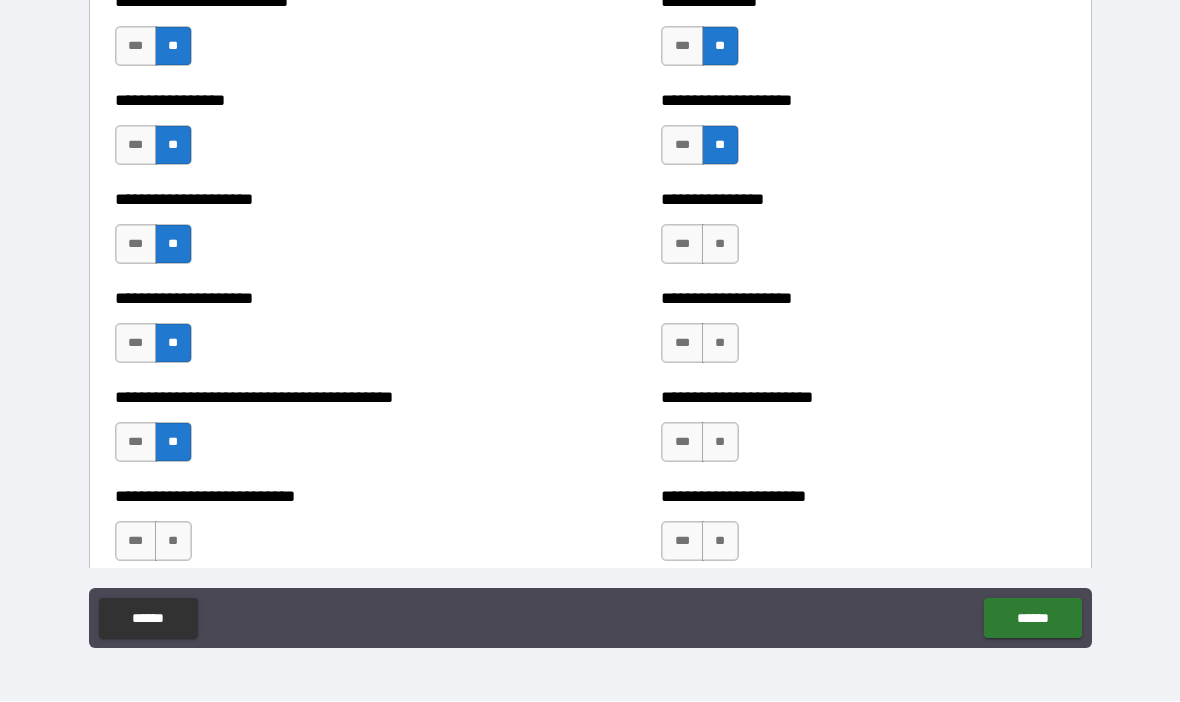 click on "***" at bounding box center (136, 245) 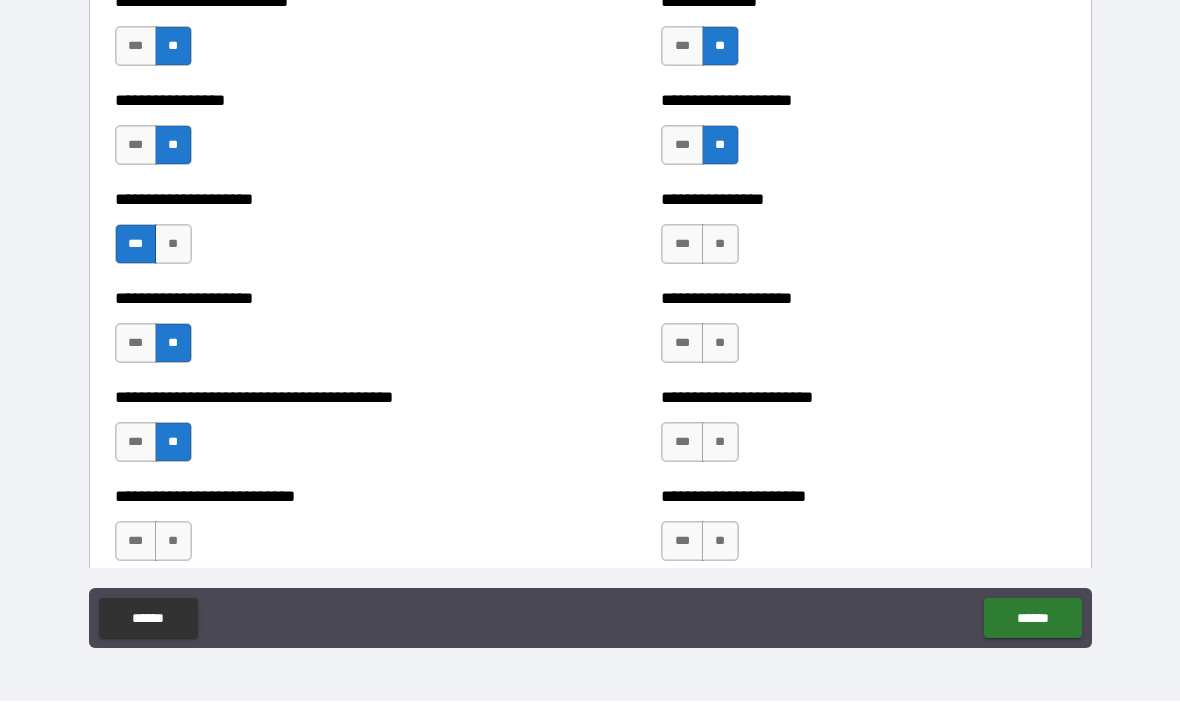click on "**" at bounding box center (720, 245) 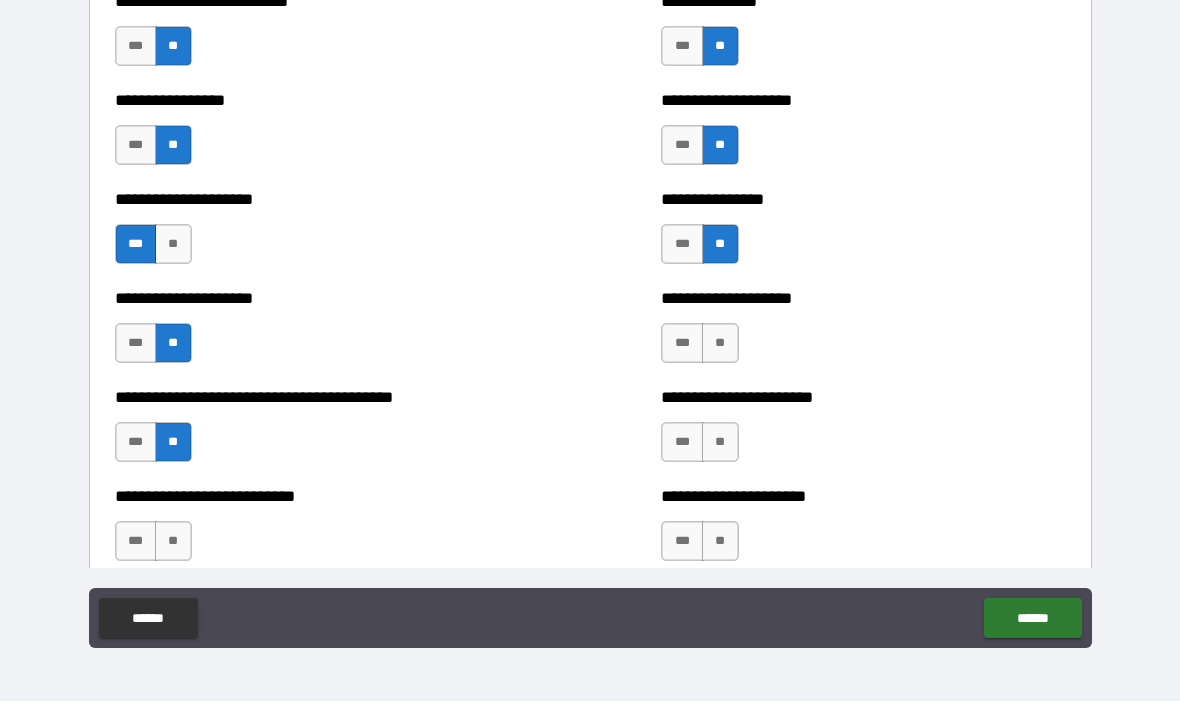click on "**" at bounding box center [720, 344] 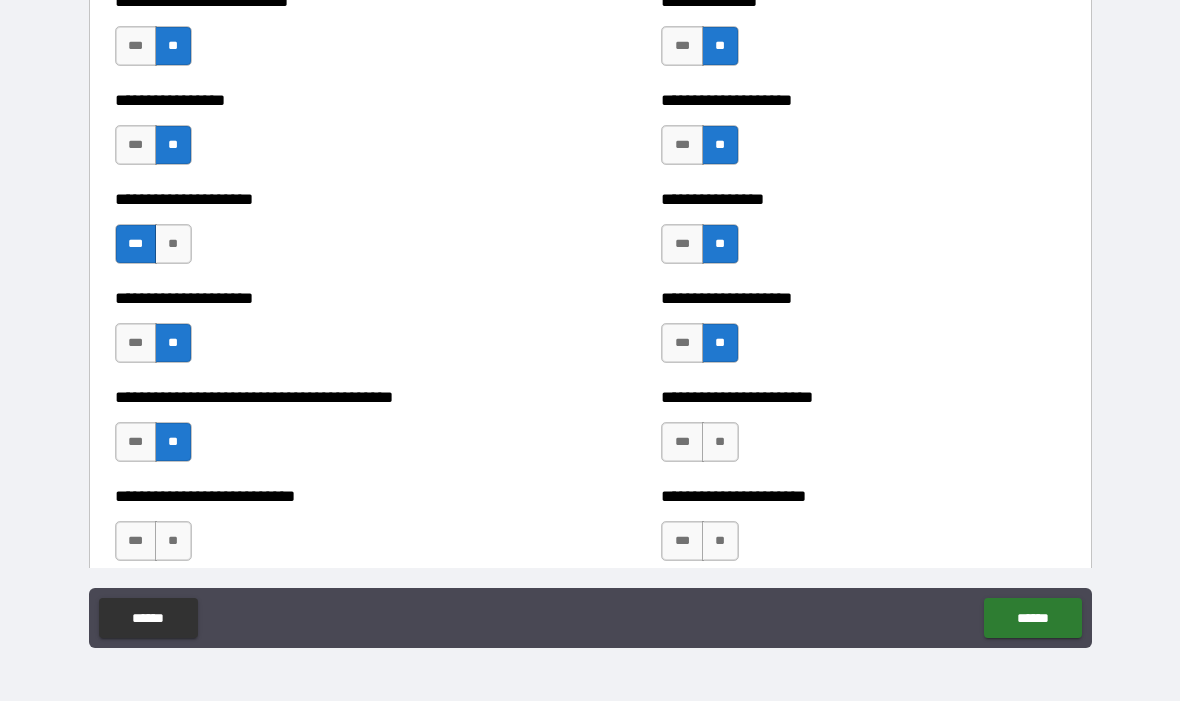 click on "**" at bounding box center [720, 443] 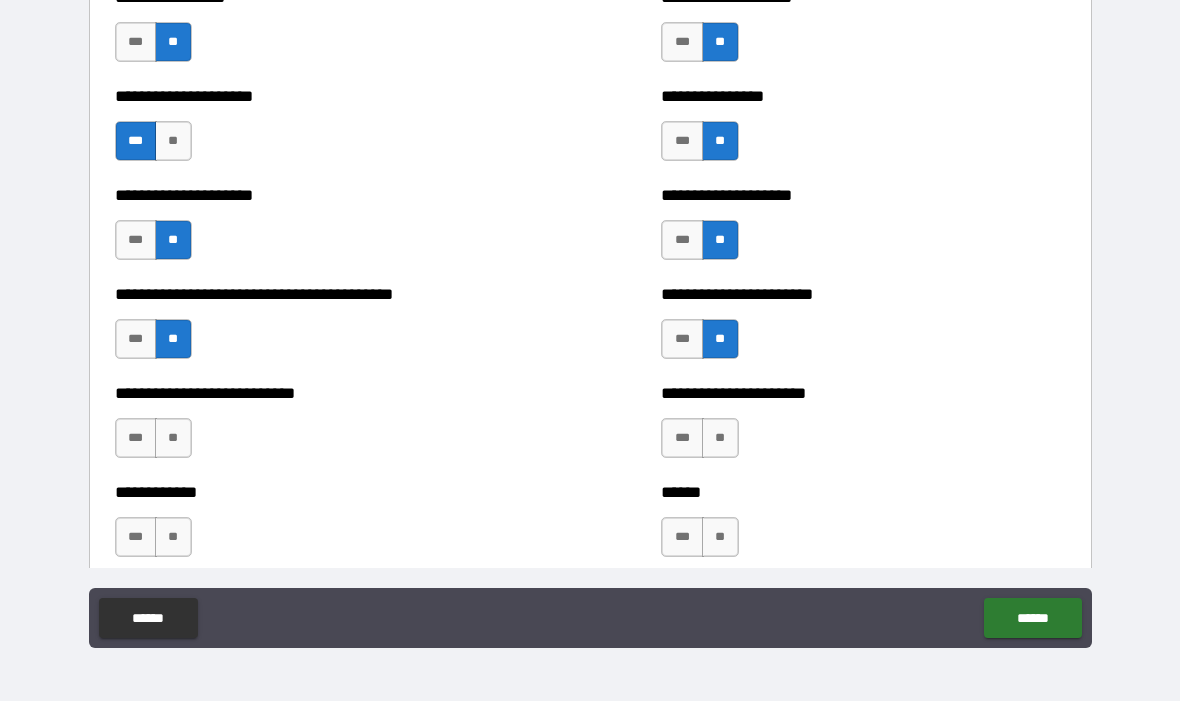 scroll, scrollTop: 4722, scrollLeft: 0, axis: vertical 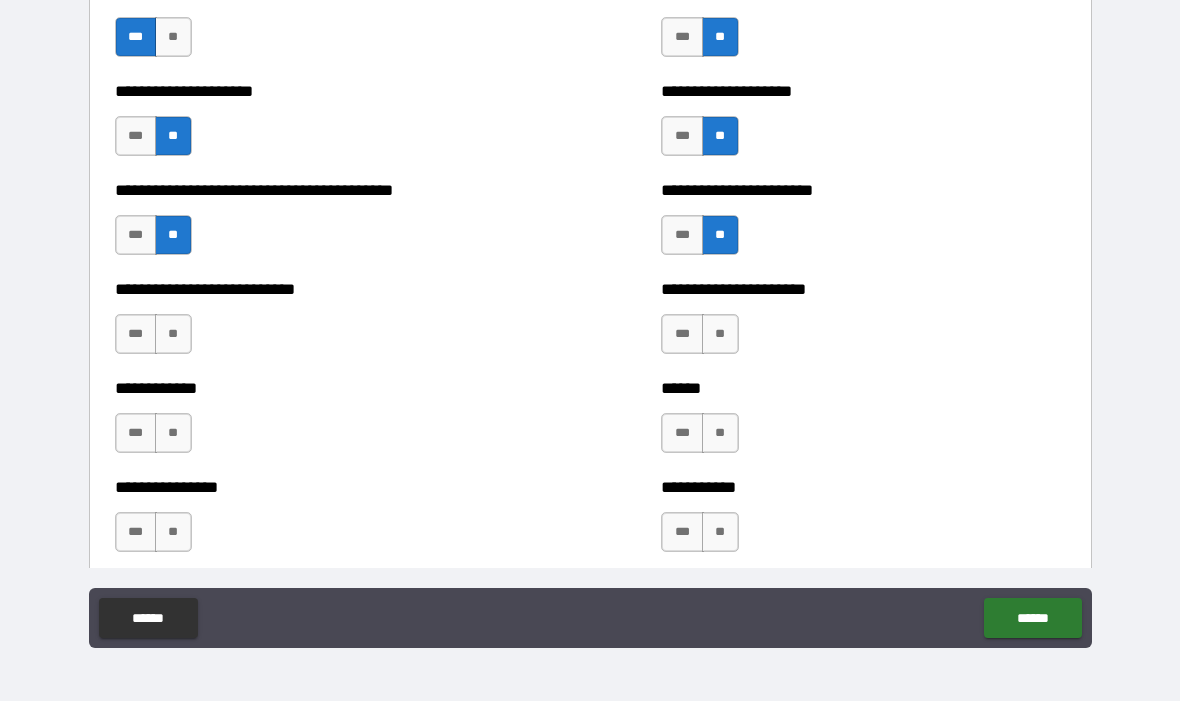 click on "**" at bounding box center [720, 335] 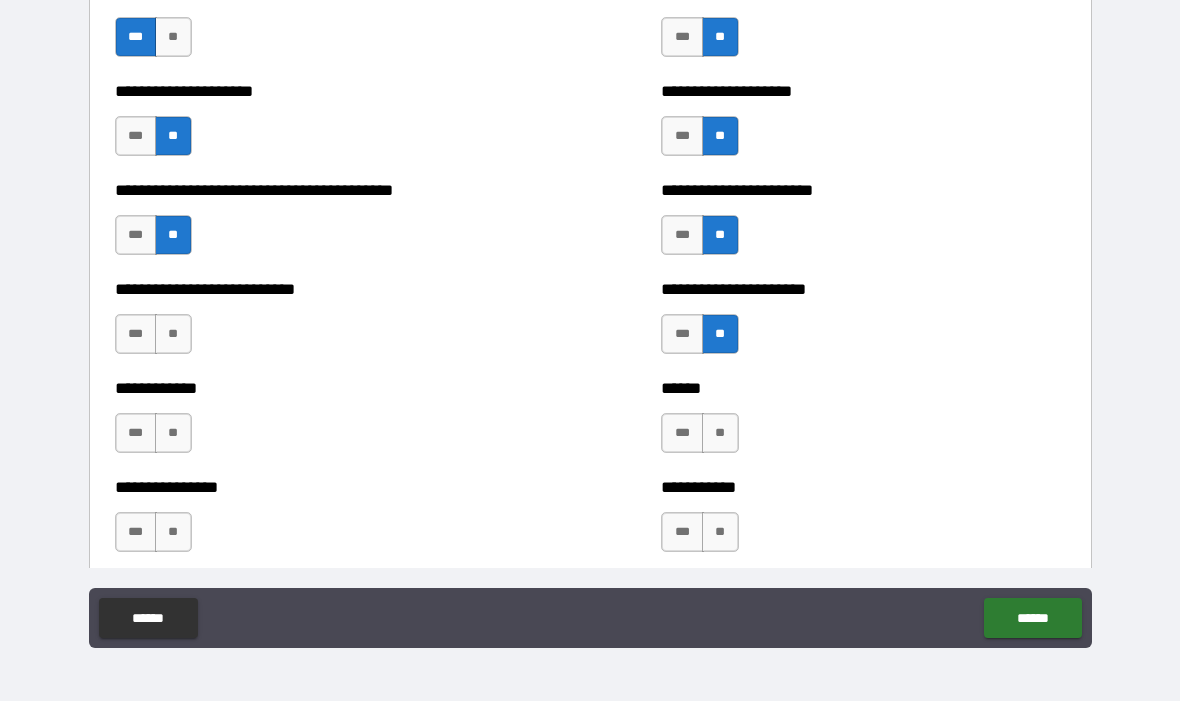 click on "**" at bounding box center (720, 434) 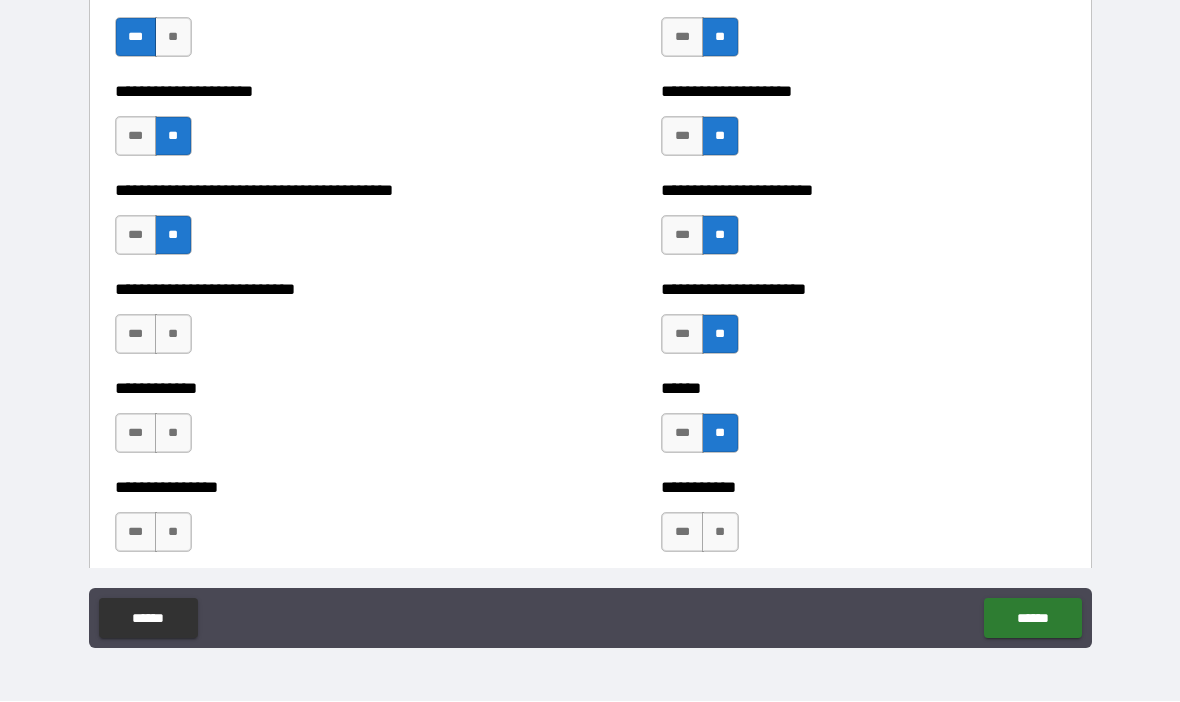 click on "**" at bounding box center [720, 533] 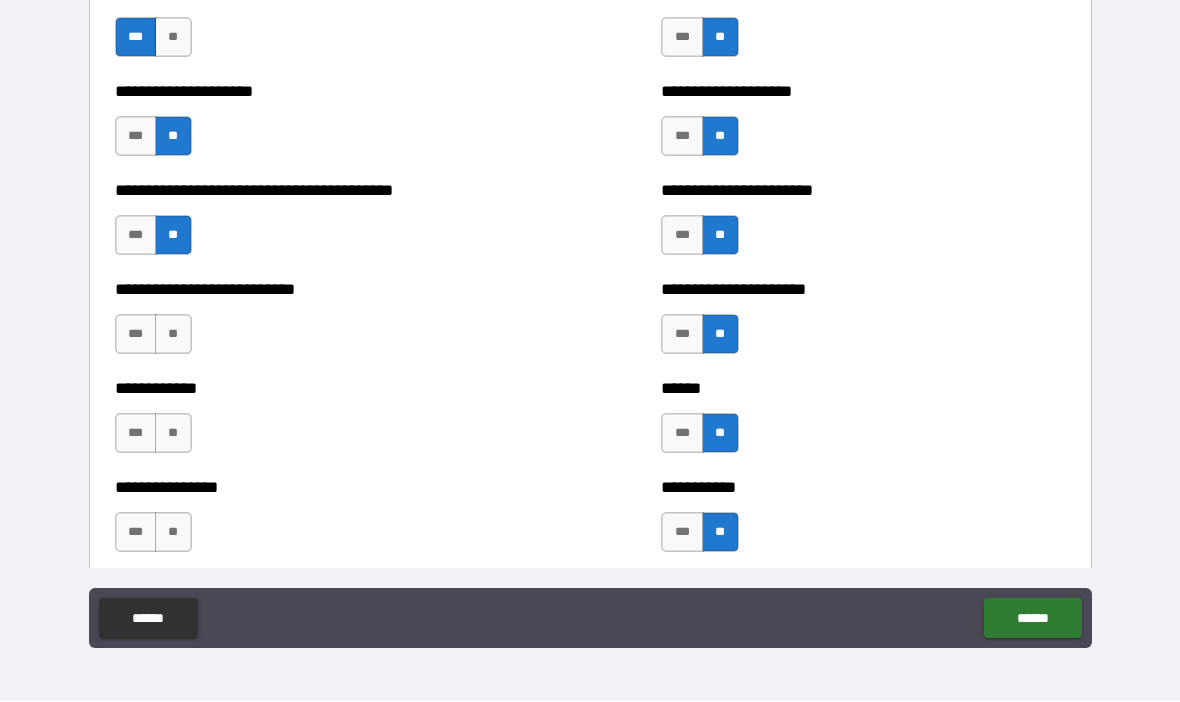 click on "**" at bounding box center [173, 533] 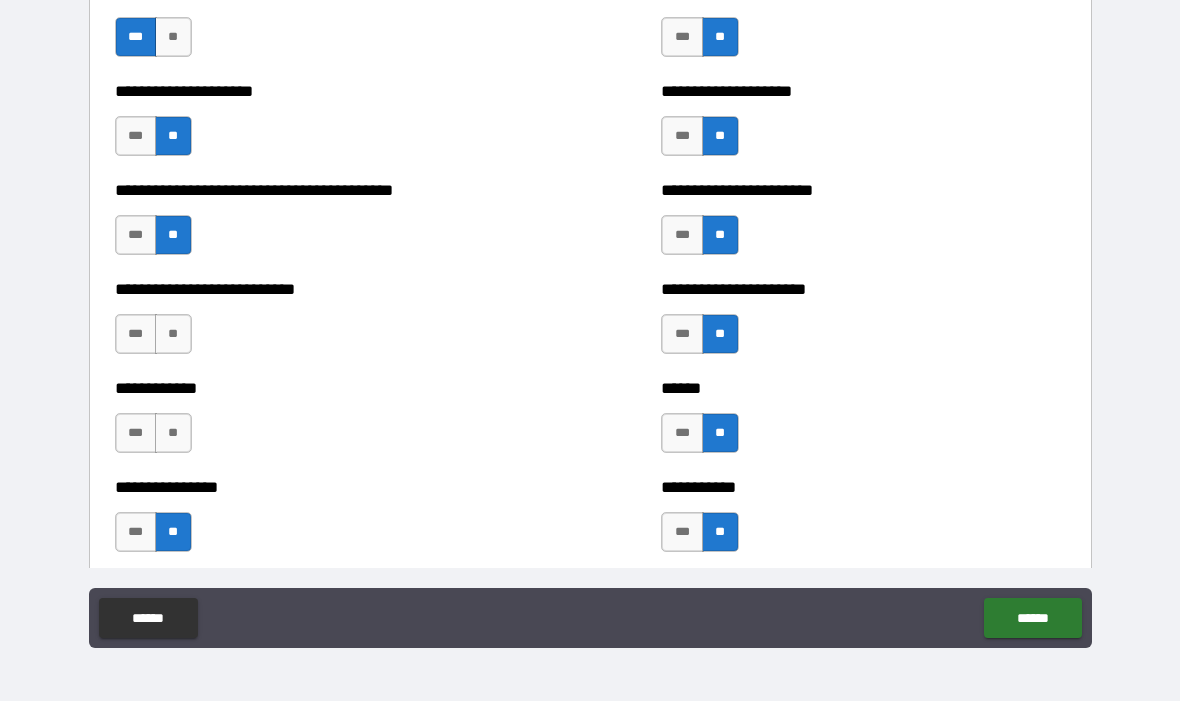 click on "**" at bounding box center [173, 434] 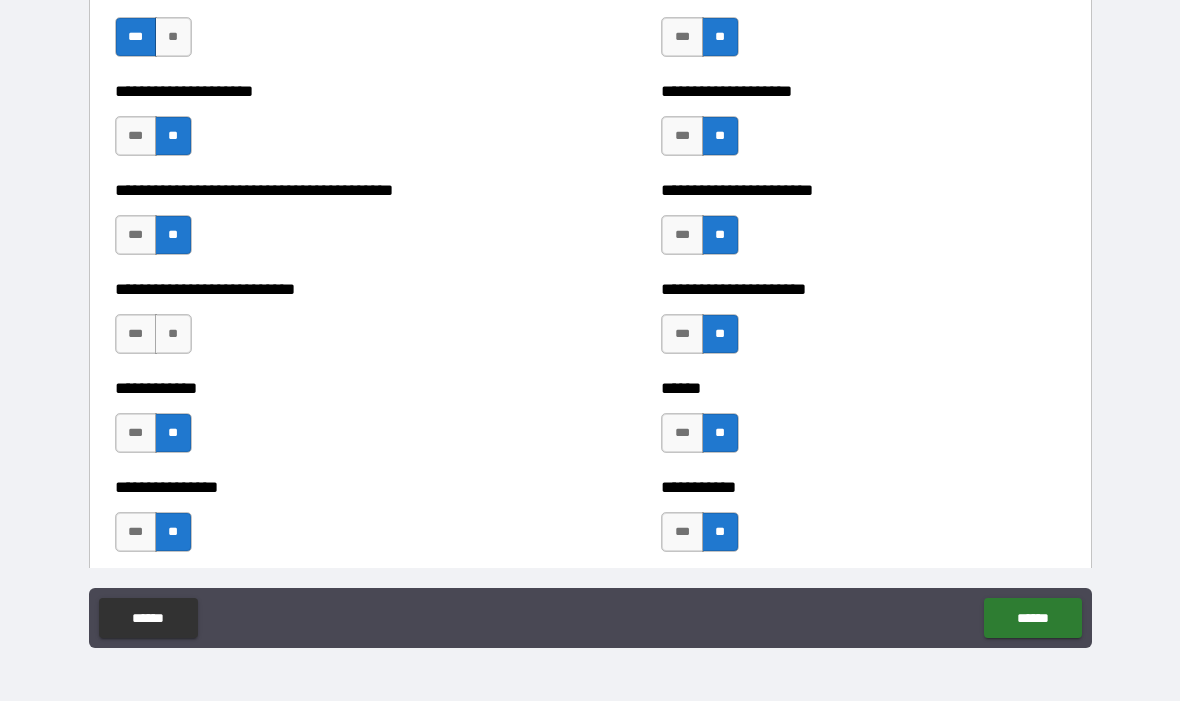 click on "**" at bounding box center (173, 335) 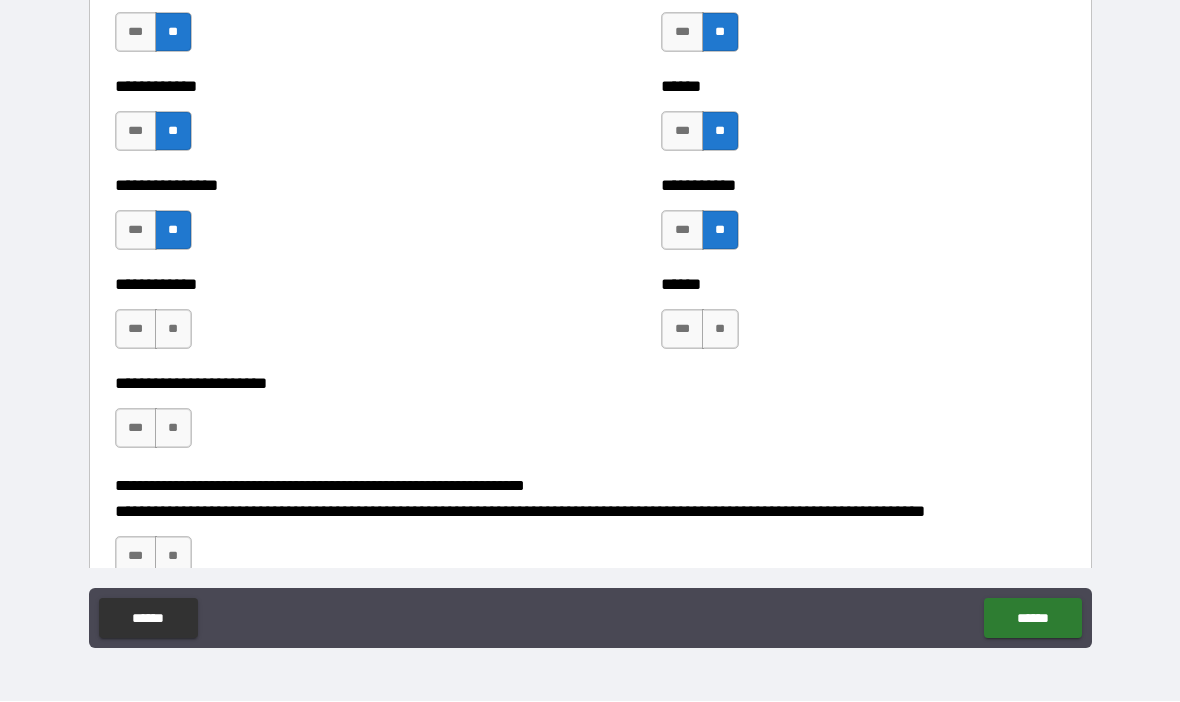 scroll, scrollTop: 5025, scrollLeft: 0, axis: vertical 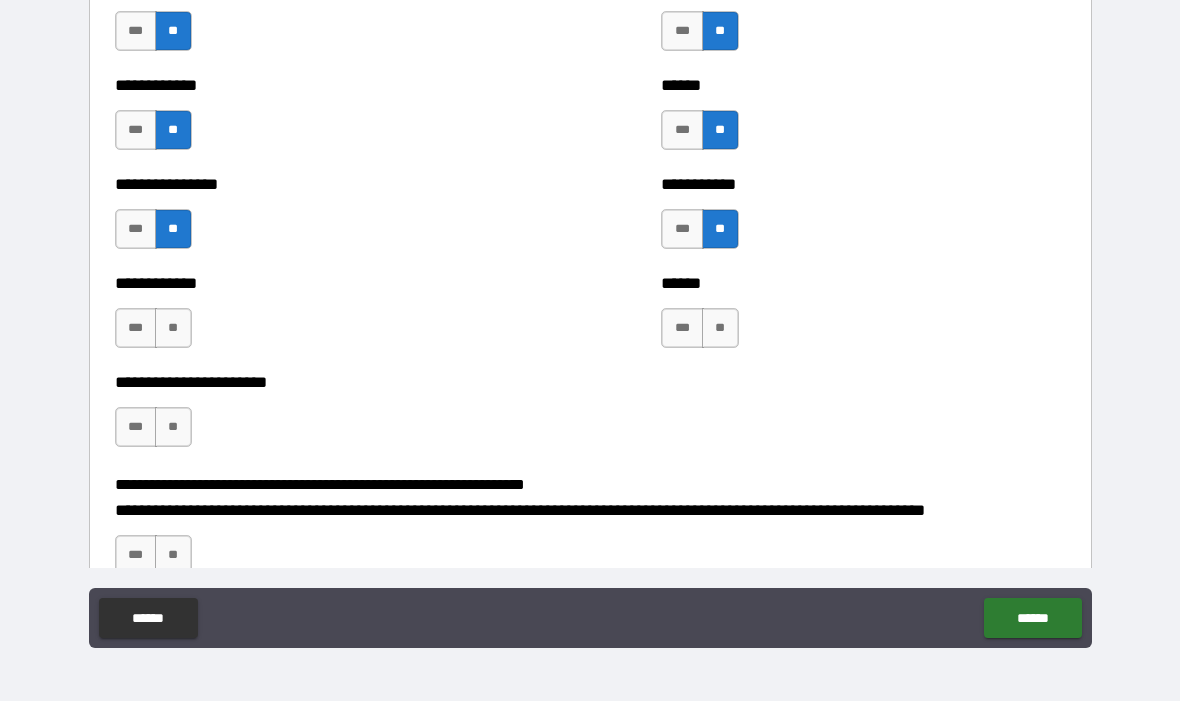 click on "**" at bounding box center [173, 329] 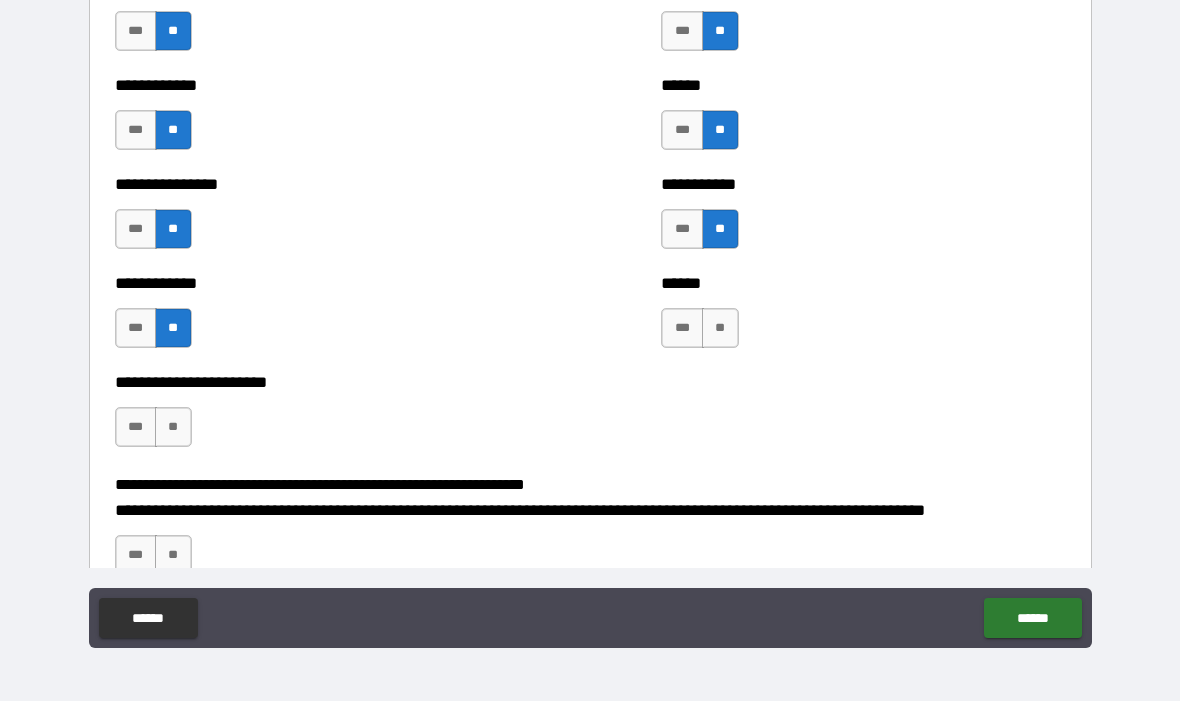 click on "***" at bounding box center (136, 428) 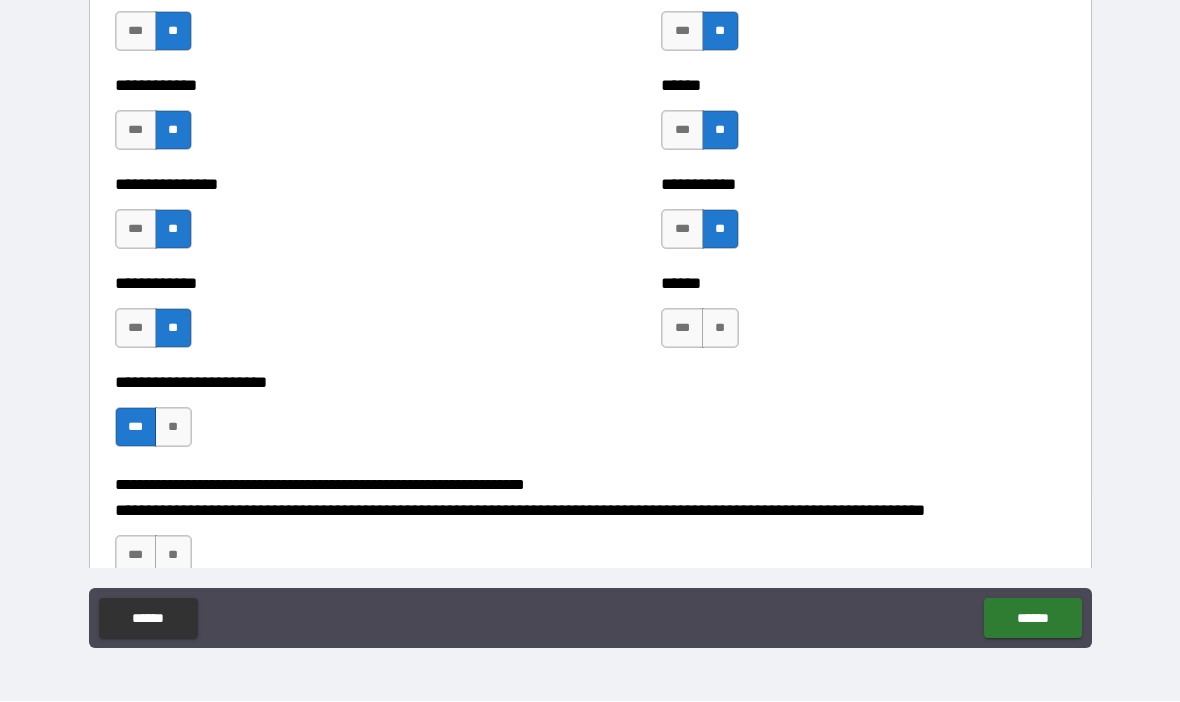click on "**" at bounding box center (720, 329) 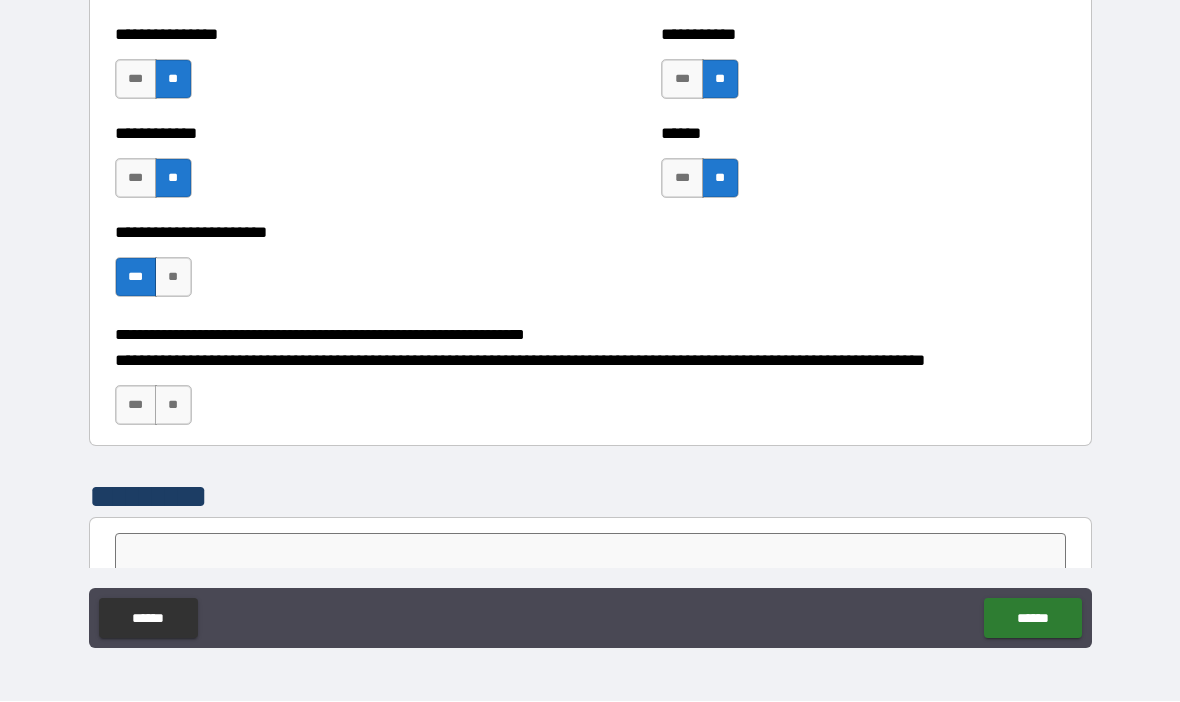 scroll, scrollTop: 5182, scrollLeft: 0, axis: vertical 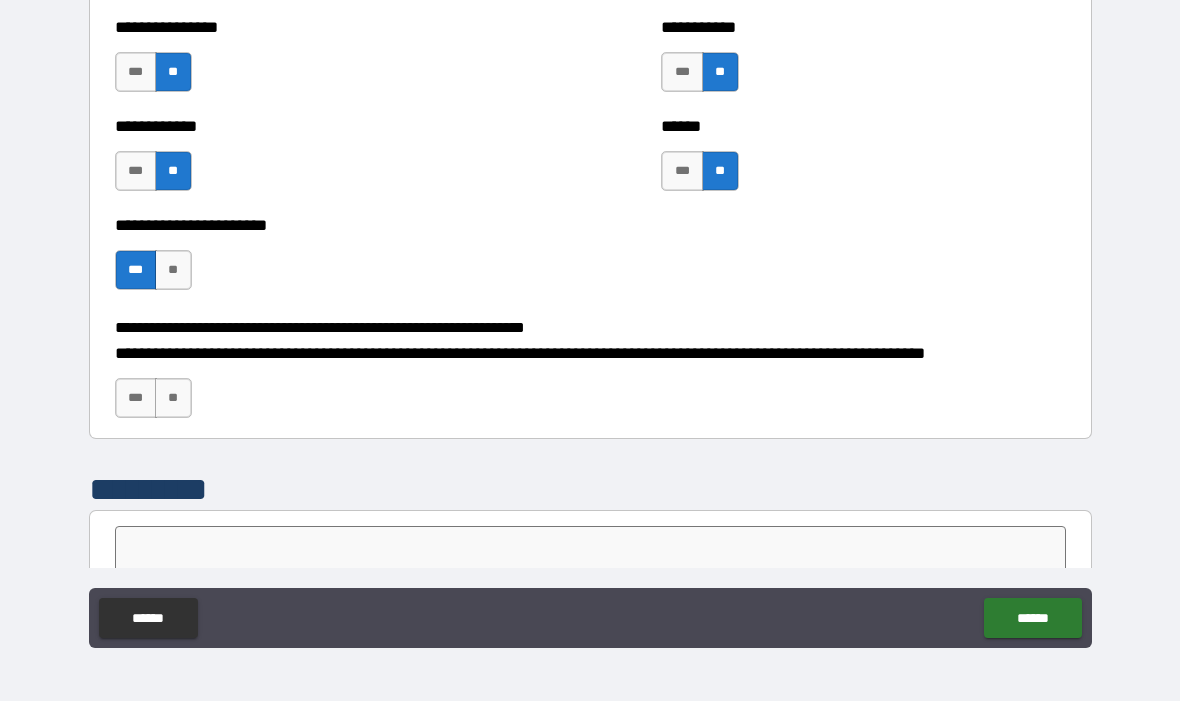 click on "***" at bounding box center (136, 399) 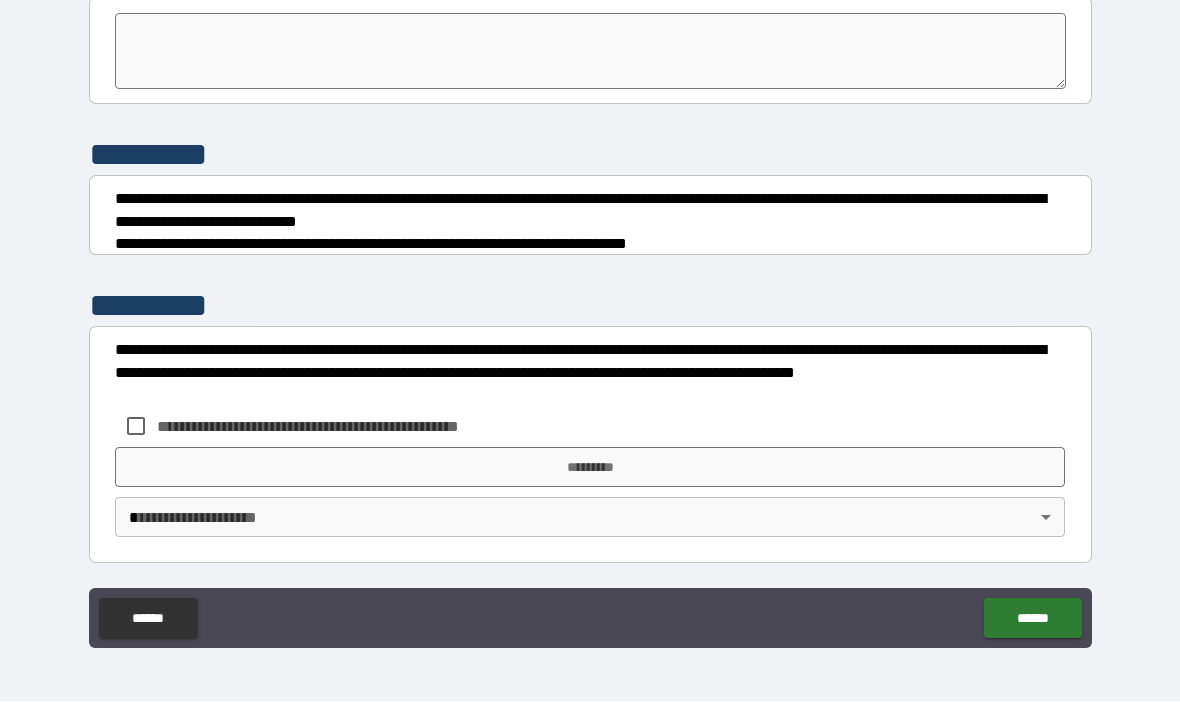 scroll, scrollTop: 5695, scrollLeft: 0, axis: vertical 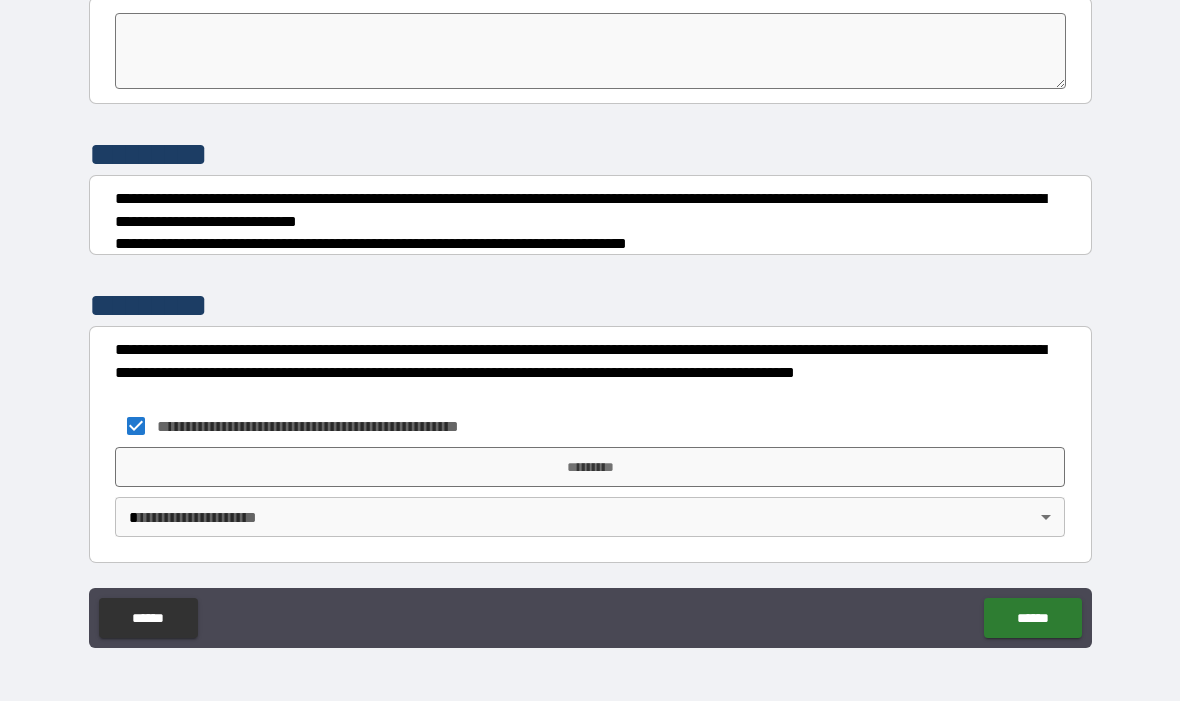 click on "**********" at bounding box center [590, 316] 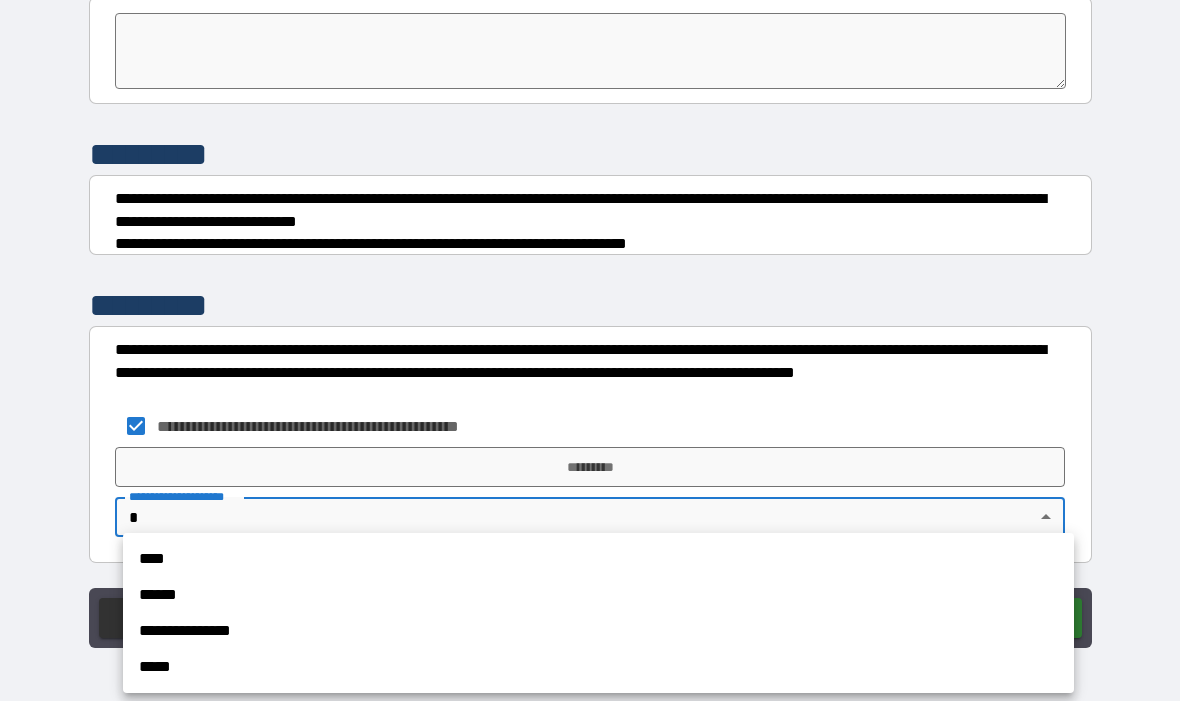 click on "****" at bounding box center (598, 560) 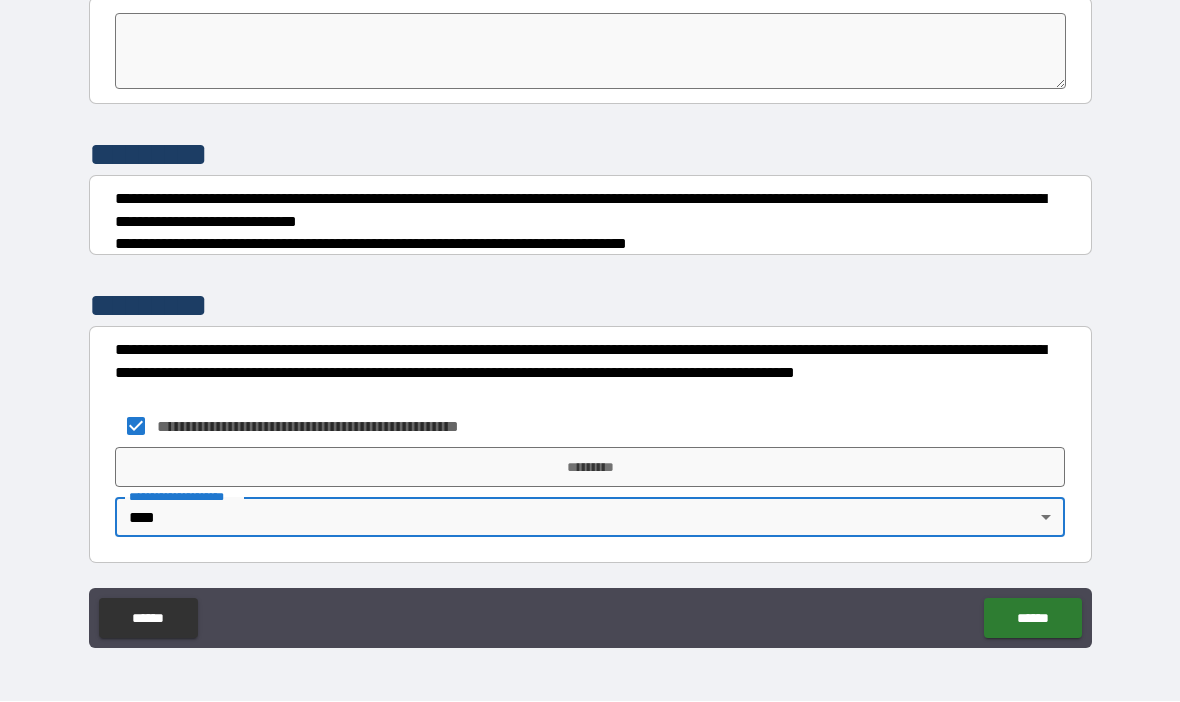 click on "*********" at bounding box center [590, 468] 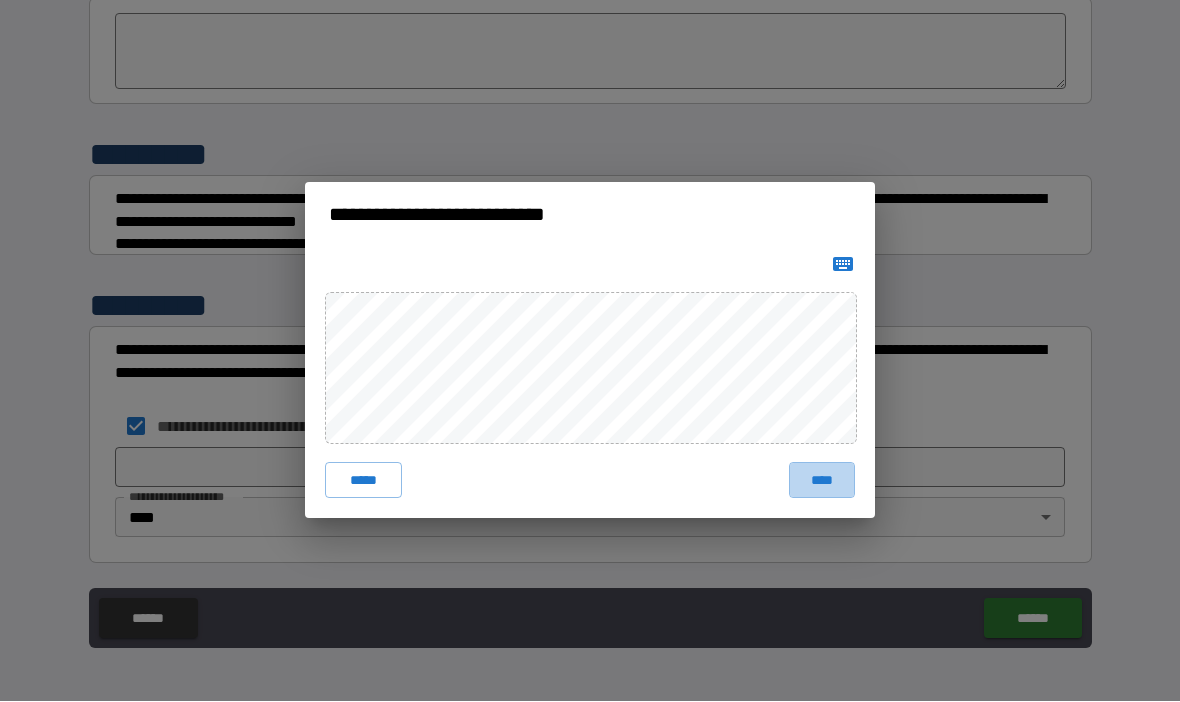 click on "****" at bounding box center [822, 481] 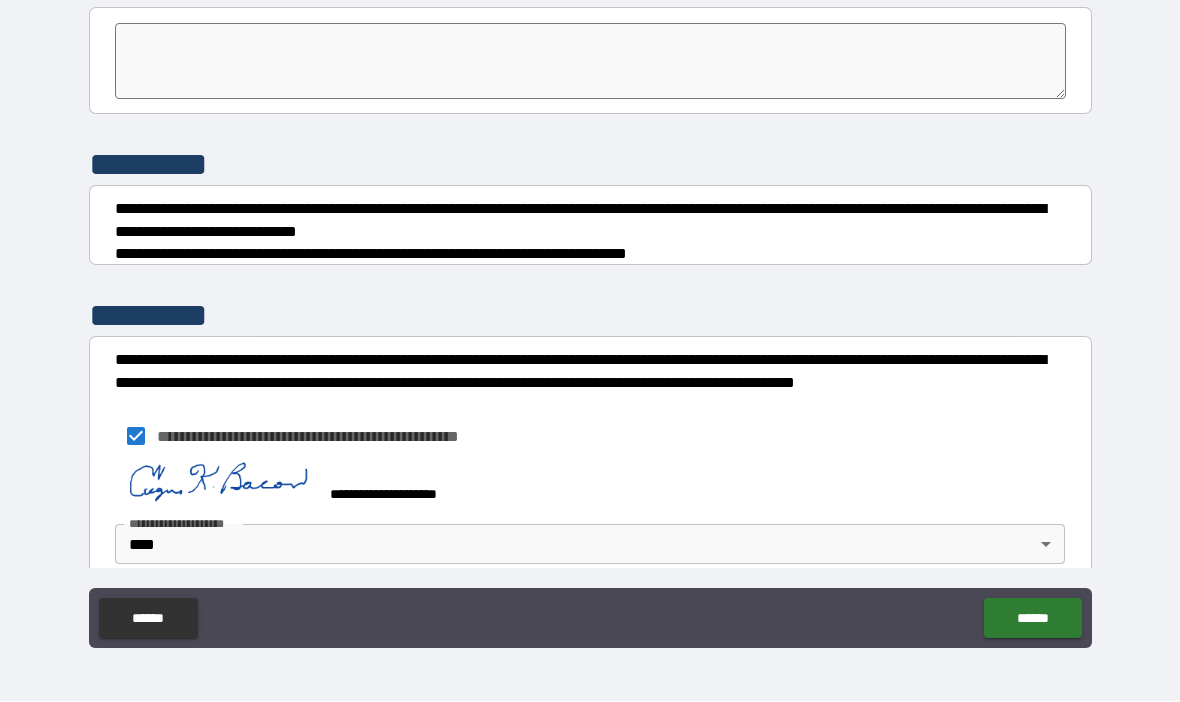 click on "******" at bounding box center (1032, 619) 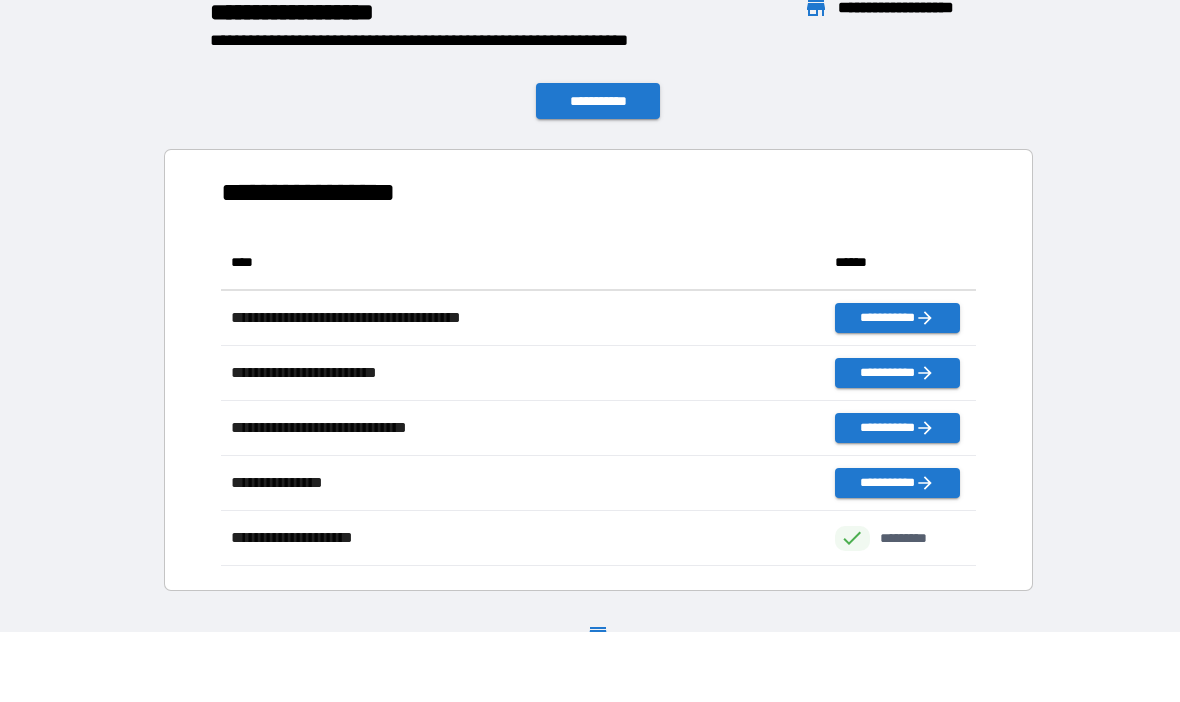 scroll, scrollTop: 331, scrollLeft: 755, axis: both 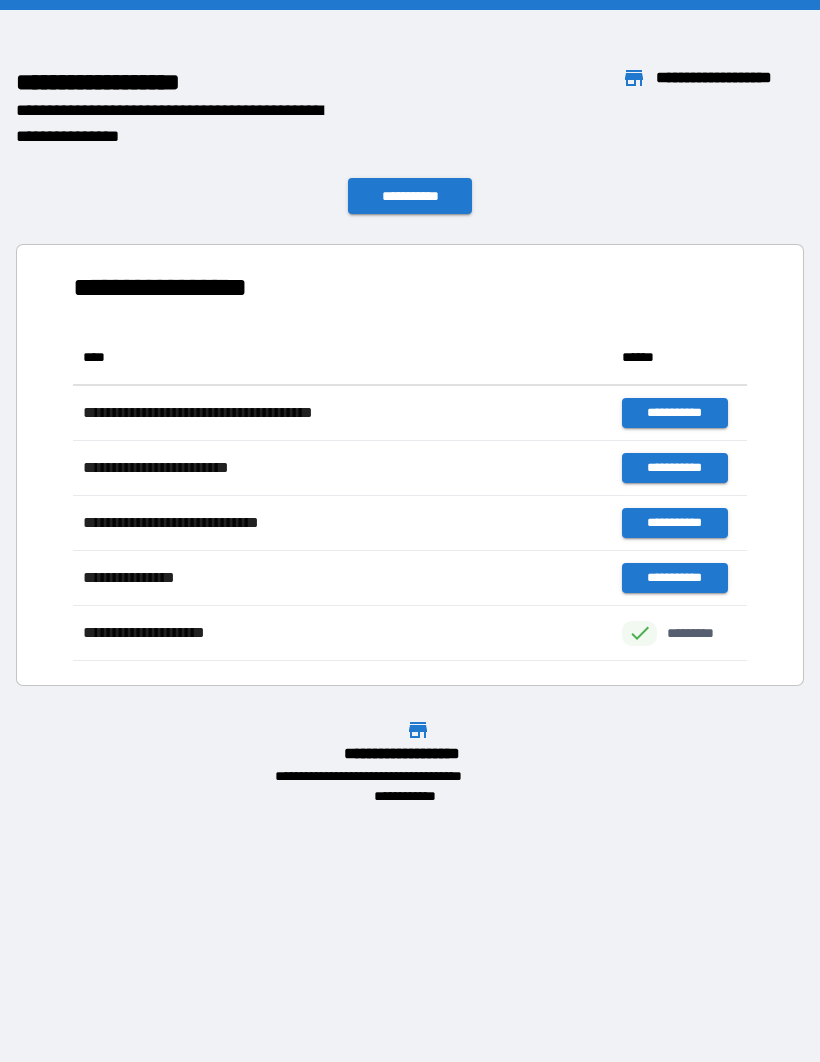 click on "**********" at bounding box center (410, 196) 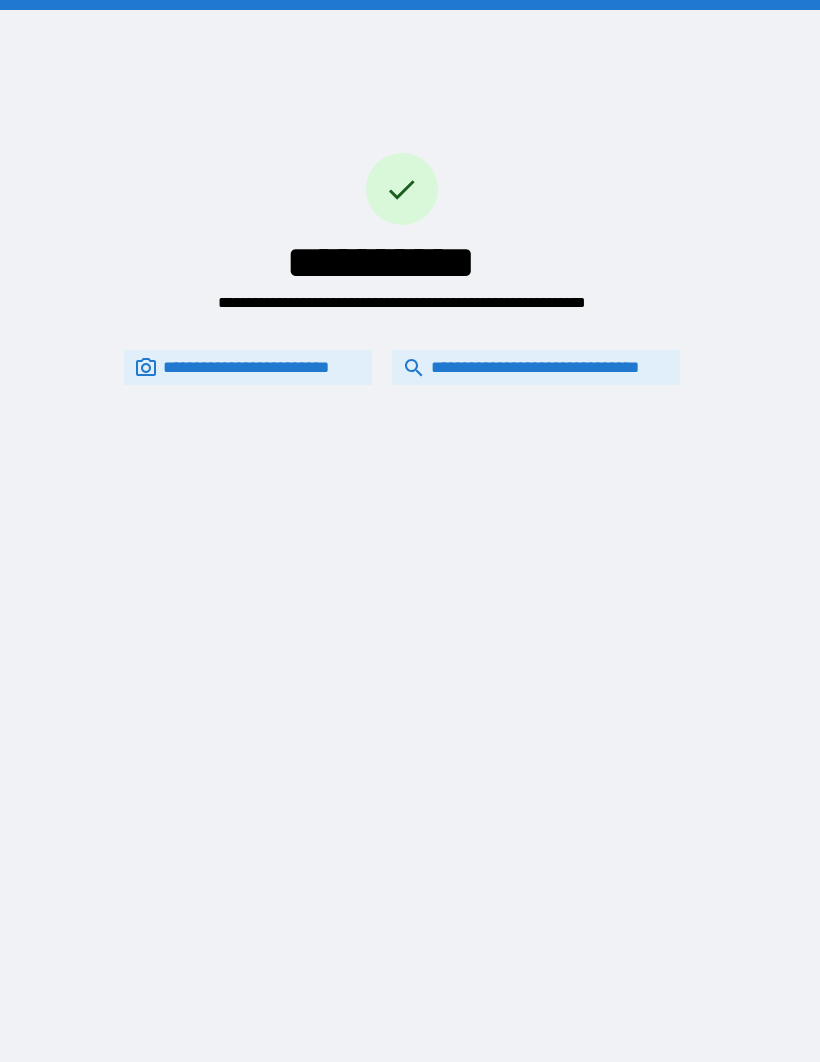 click on "**********" at bounding box center (536, 367) 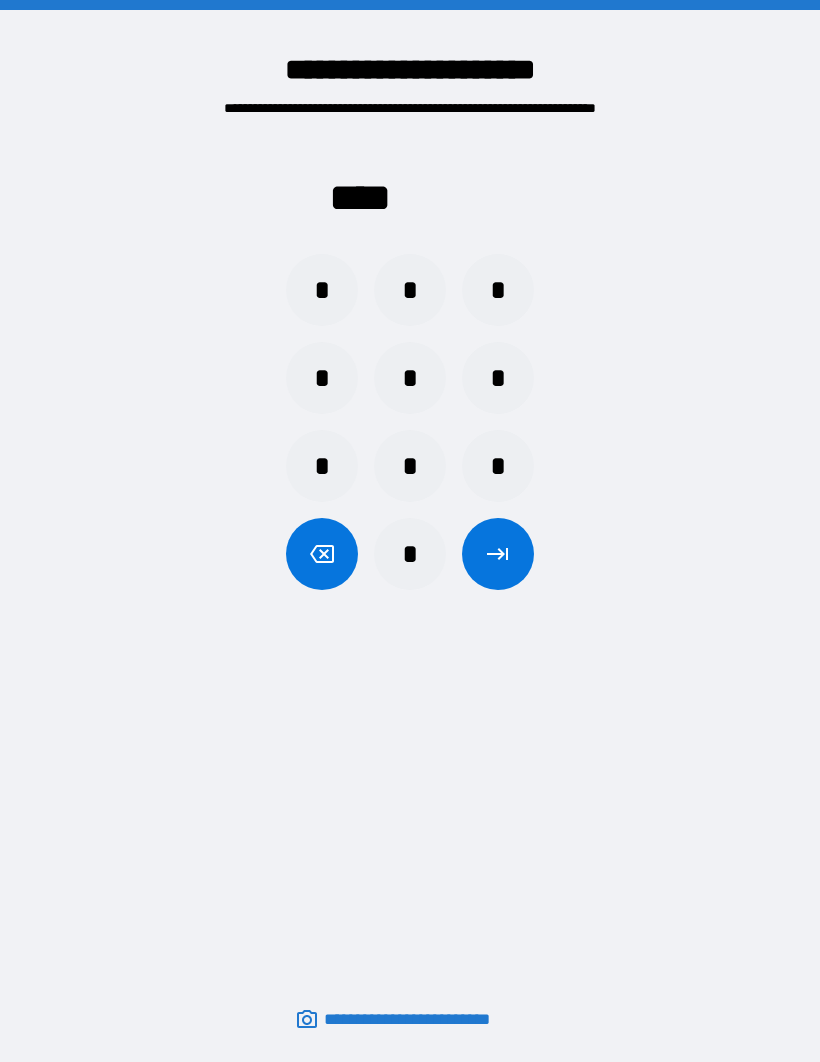 click on "*" at bounding box center (498, 378) 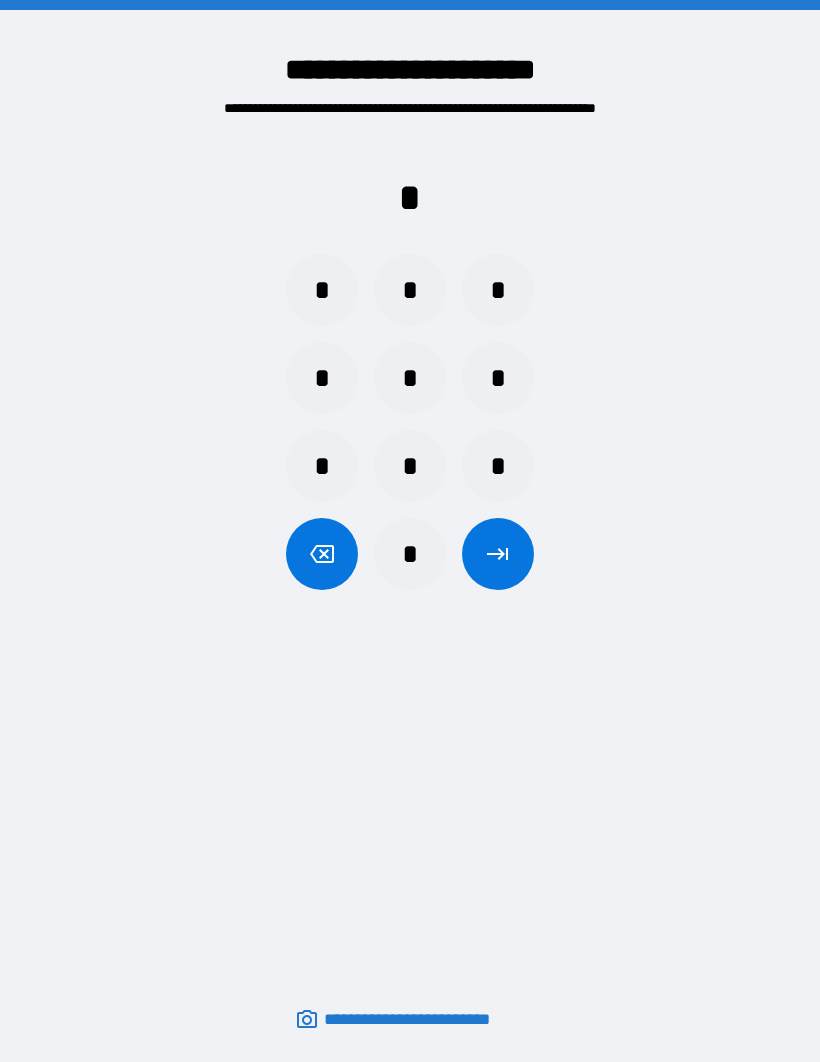 click 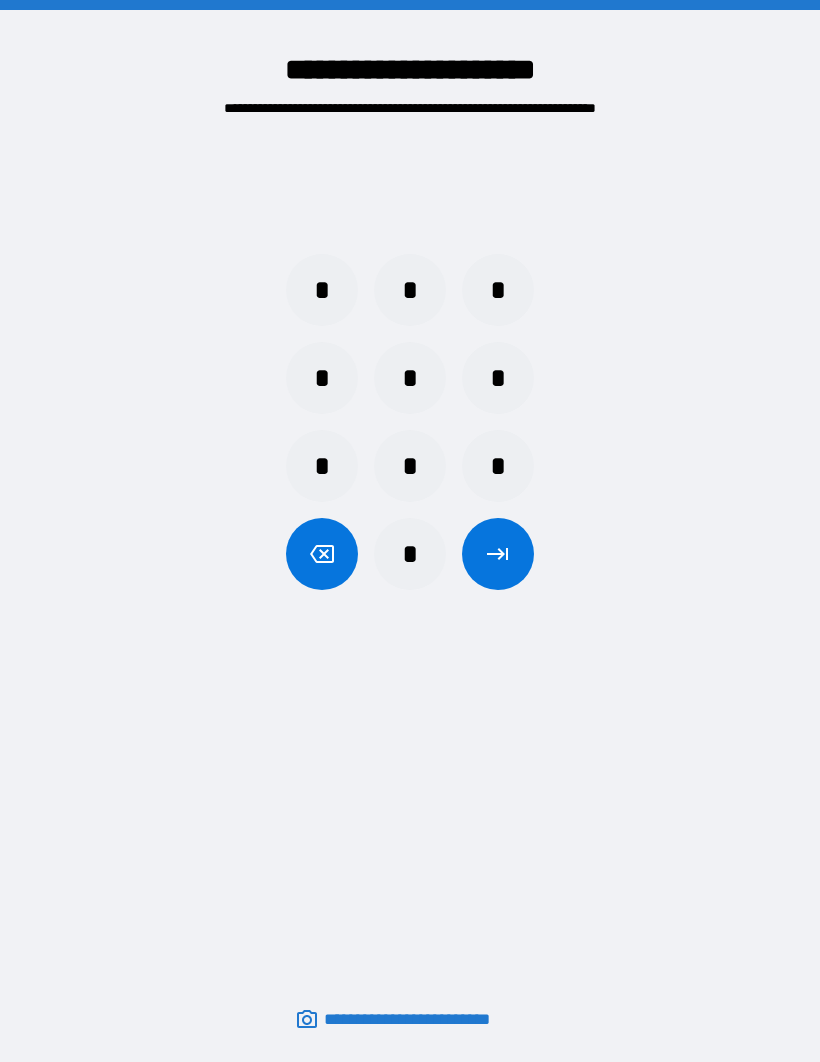click on "*" at bounding box center [498, 466] 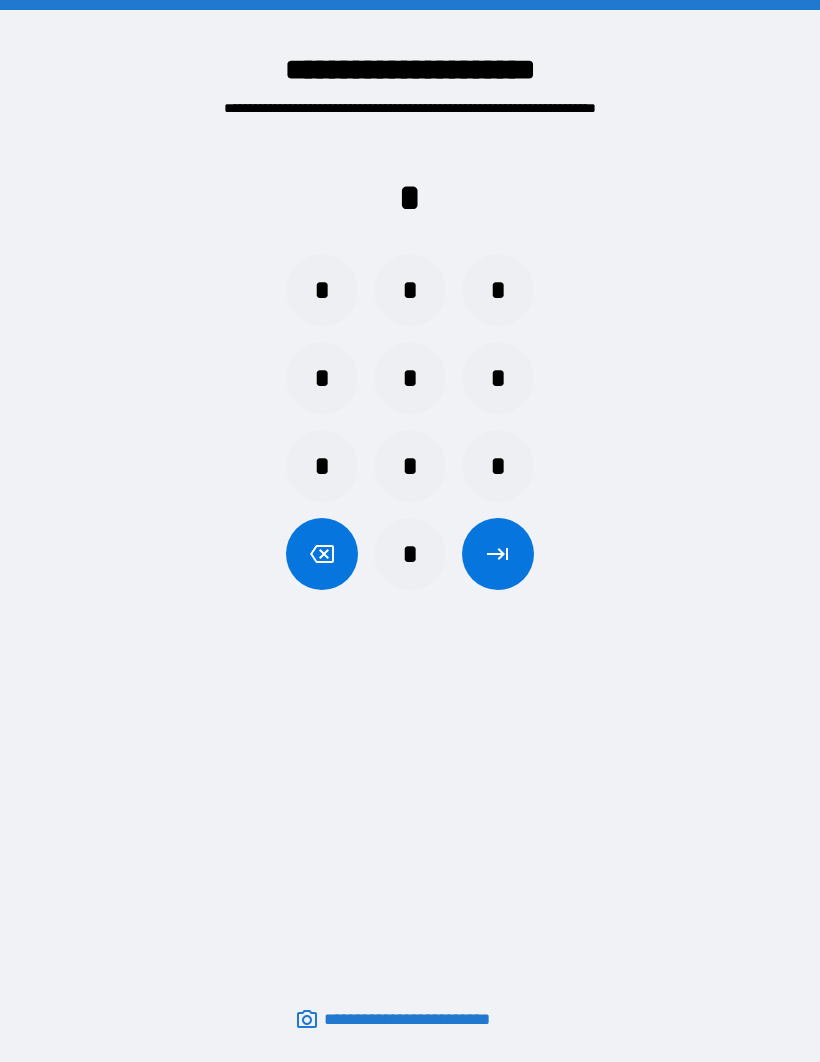 click on "*" at bounding box center (322, 378) 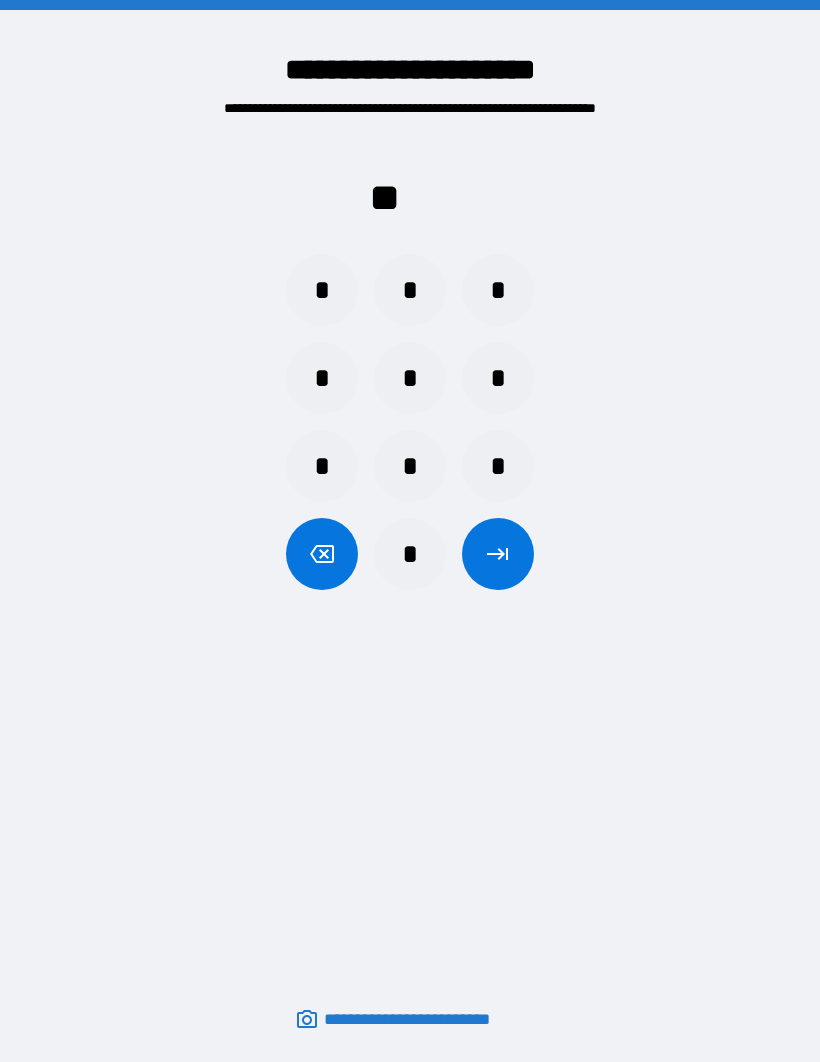 click on "*" at bounding box center (322, 466) 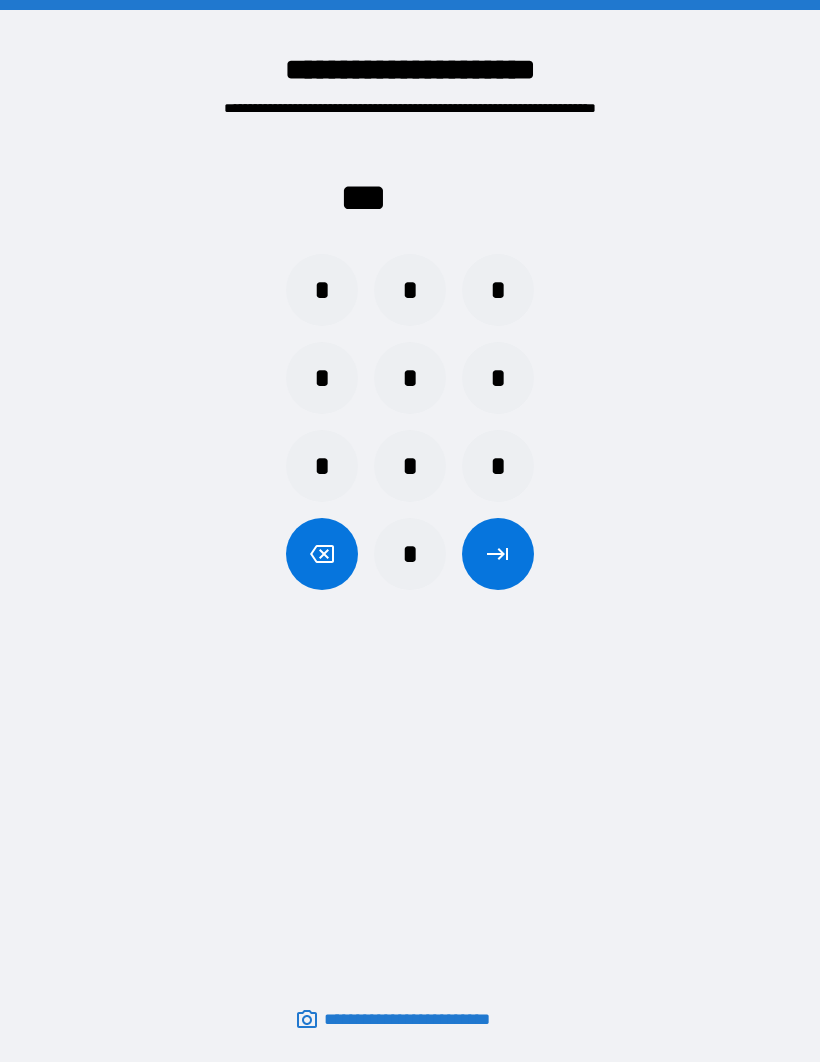 click on "*" at bounding box center (322, 290) 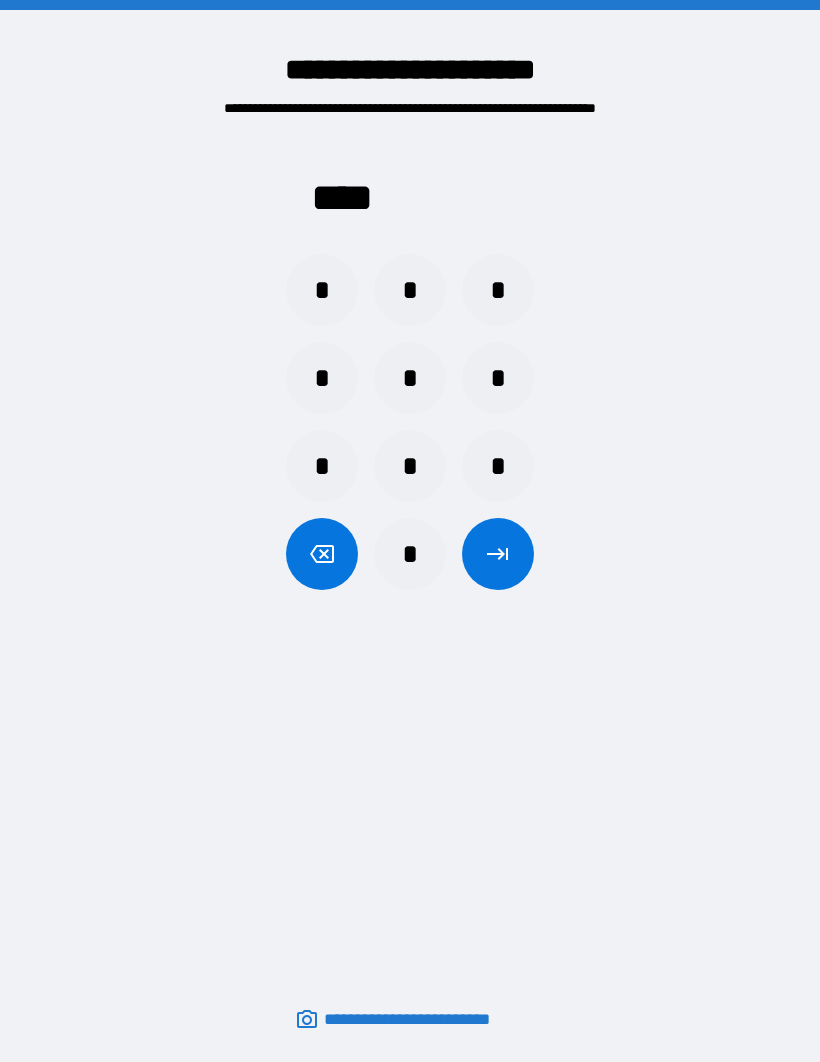 click 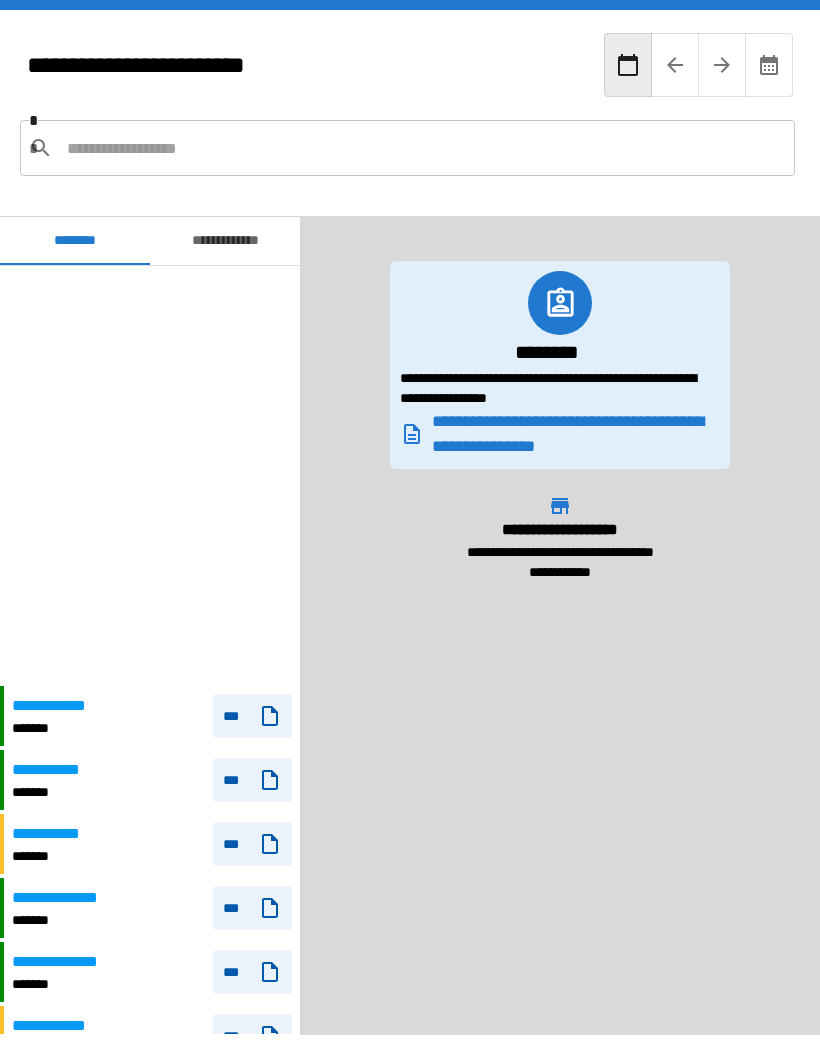 scroll, scrollTop: 420, scrollLeft: 0, axis: vertical 